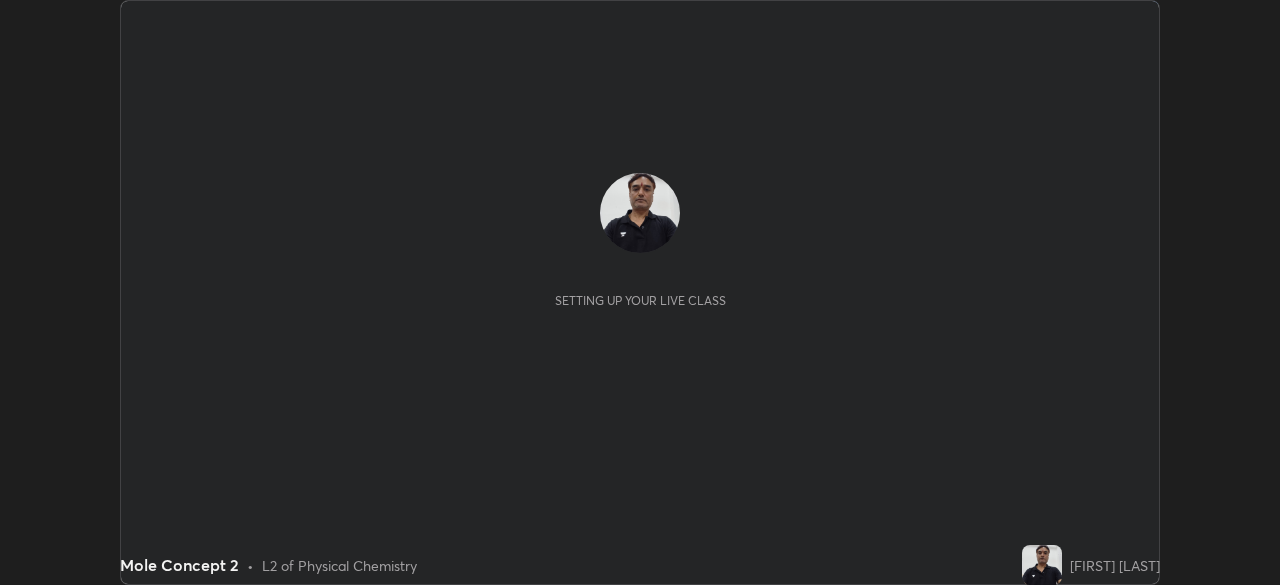 scroll, scrollTop: 0, scrollLeft: 0, axis: both 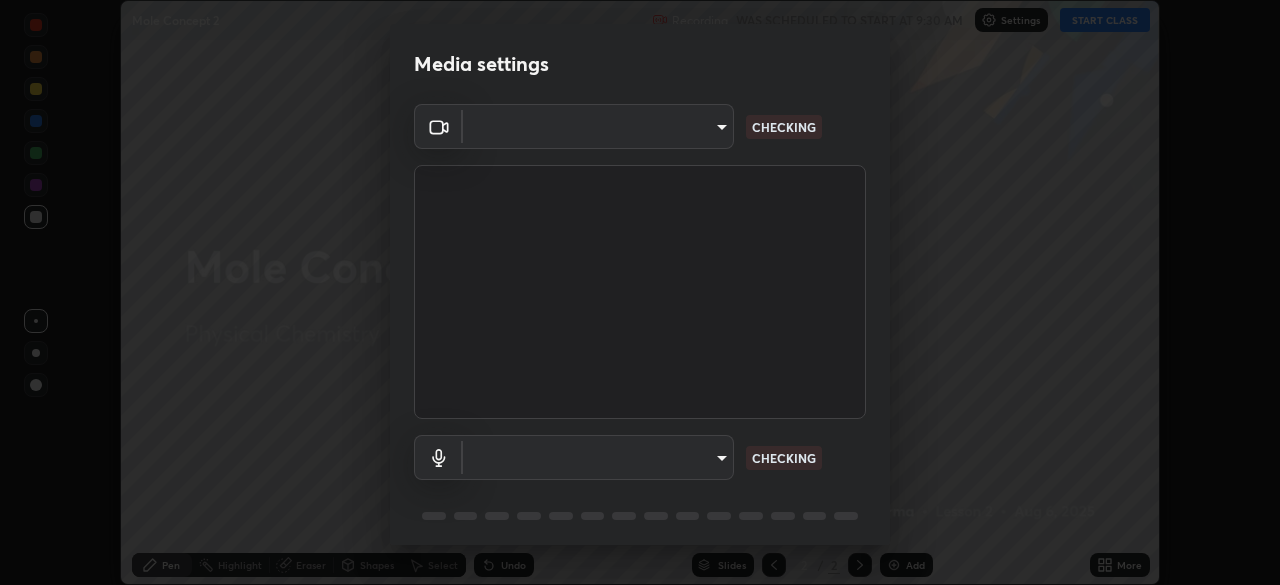 type on "f5ae6119dc4fab334a8cf66c369197aa9d1a3f6993b34b3aeb85a59339566d19" 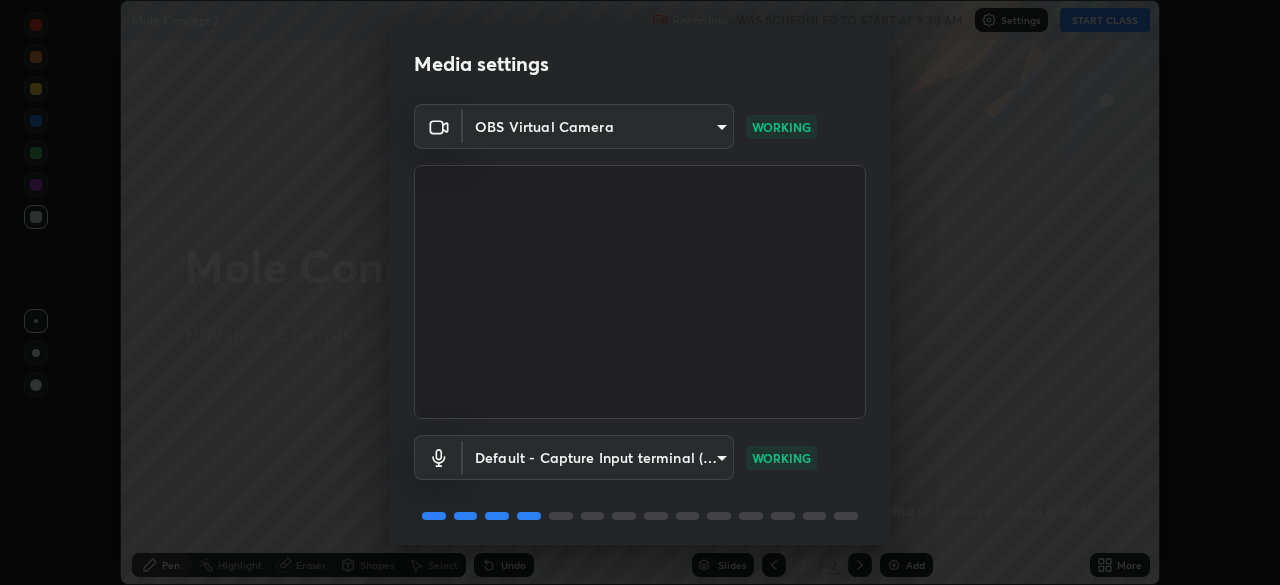 scroll, scrollTop: 71, scrollLeft: 0, axis: vertical 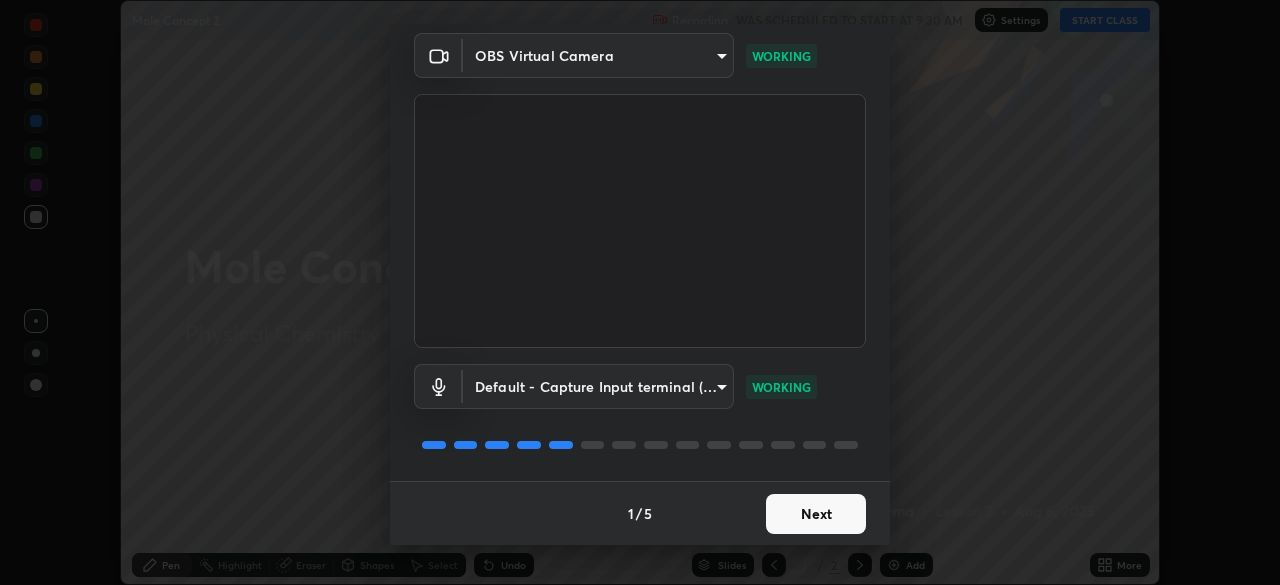 click on "Next" at bounding box center [816, 514] 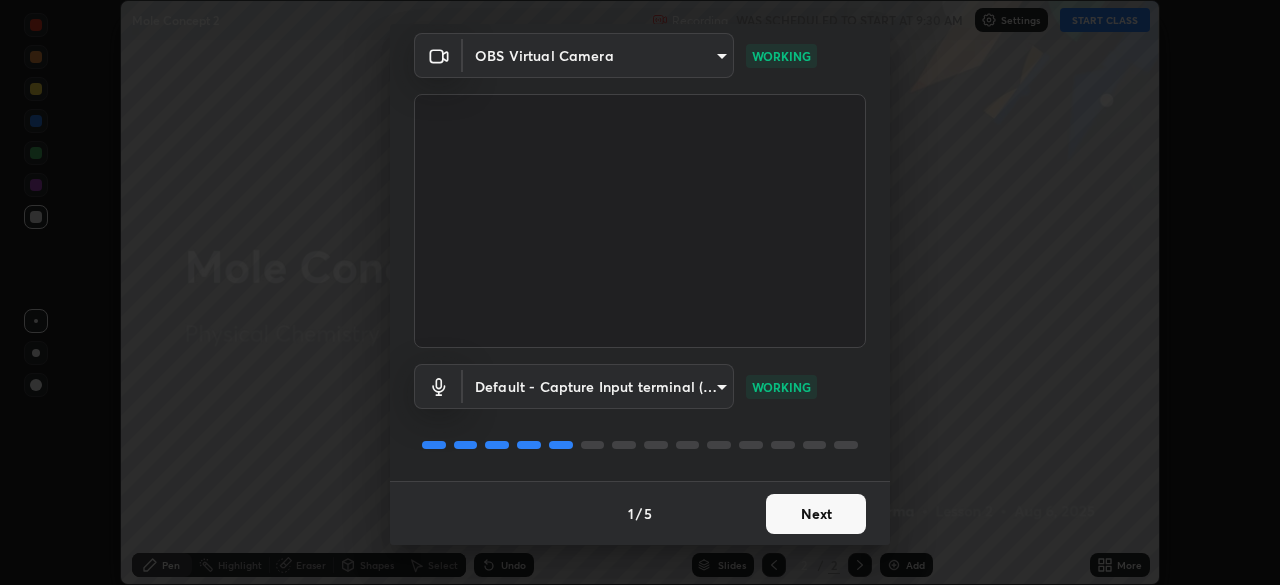 scroll, scrollTop: 0, scrollLeft: 0, axis: both 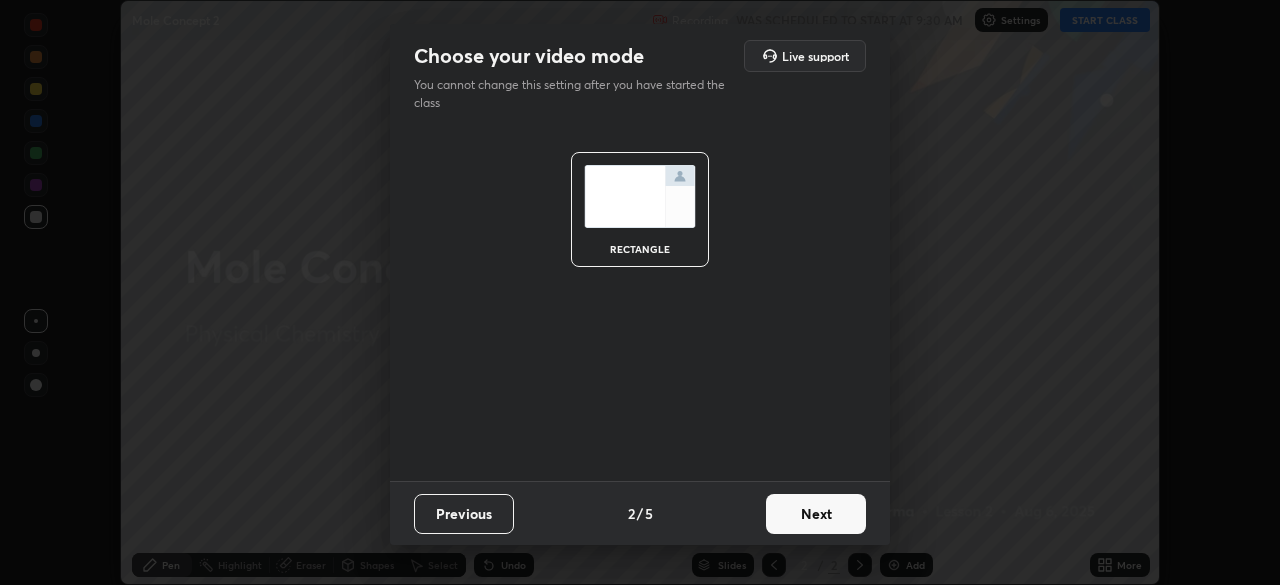 click on "Next" at bounding box center [816, 514] 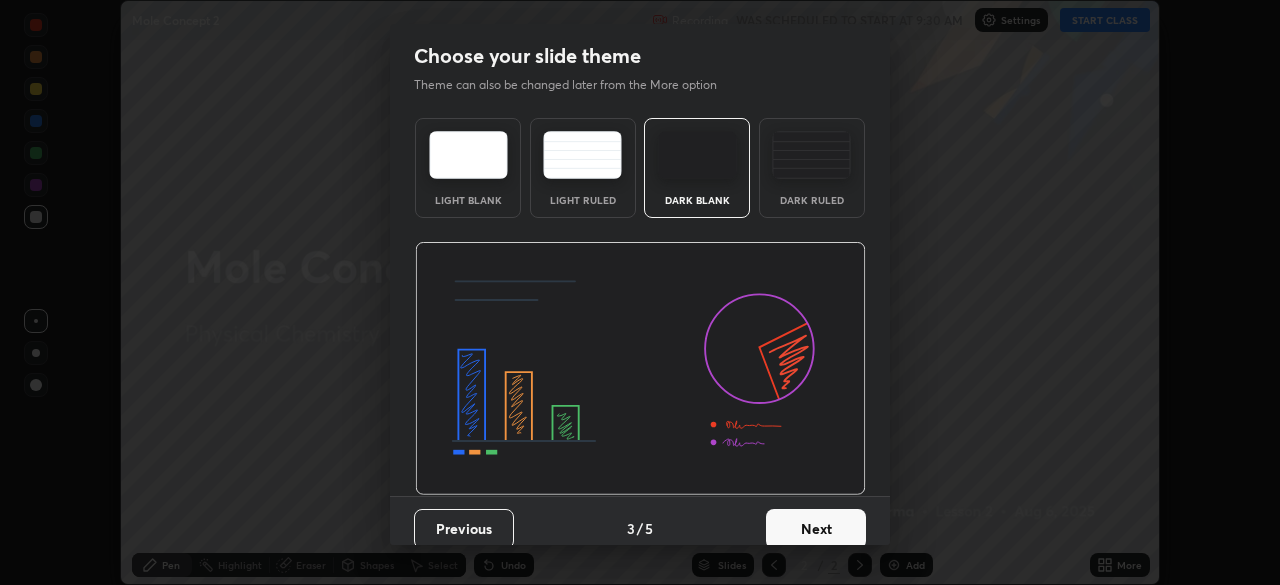 click on "Next" at bounding box center [816, 529] 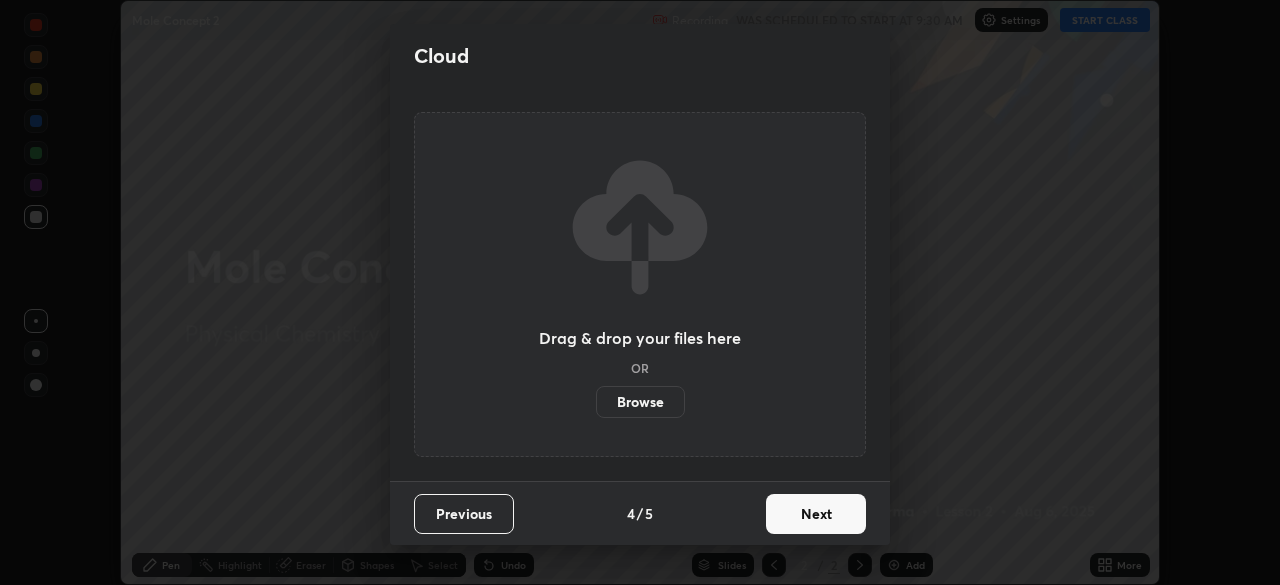 click on "Next" at bounding box center [816, 514] 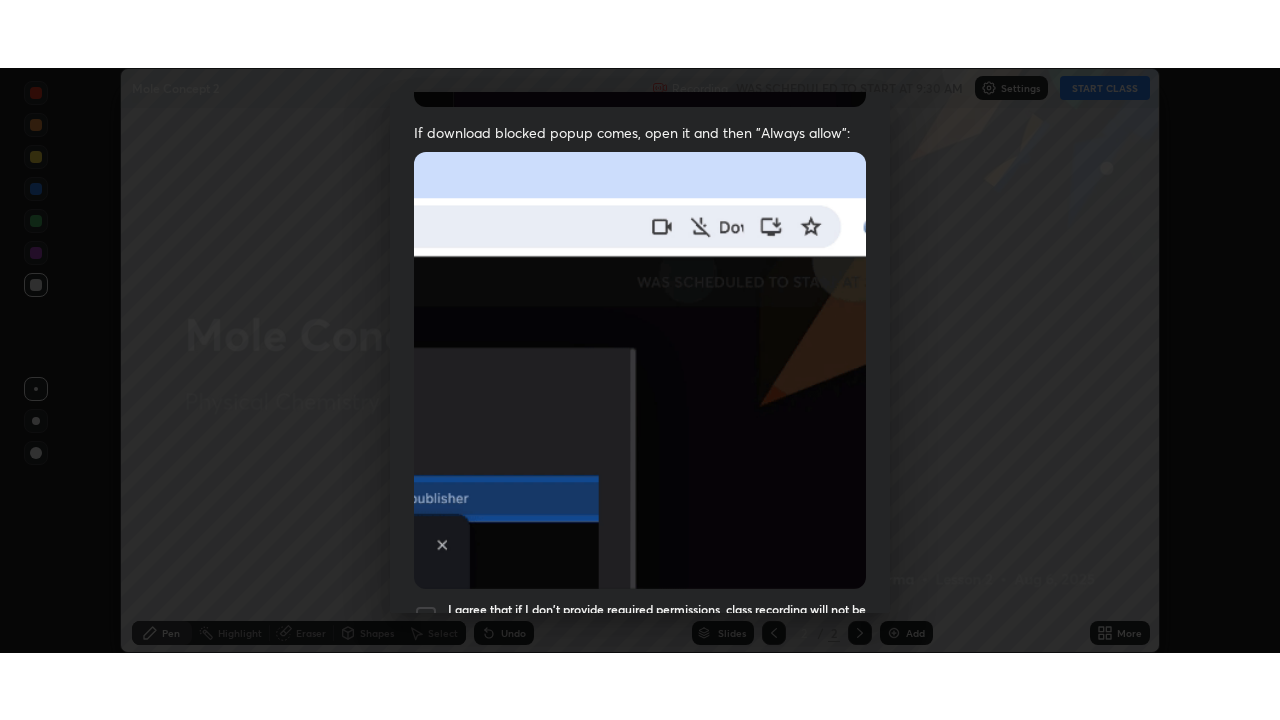 scroll, scrollTop: 479, scrollLeft: 0, axis: vertical 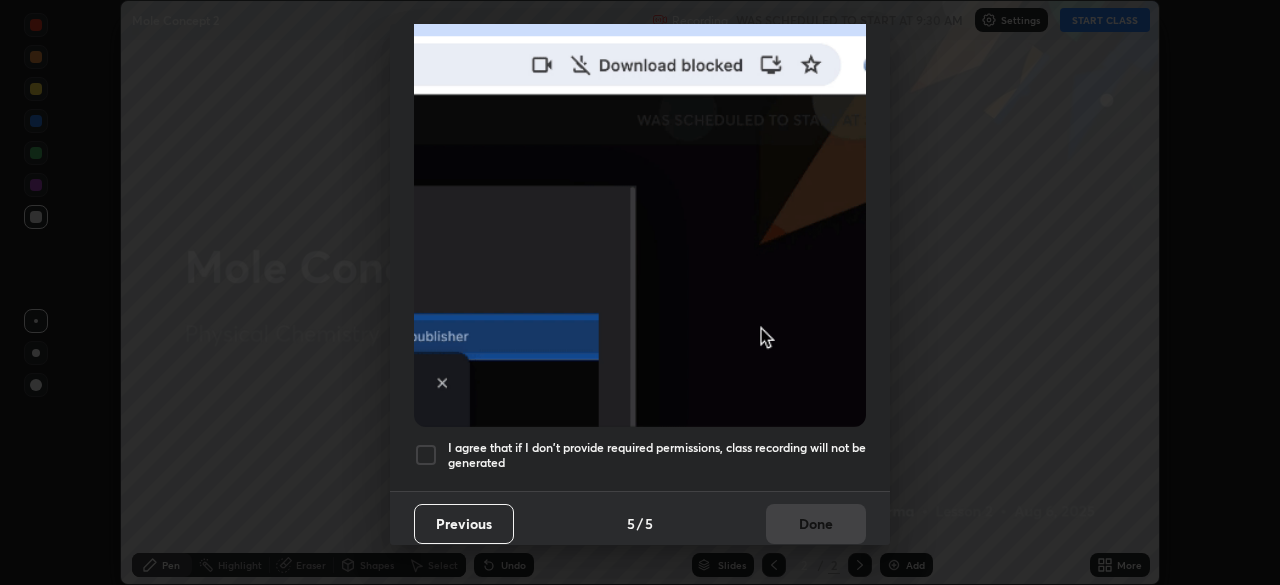 click at bounding box center [426, 455] 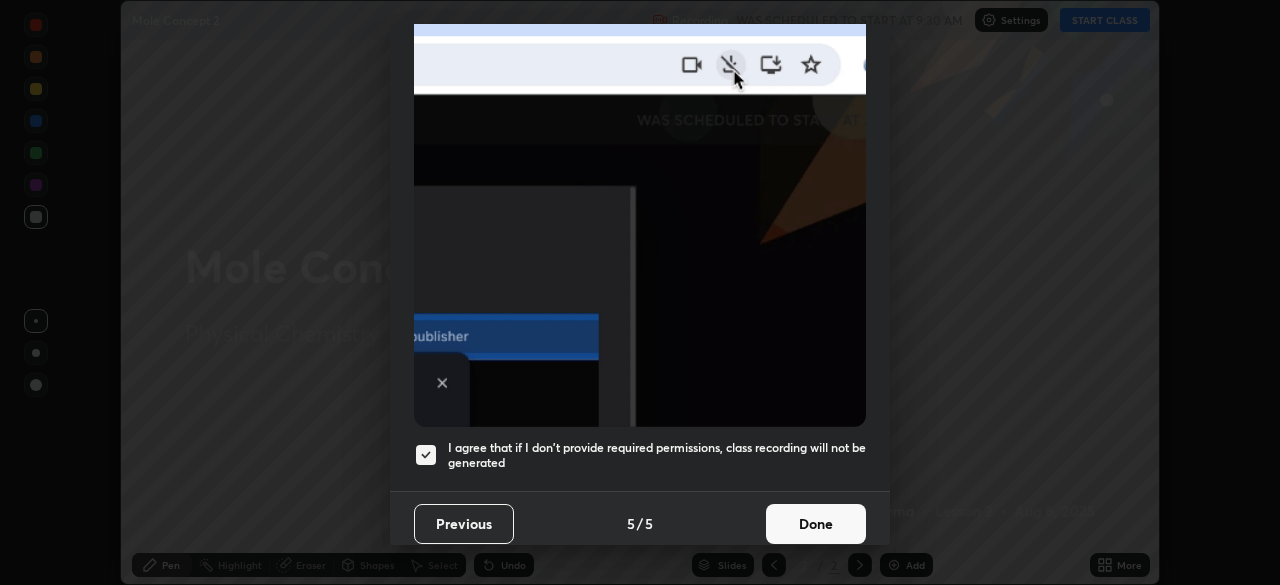 click on "Done" at bounding box center [816, 524] 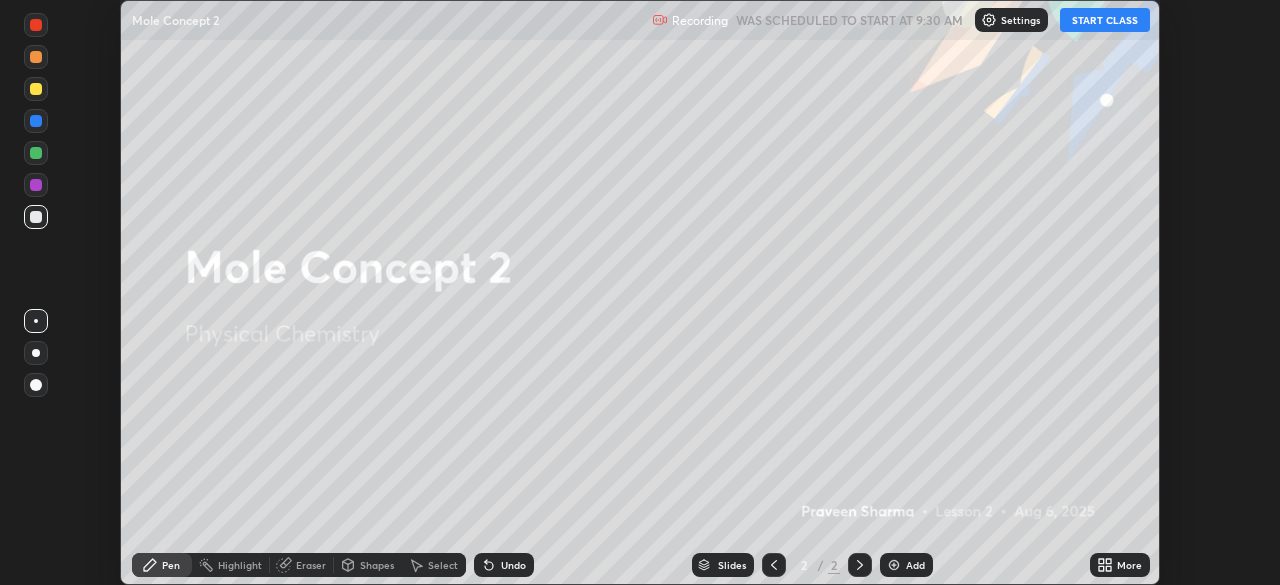 click at bounding box center [894, 565] 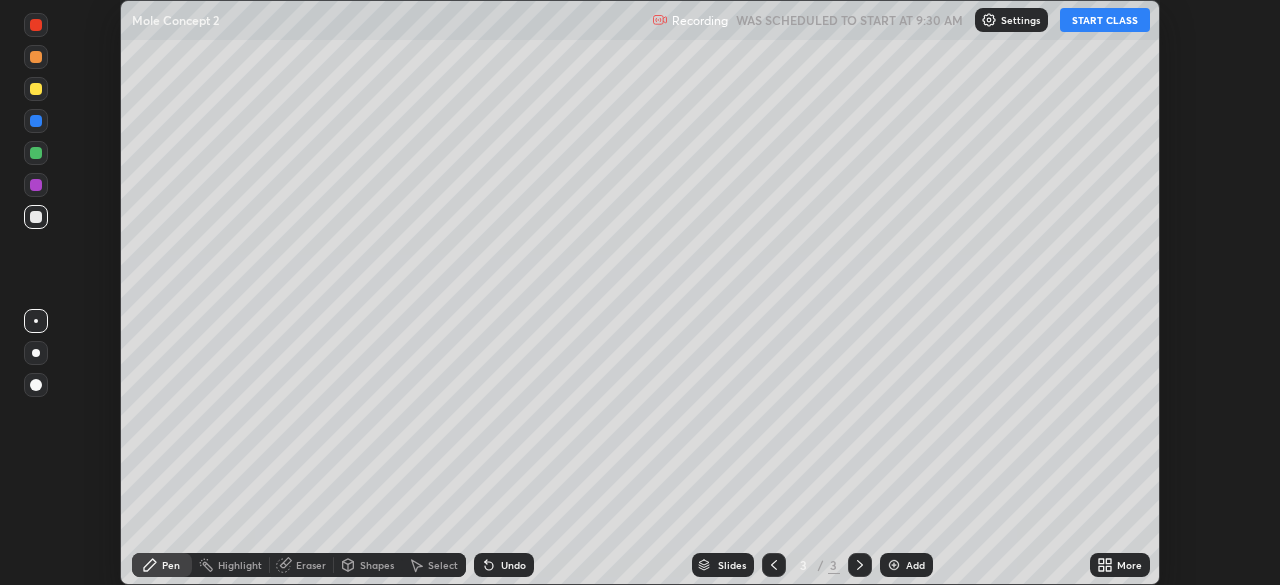 click 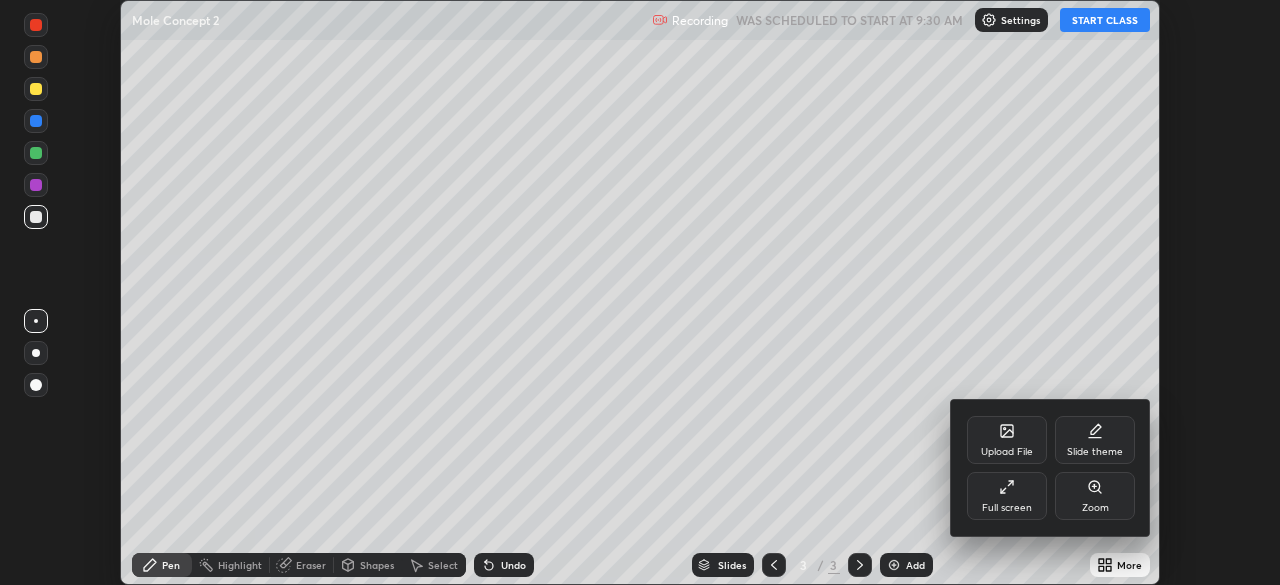 click 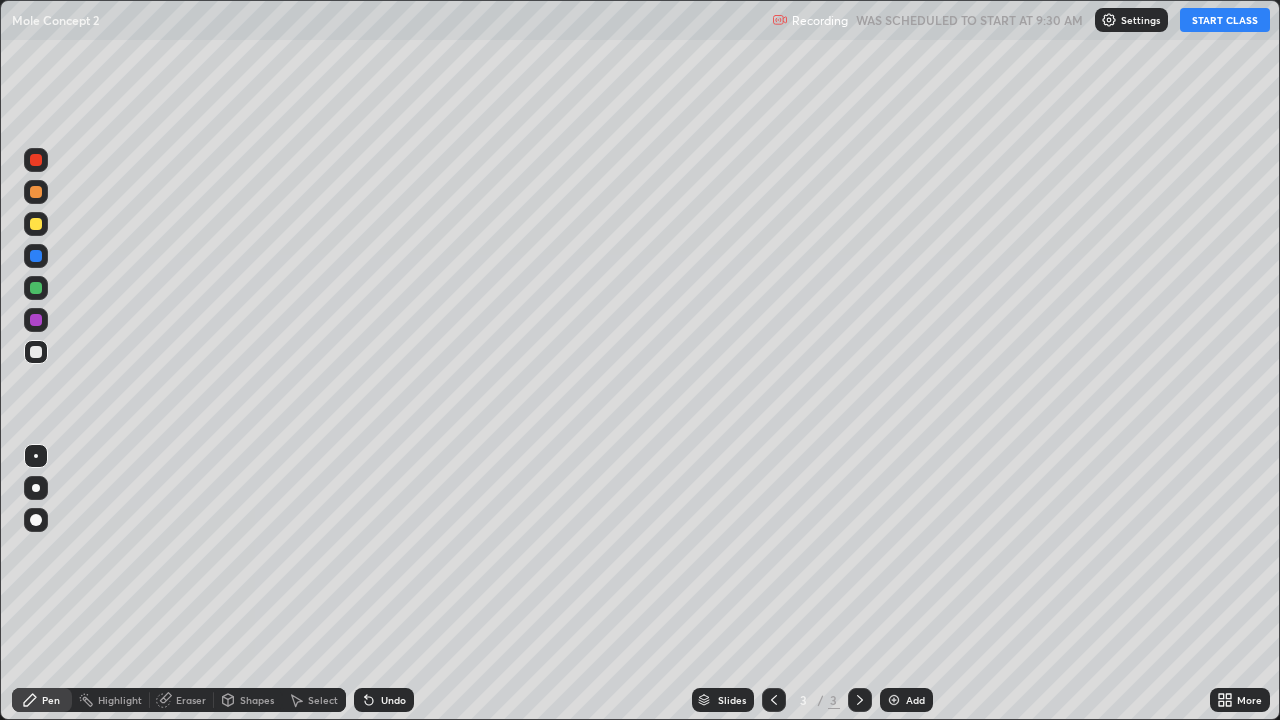 scroll, scrollTop: 99280, scrollLeft: 98720, axis: both 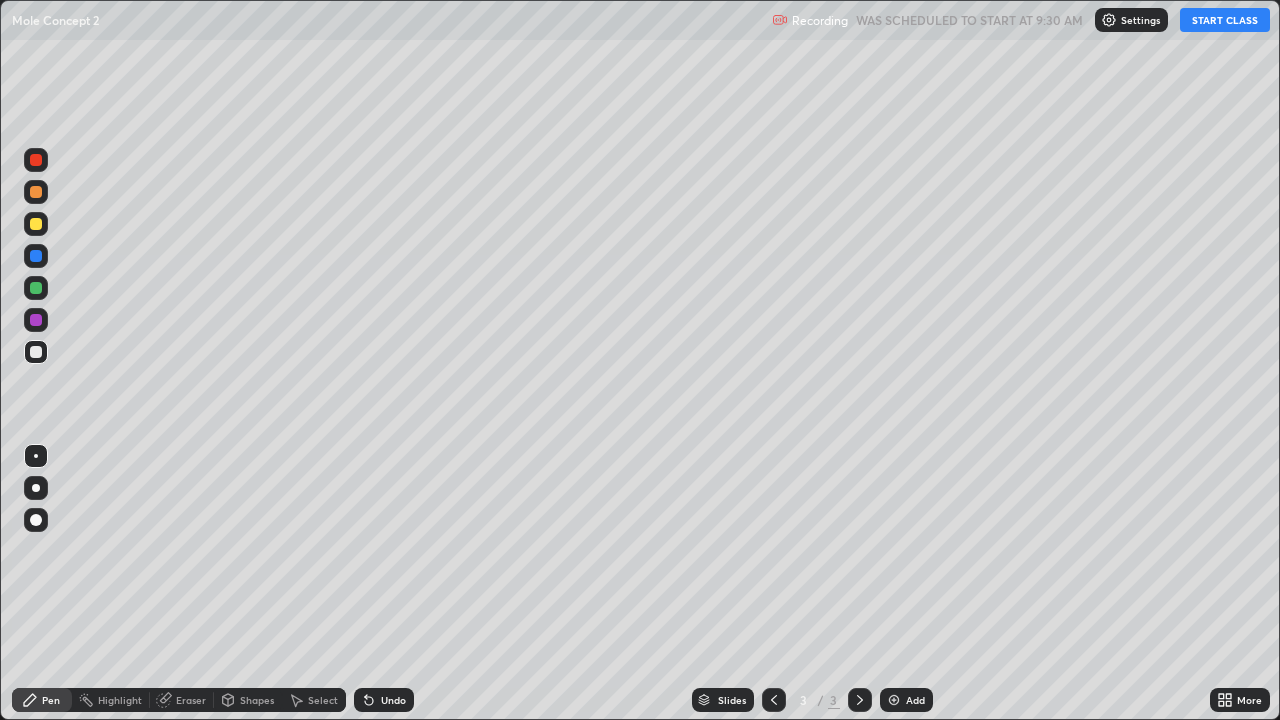 click on "START CLASS" at bounding box center [1225, 20] 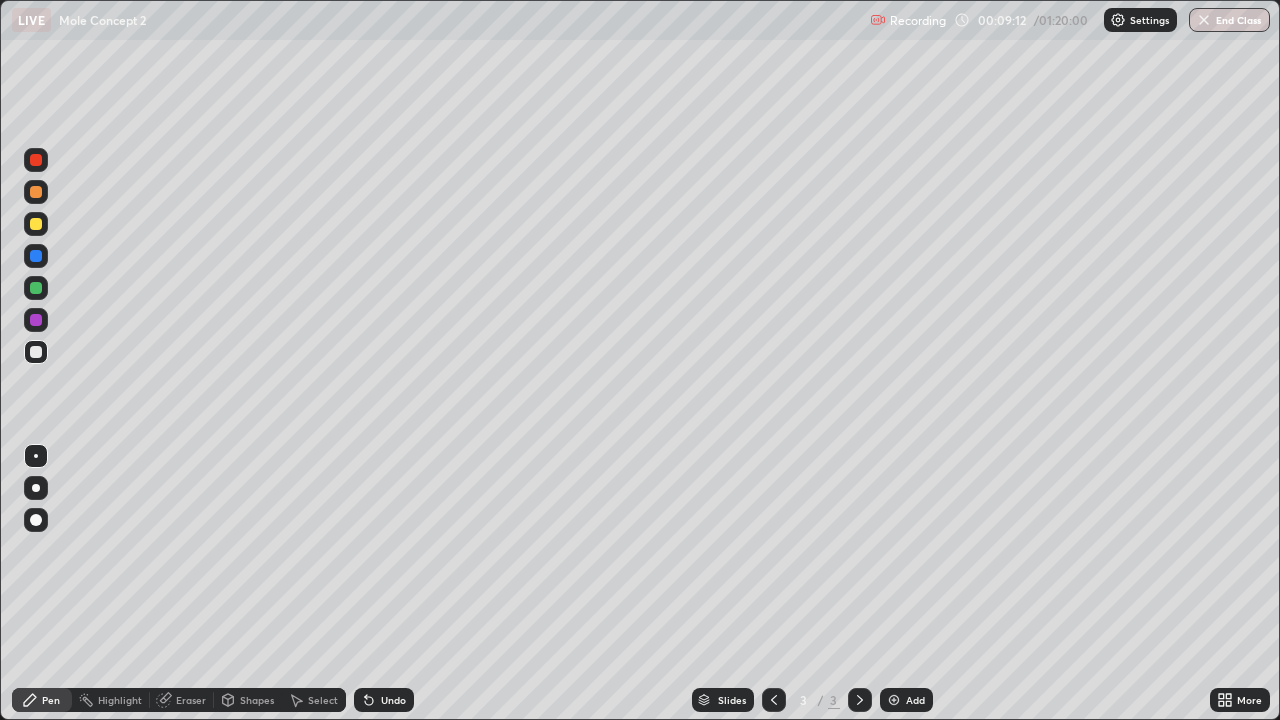 click on "Setting up your live class" at bounding box center (640, 360) 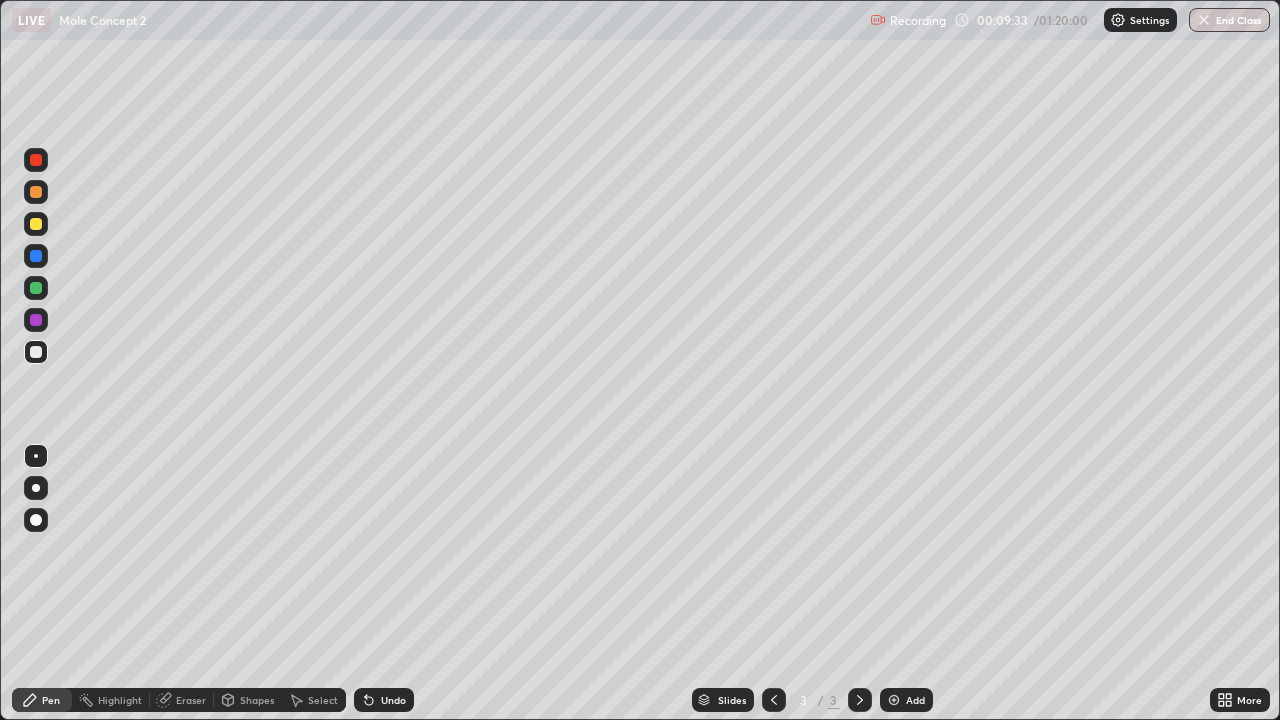 click at bounding box center (894, 700) 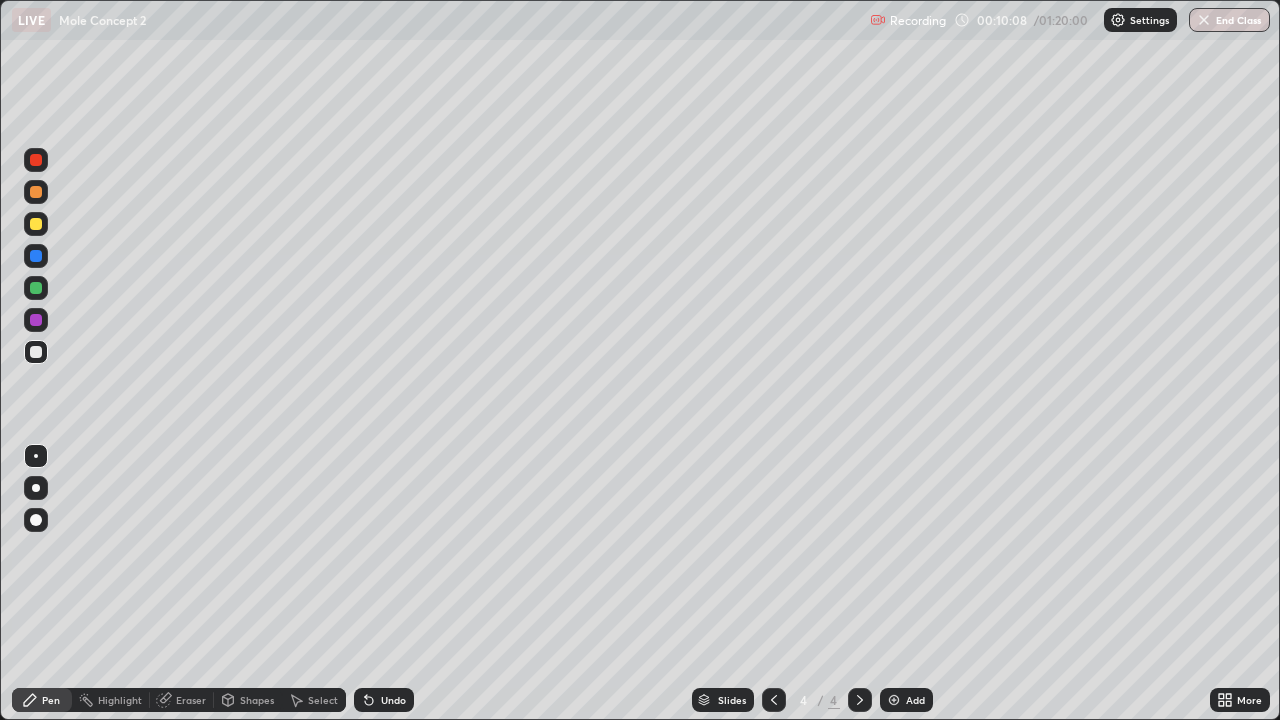 click 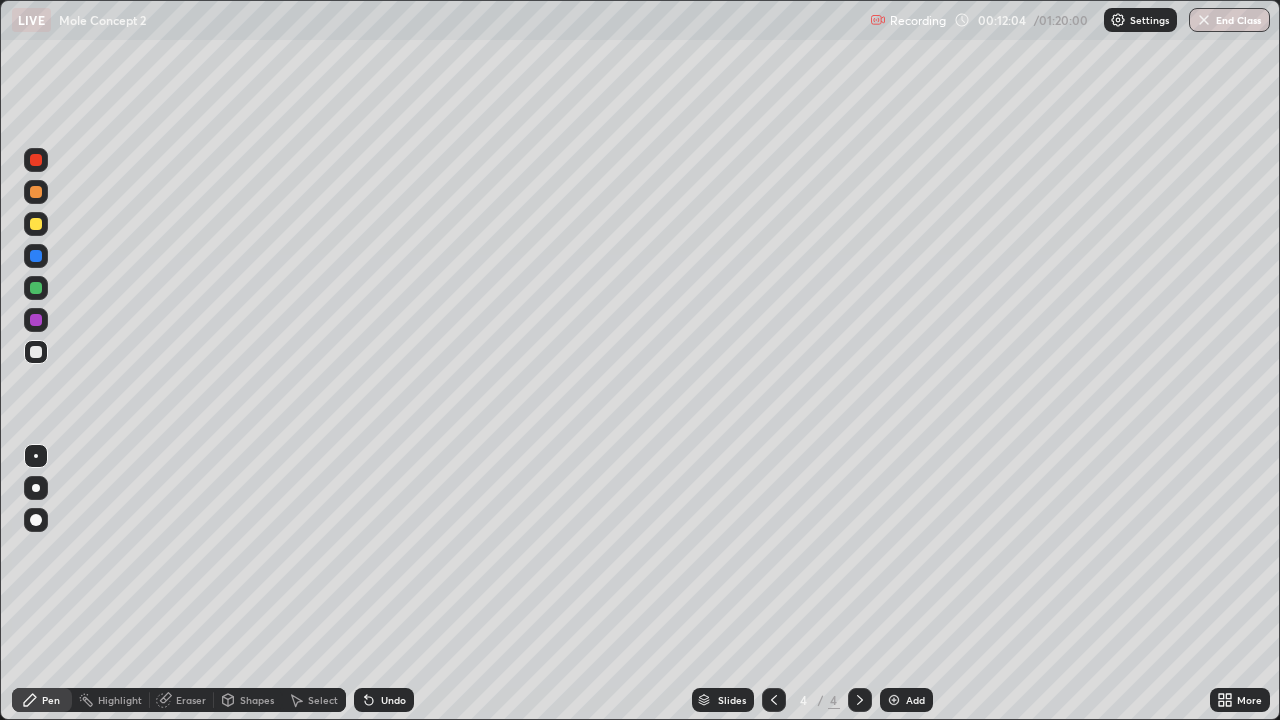 click at bounding box center (36, 224) 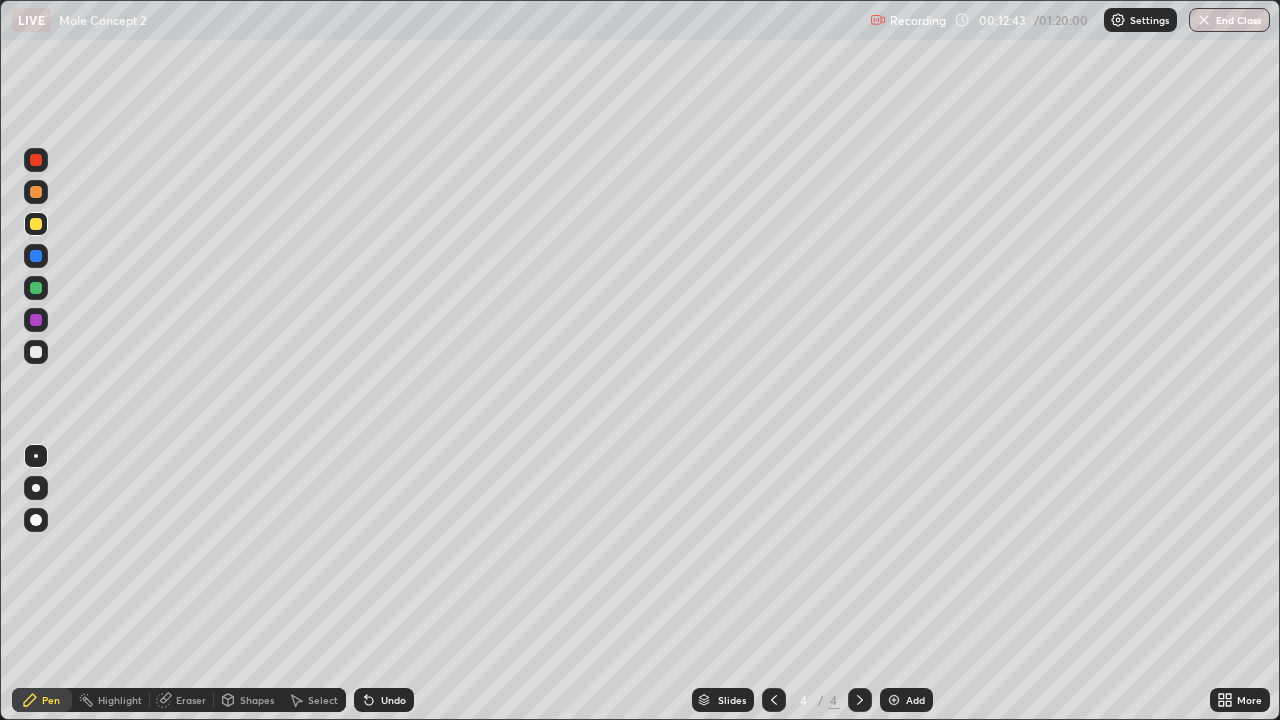 click at bounding box center (36, 352) 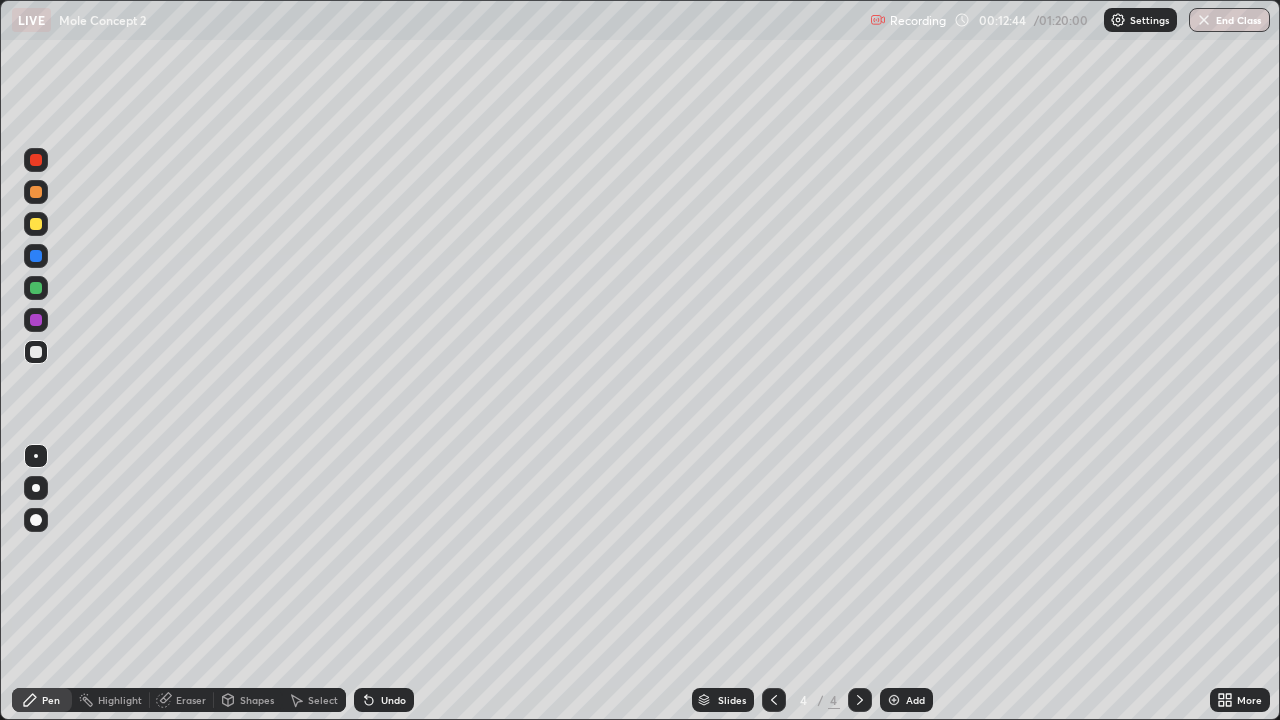 click at bounding box center (894, 700) 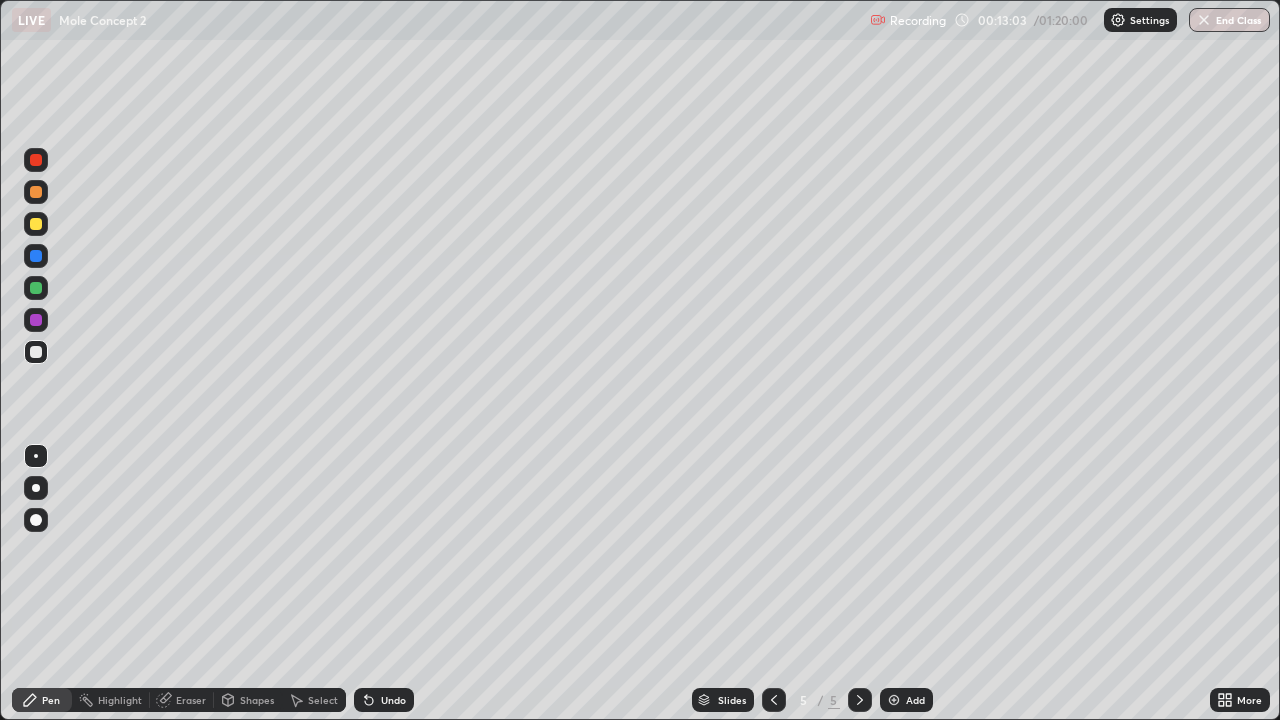 click 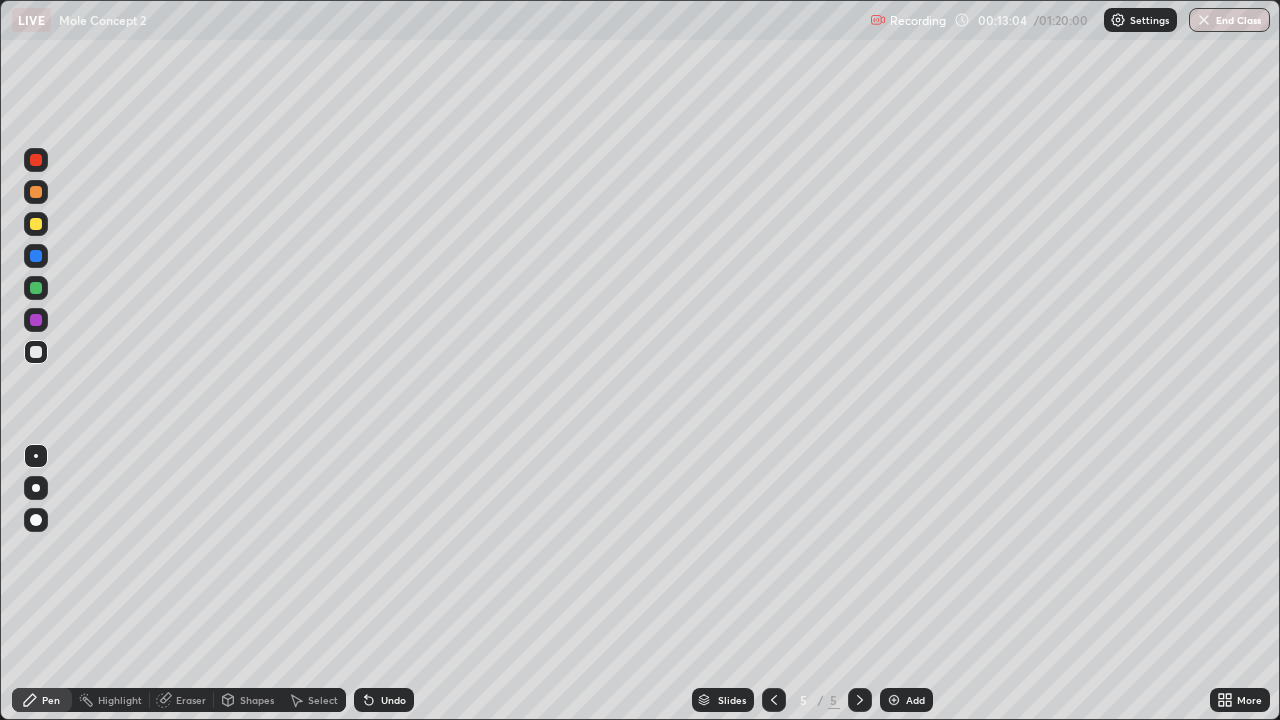 click 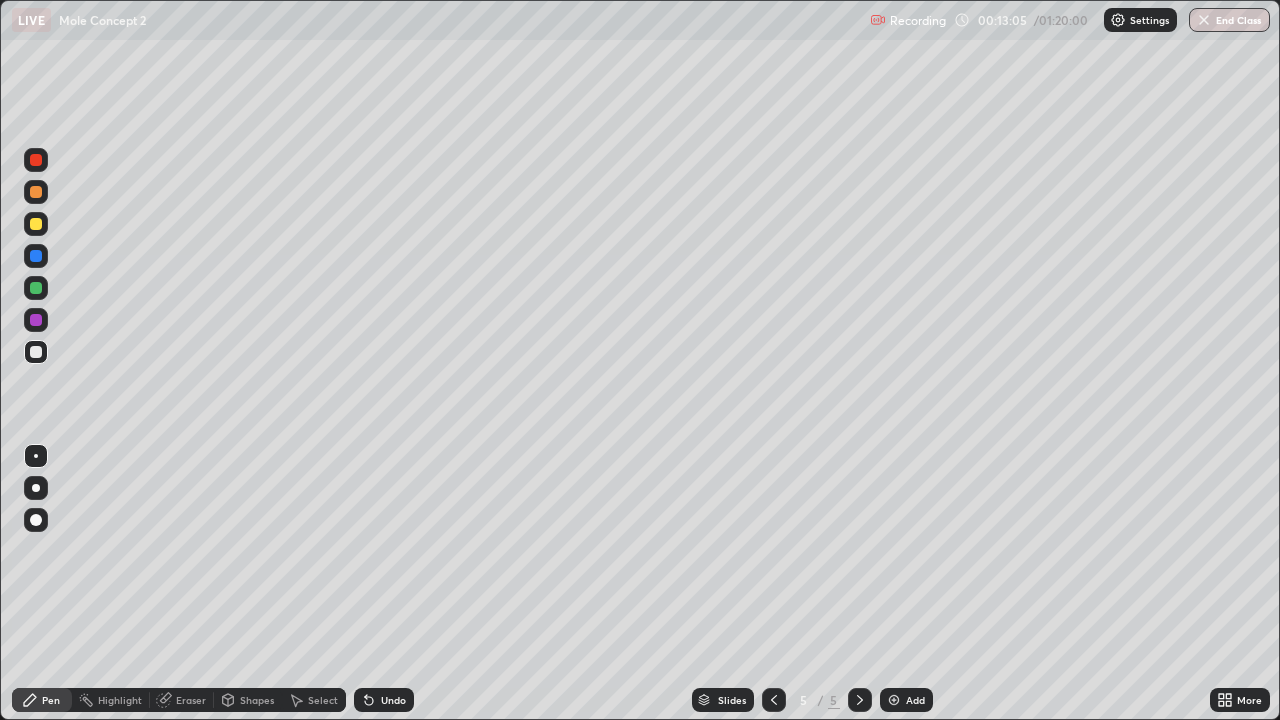 click 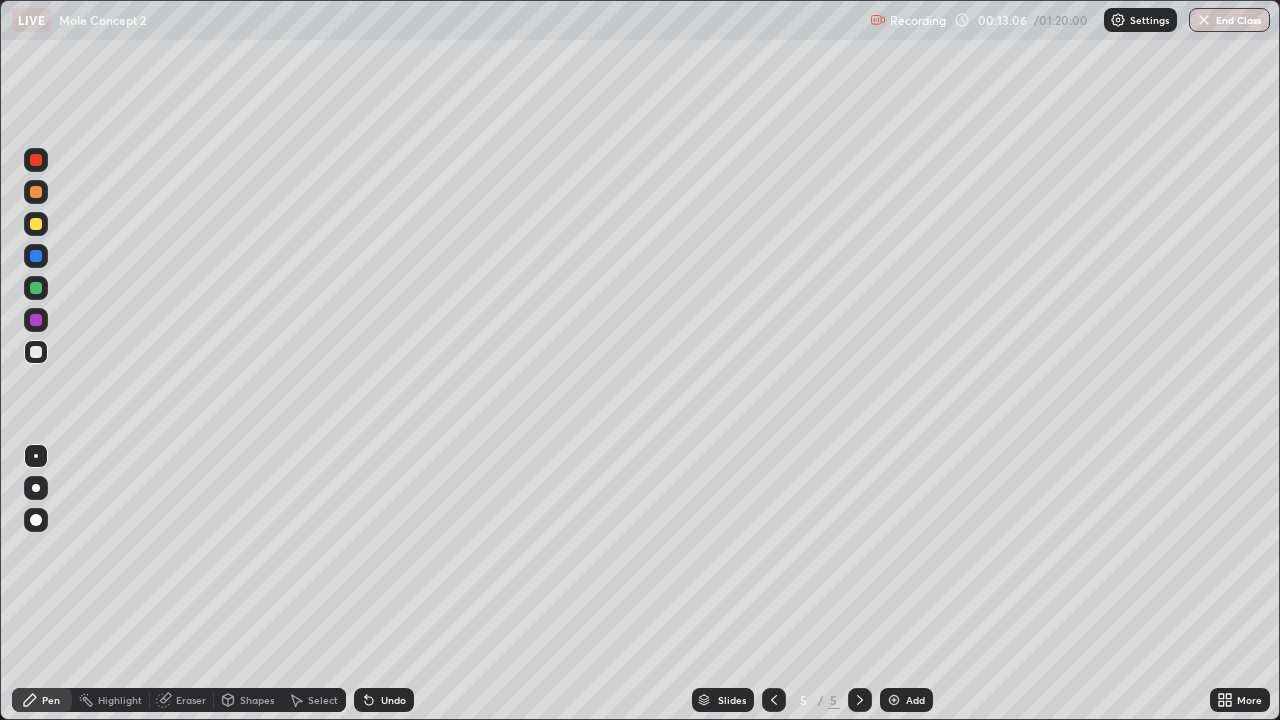 click on "Undo" at bounding box center (384, 700) 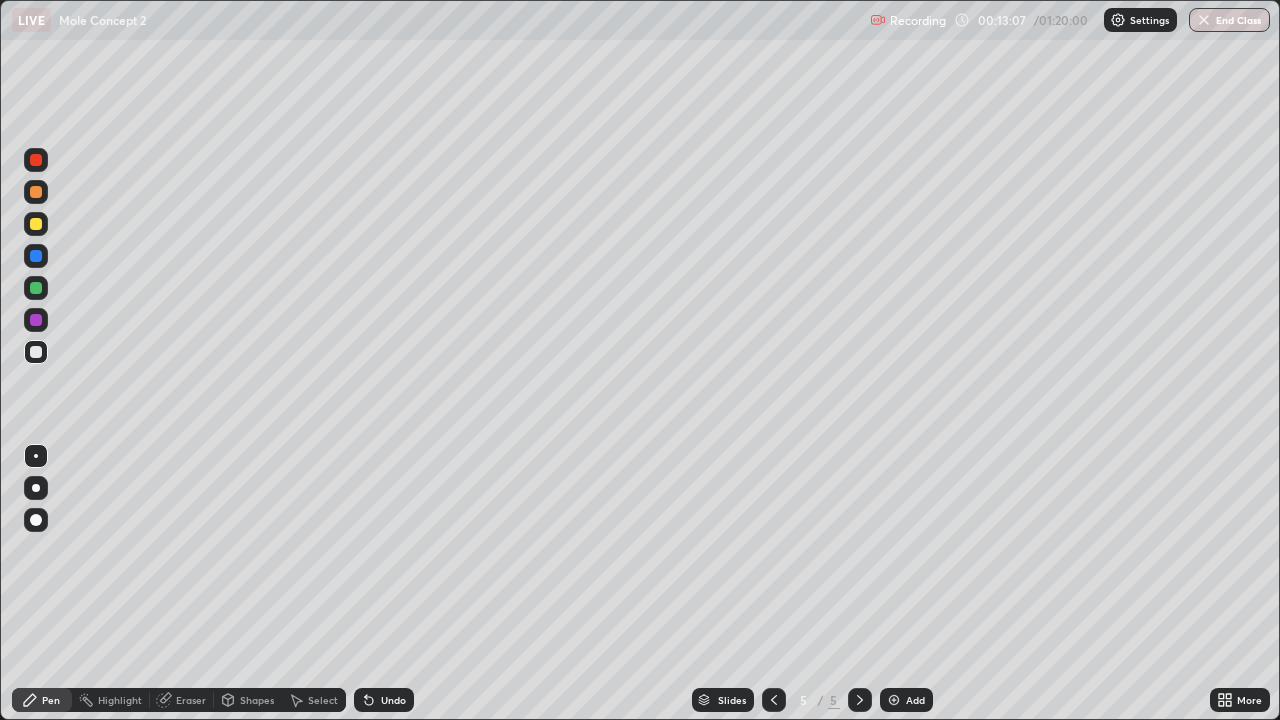 click on "Undo" at bounding box center [384, 700] 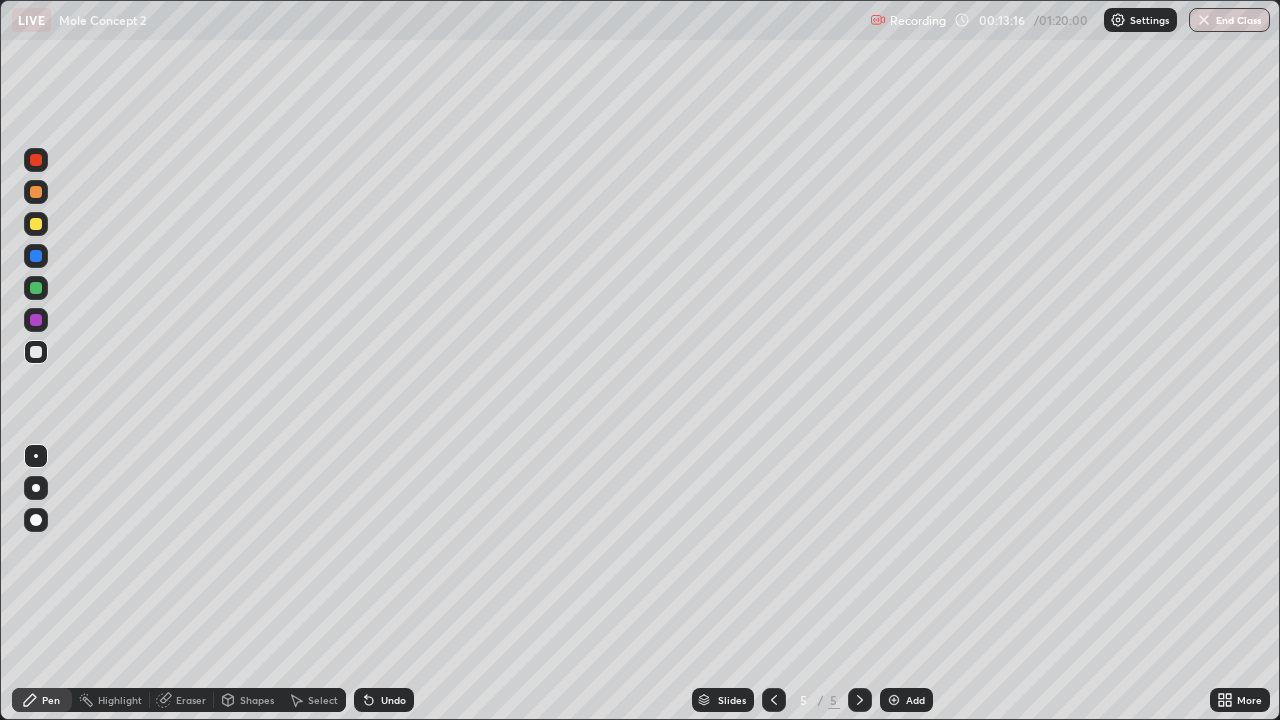 click 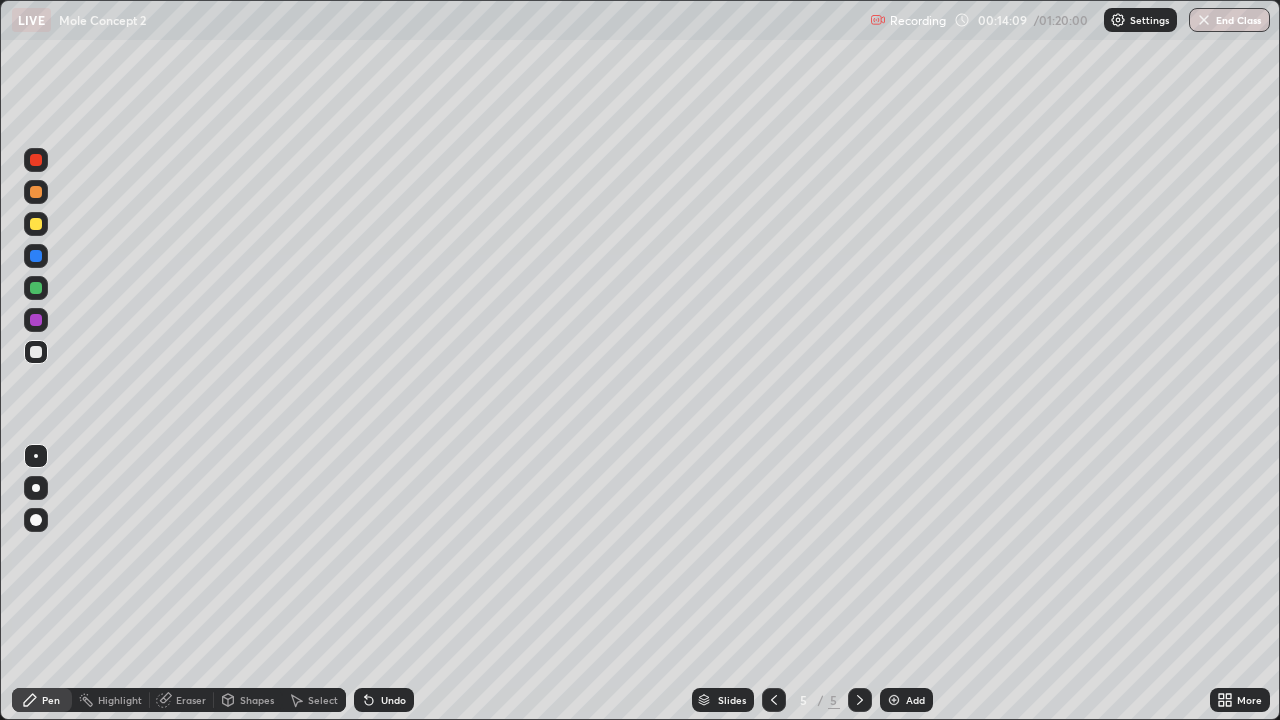 click at bounding box center [774, 700] 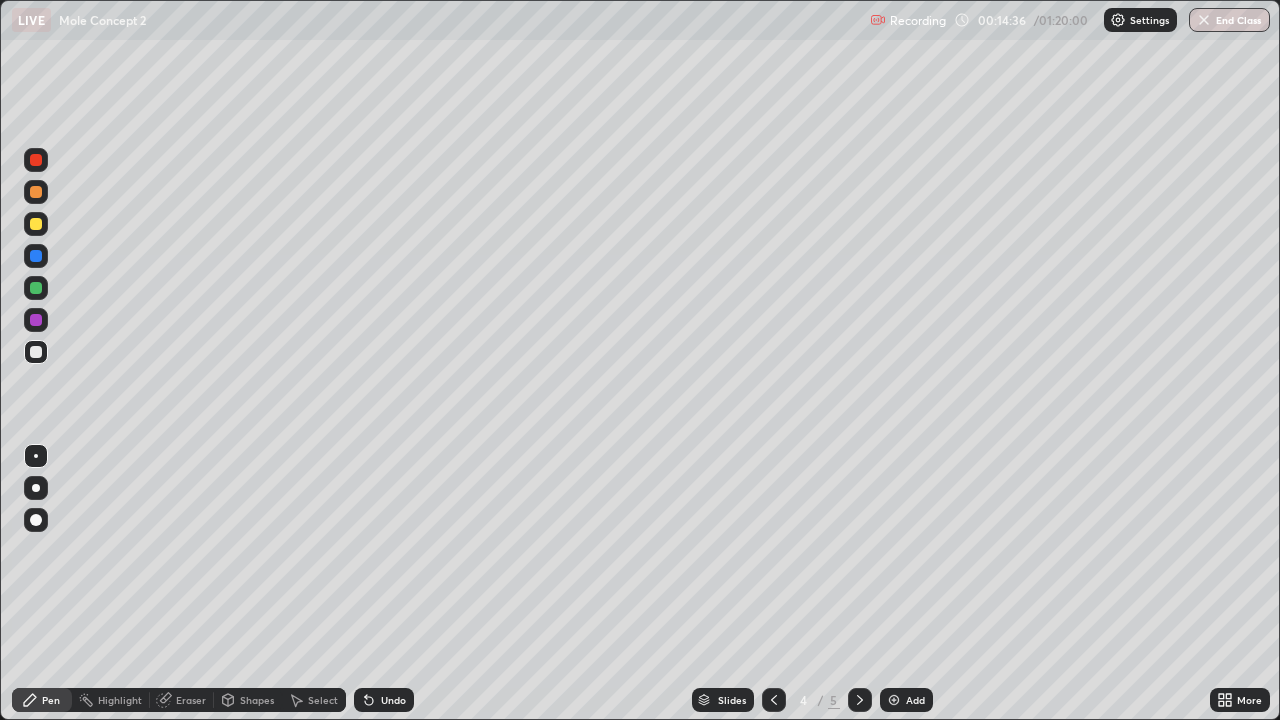 click 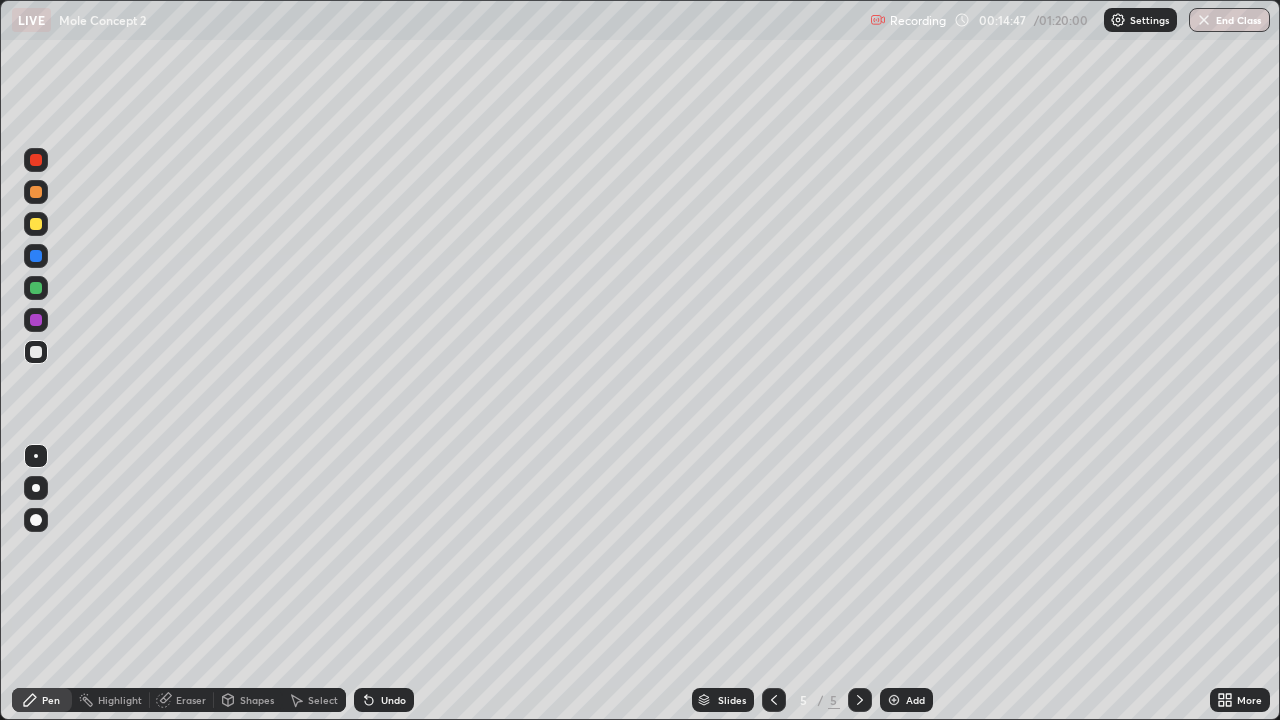 click on "Undo" at bounding box center [393, 700] 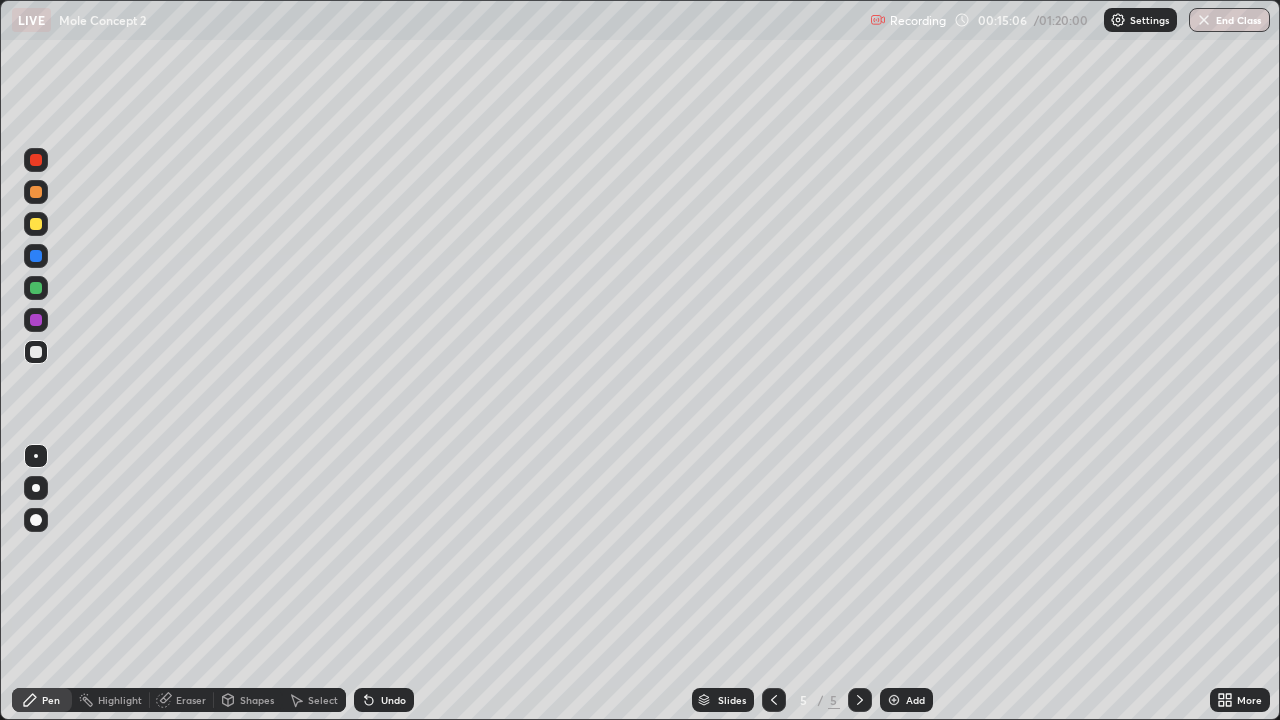click on "Undo" at bounding box center (393, 700) 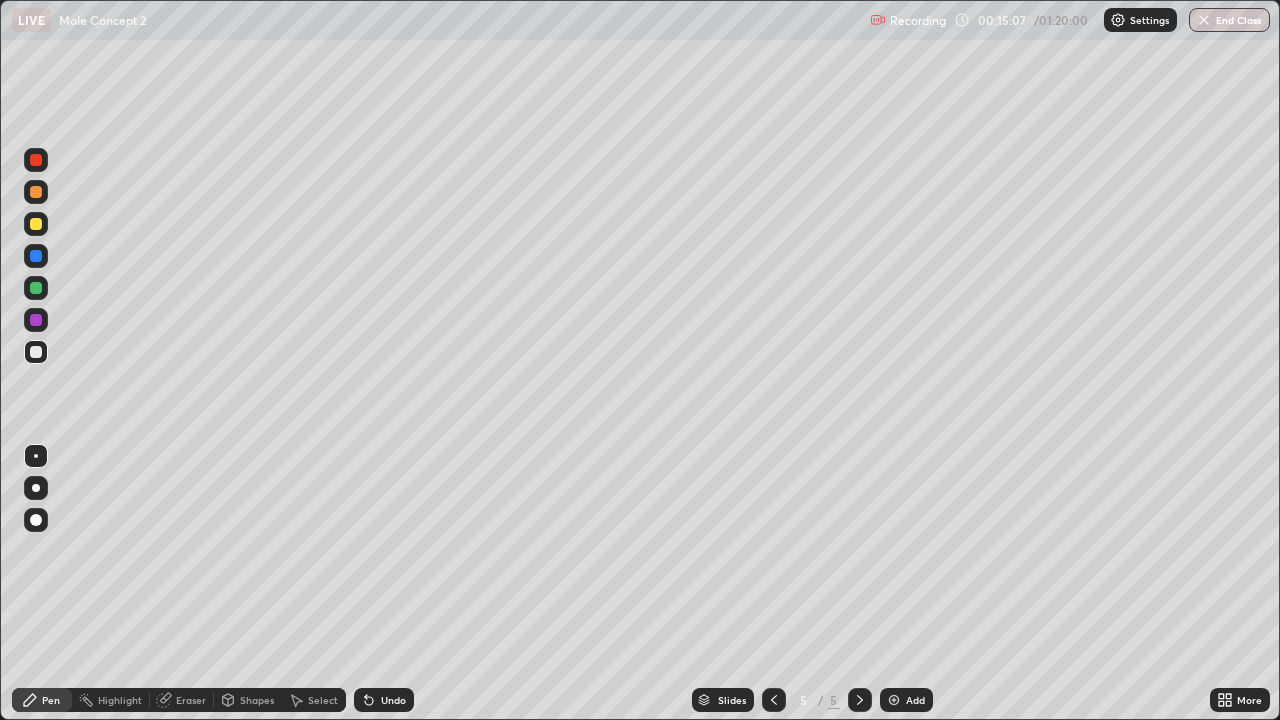 click on "Undo" at bounding box center (384, 700) 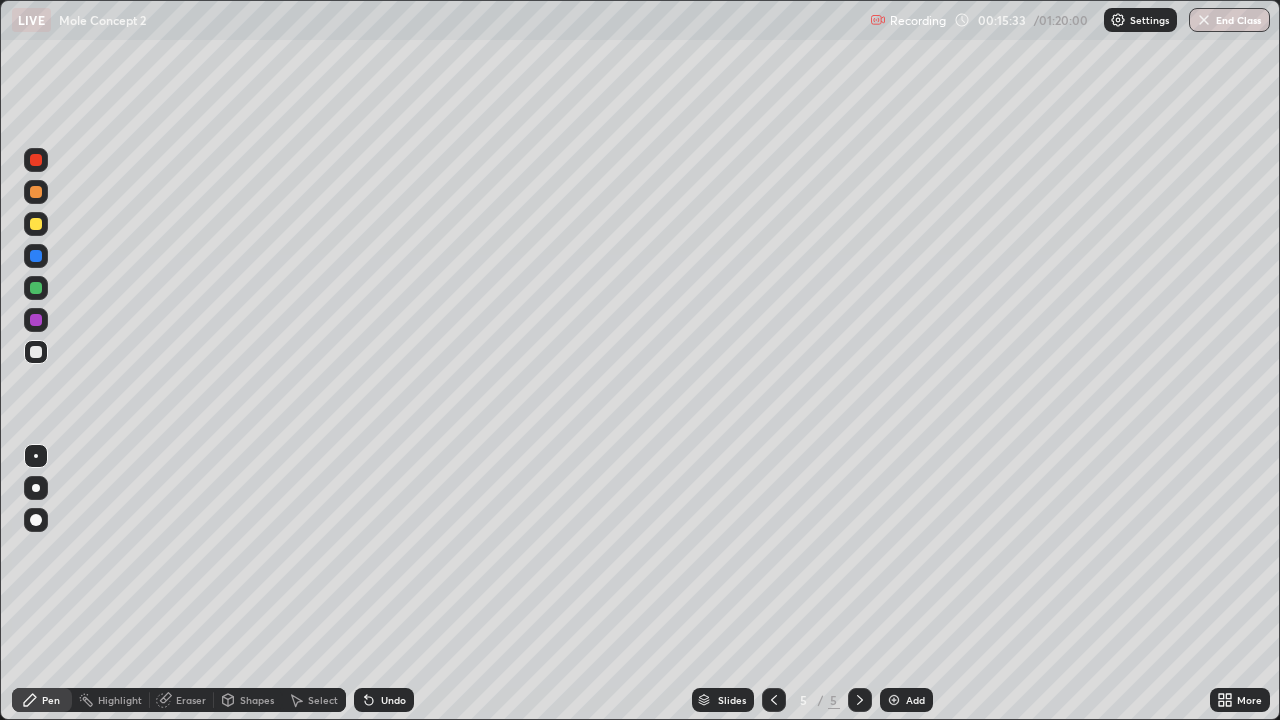 click at bounding box center (36, 224) 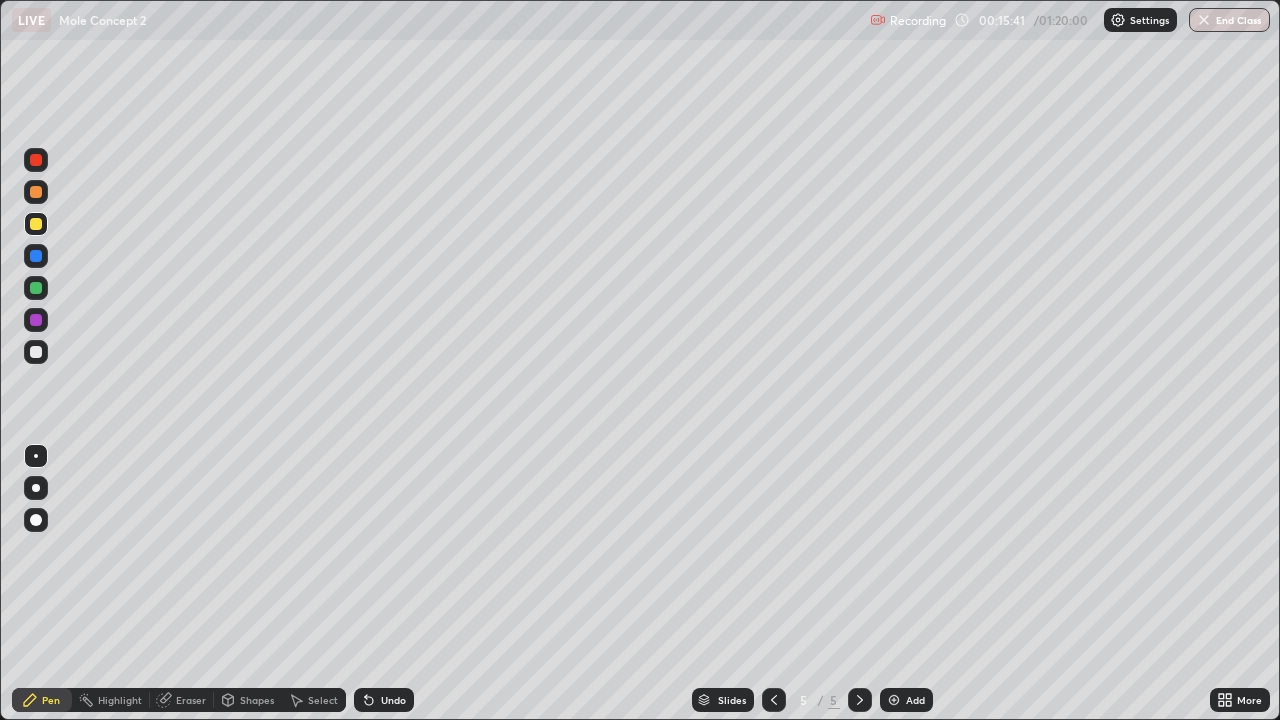 click at bounding box center (894, 700) 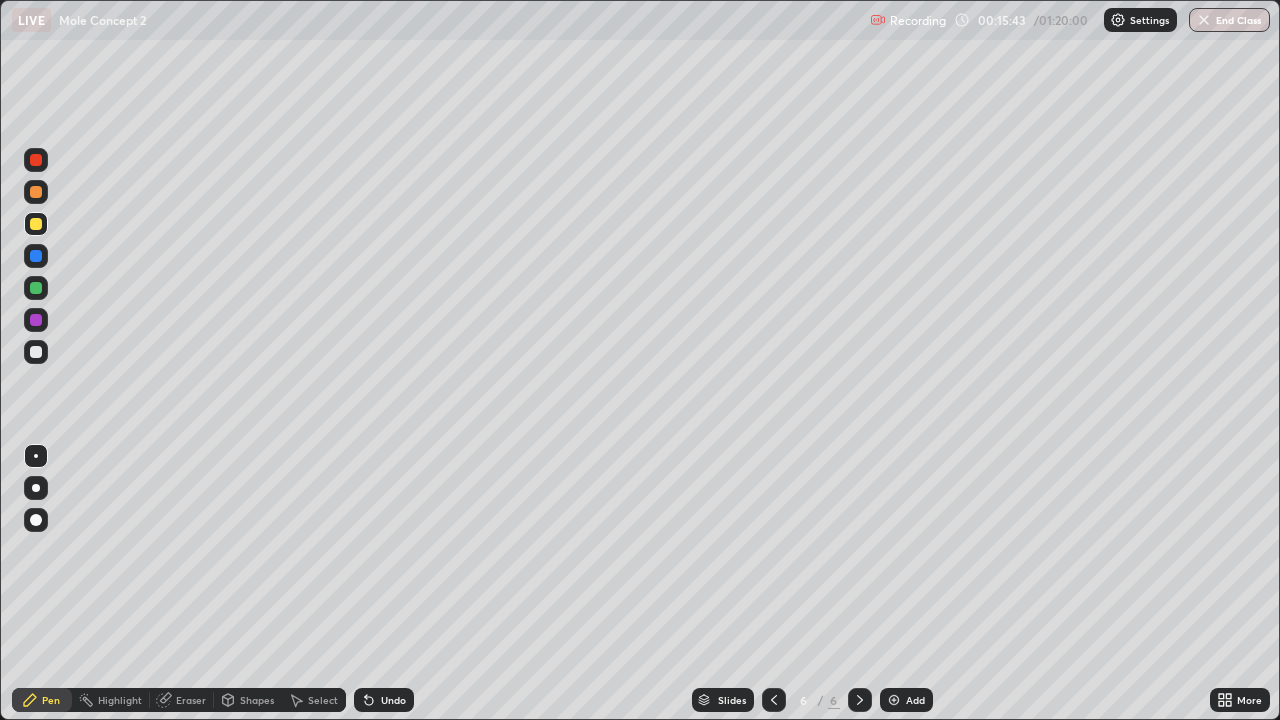 click 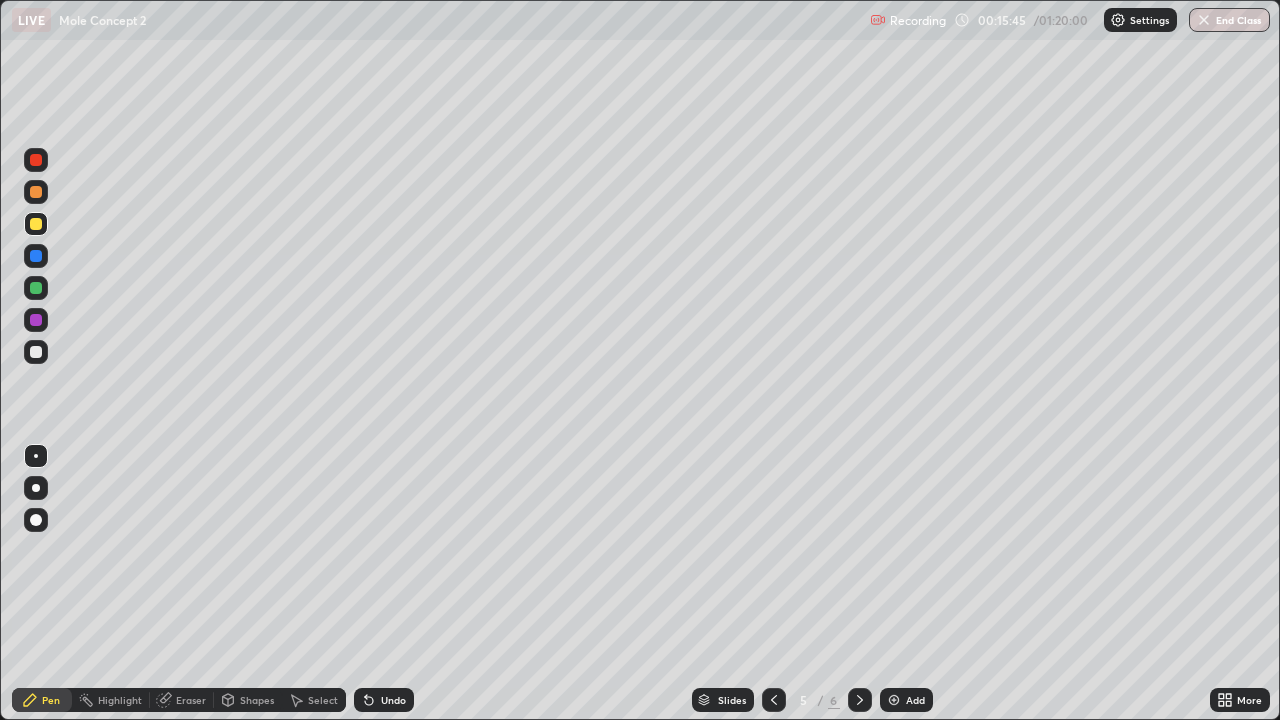 click on "Undo" at bounding box center (384, 700) 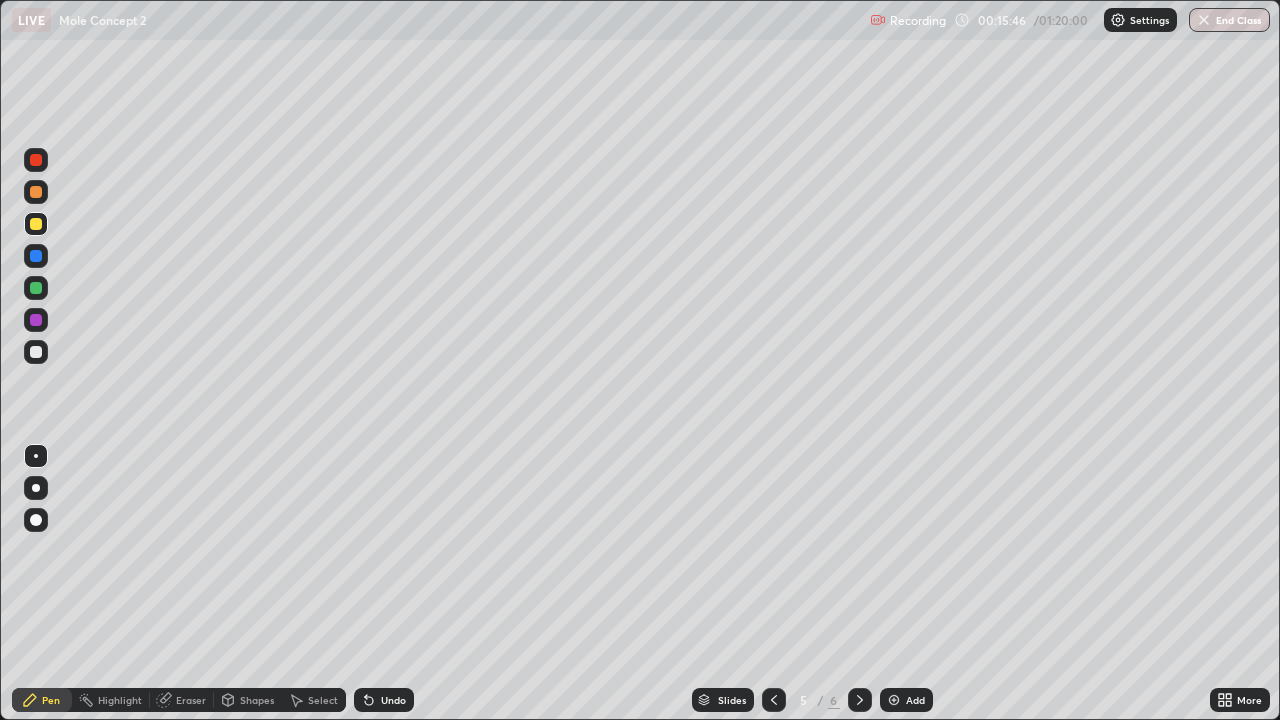 click on "Undo" at bounding box center [384, 700] 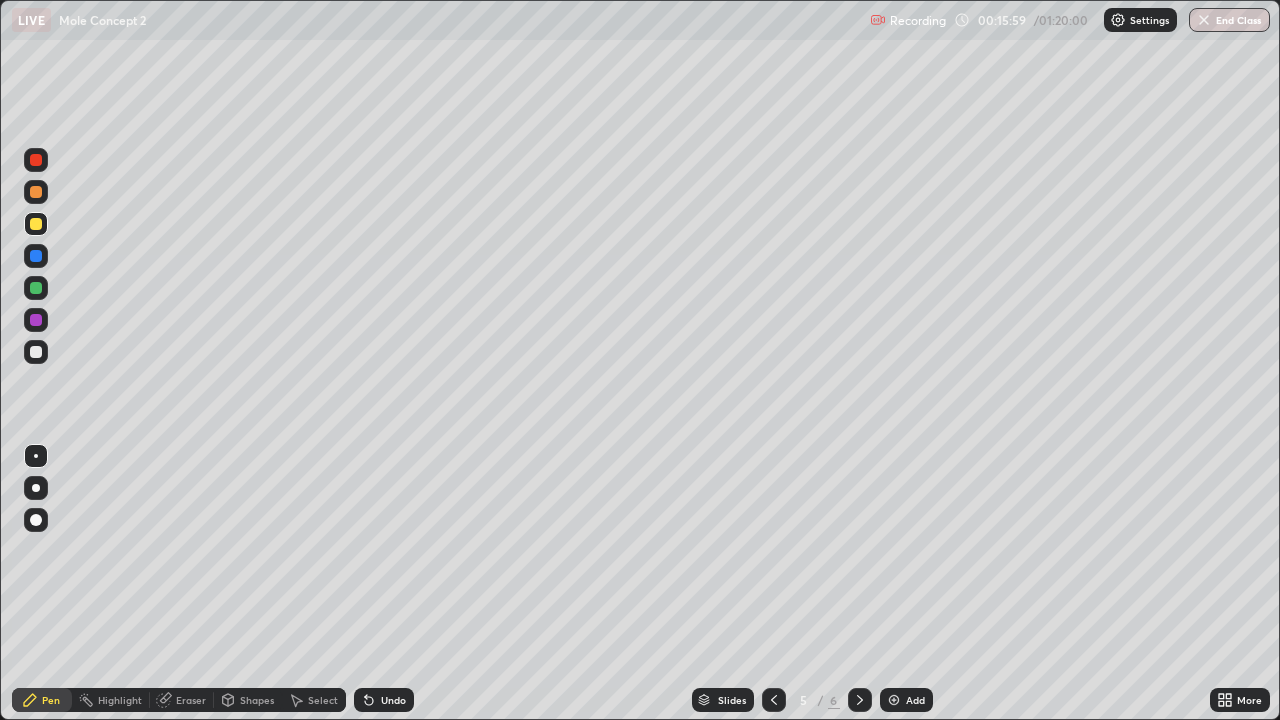 click at bounding box center [36, 352] 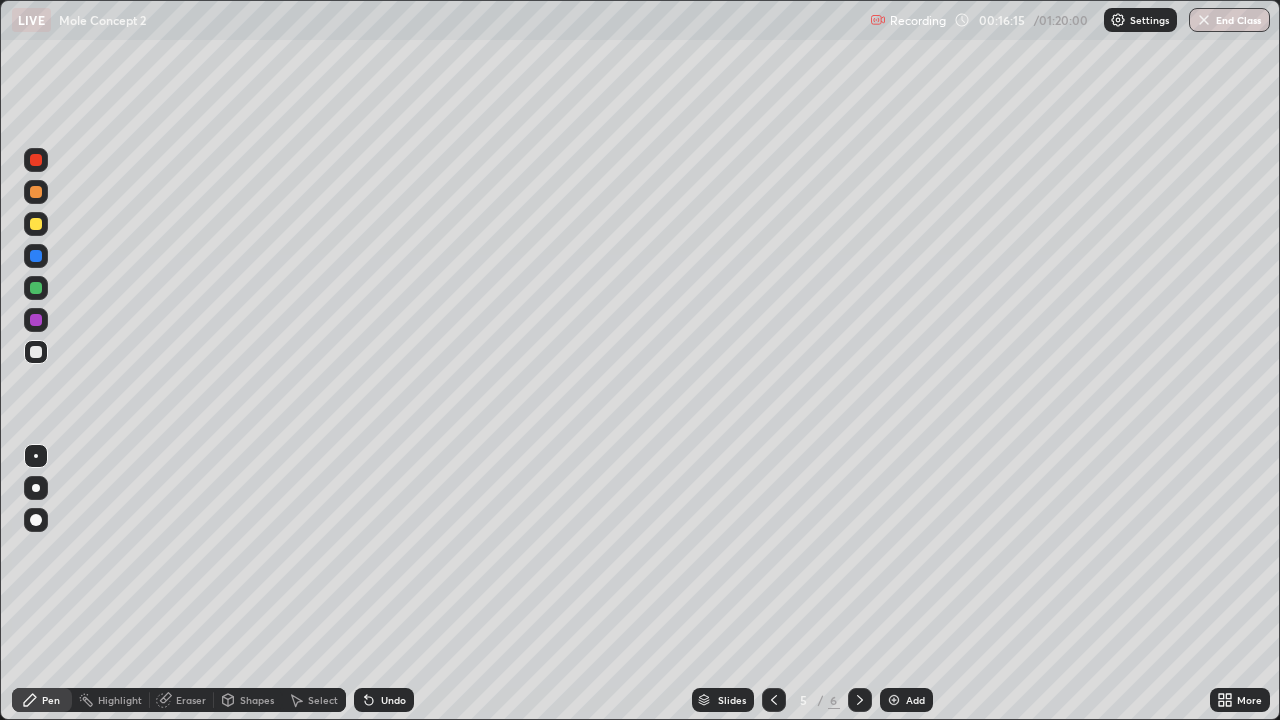 click on "Undo" at bounding box center [393, 700] 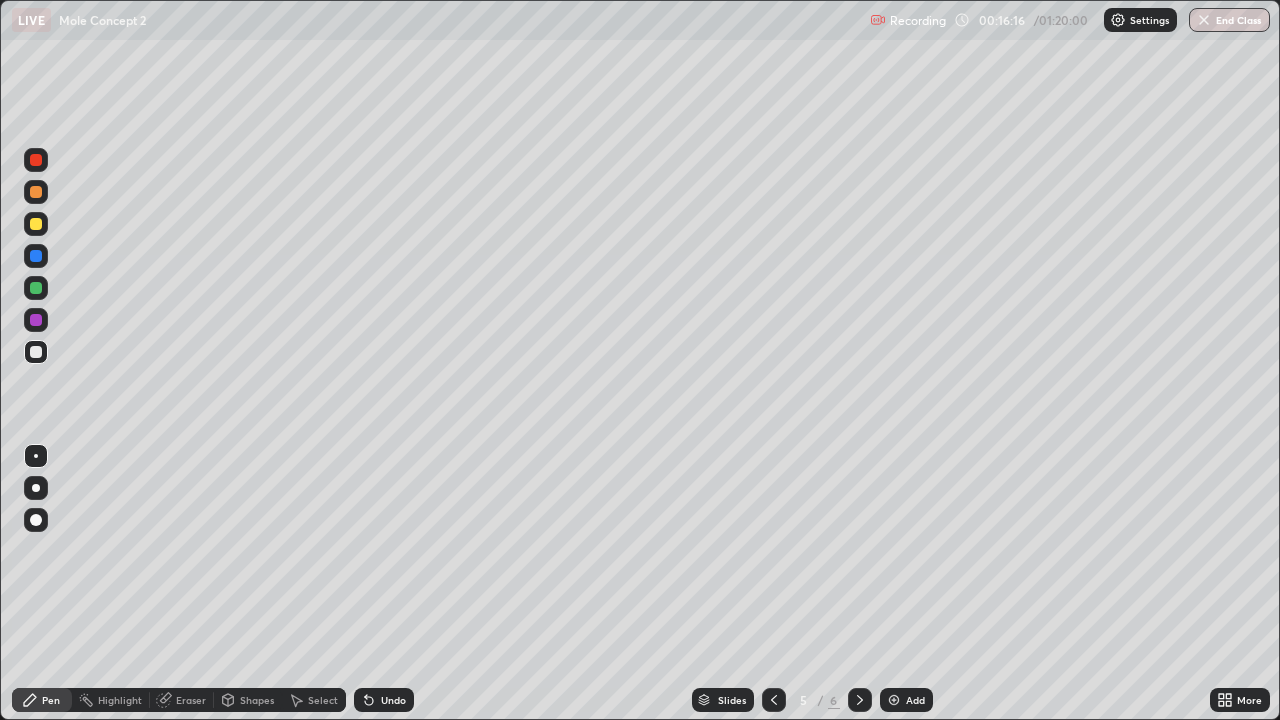 click on "Undo" at bounding box center (384, 700) 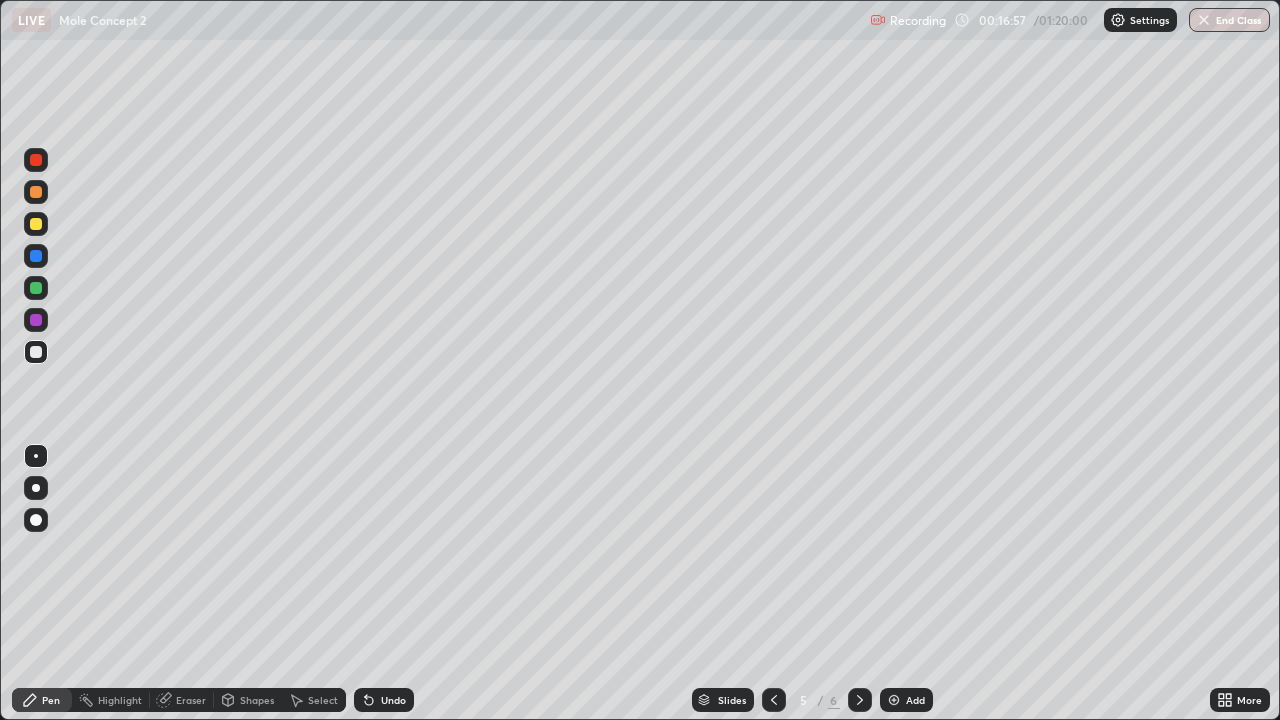click at bounding box center [894, 700] 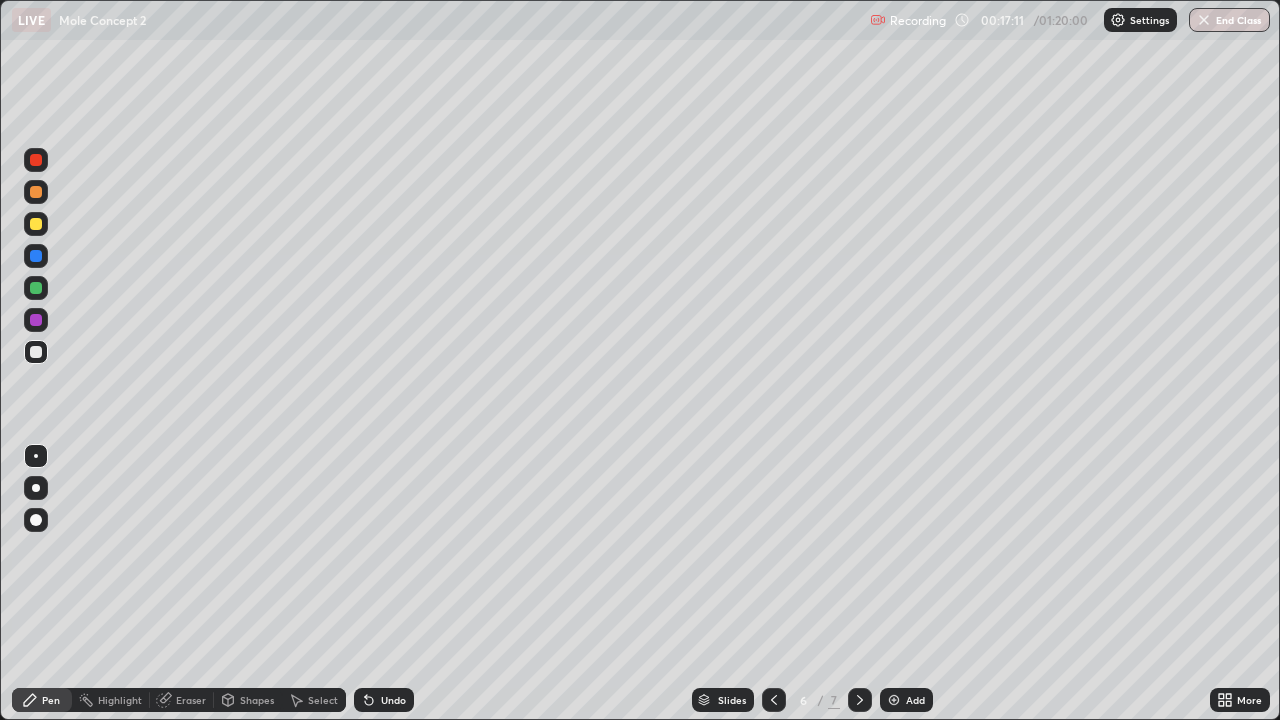 click at bounding box center (36, 224) 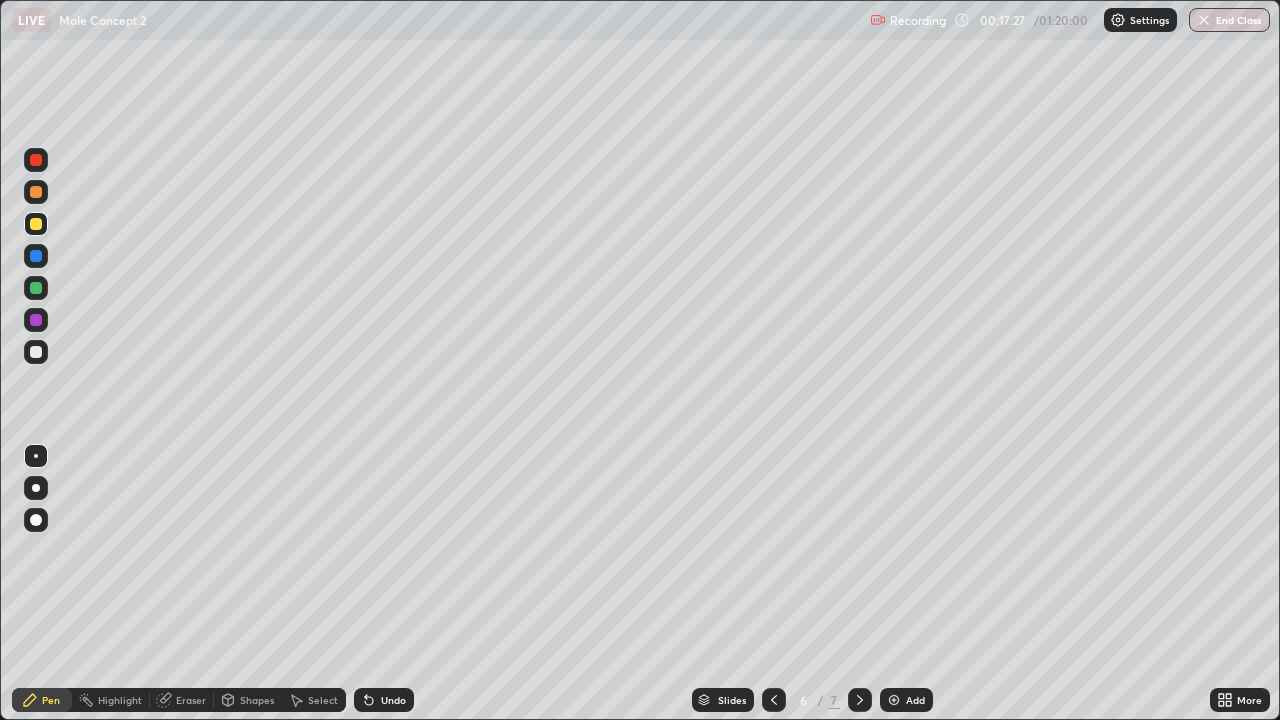 click at bounding box center (36, 288) 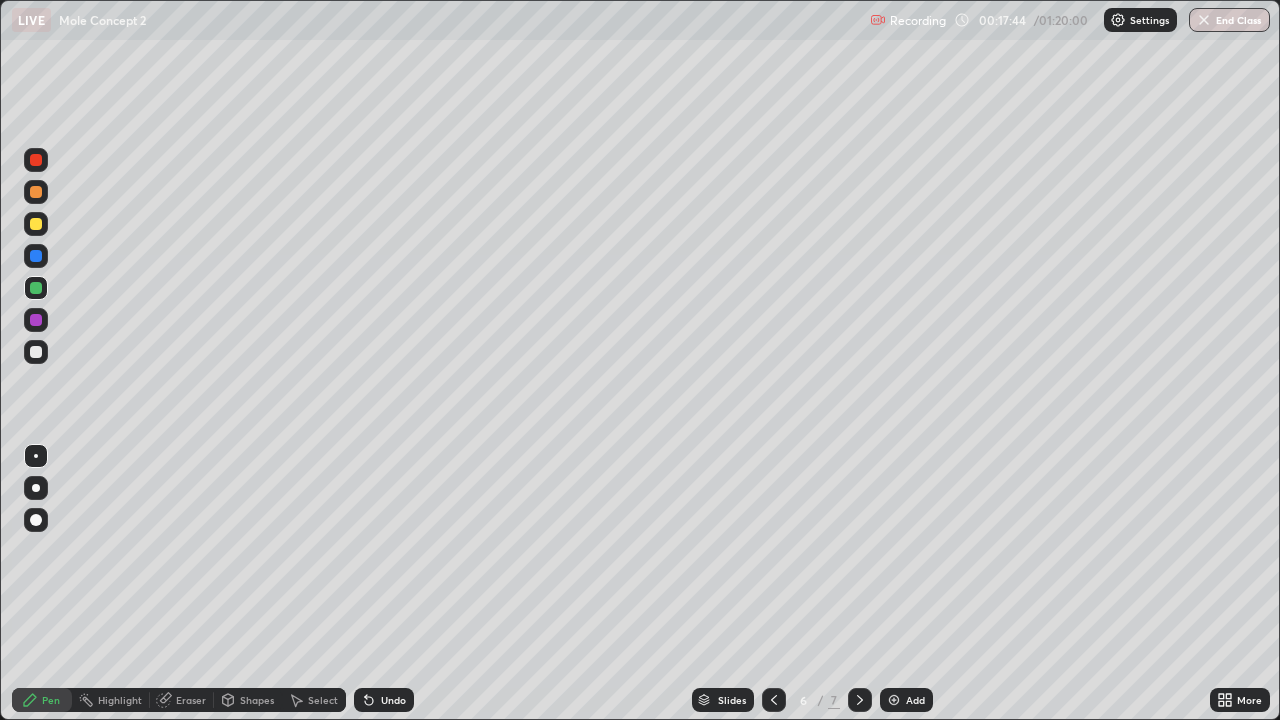click at bounding box center [36, 352] 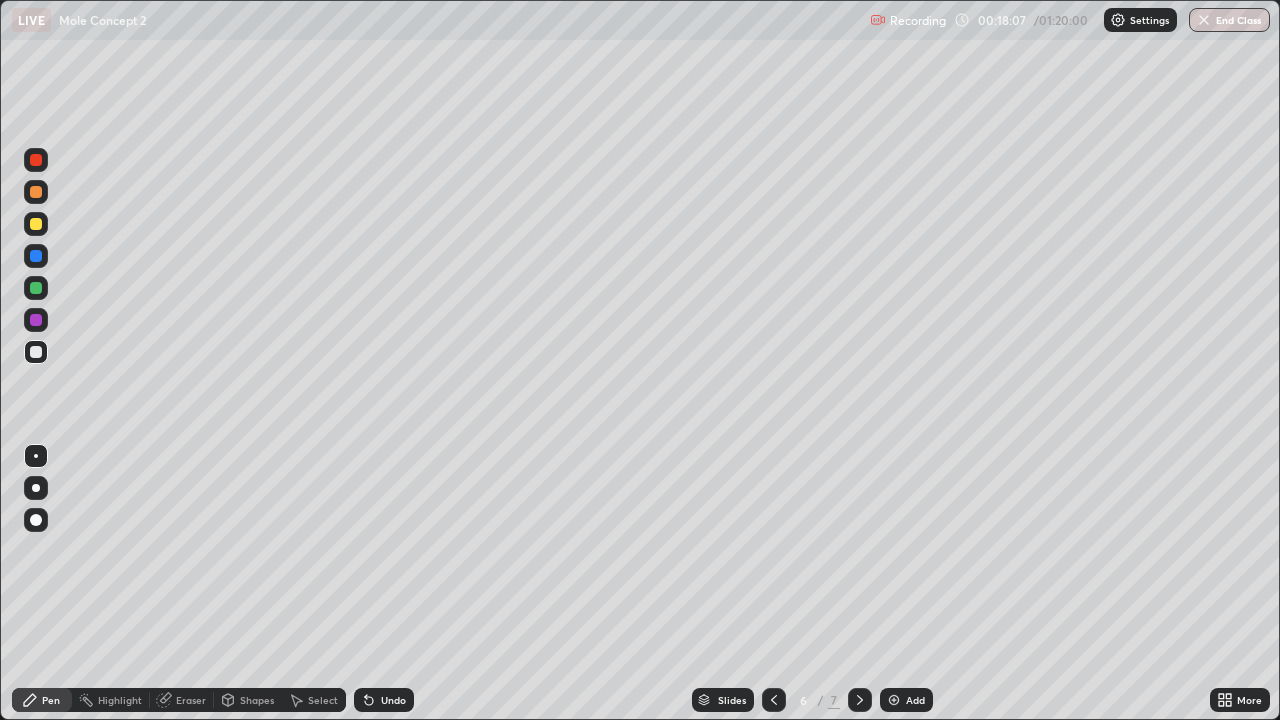 click on "Undo" at bounding box center [384, 700] 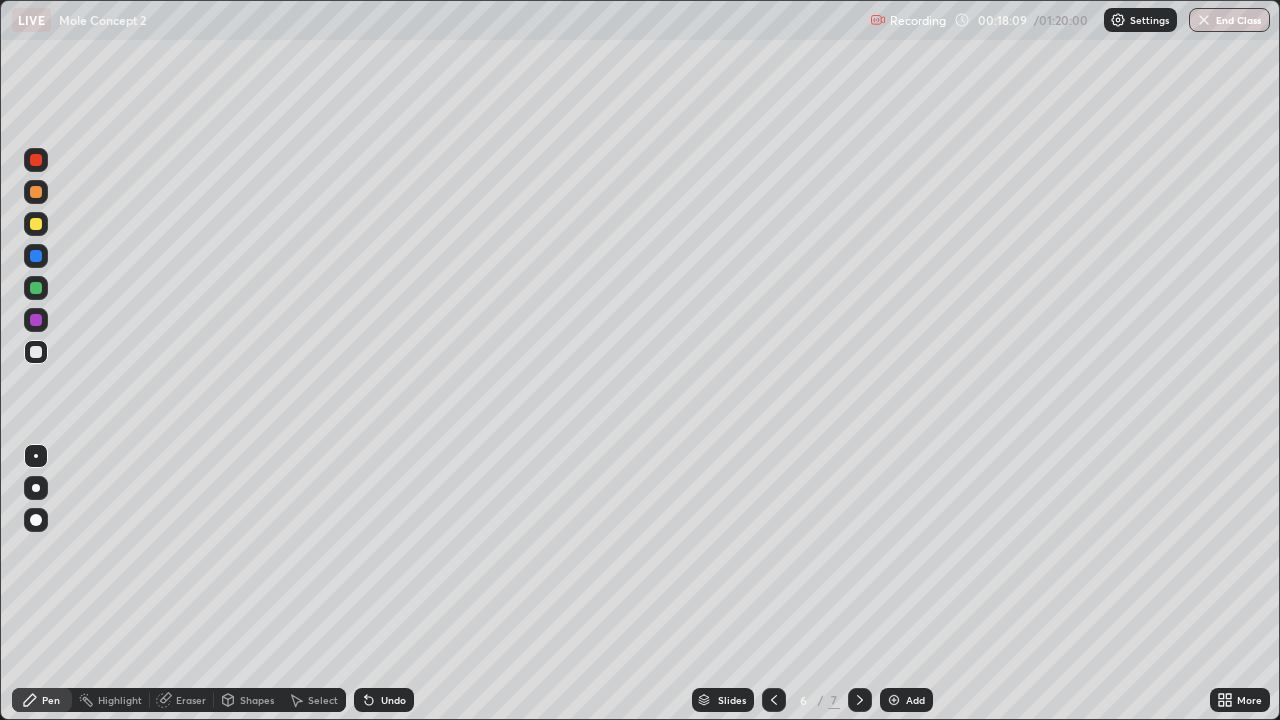 click at bounding box center [36, 224] 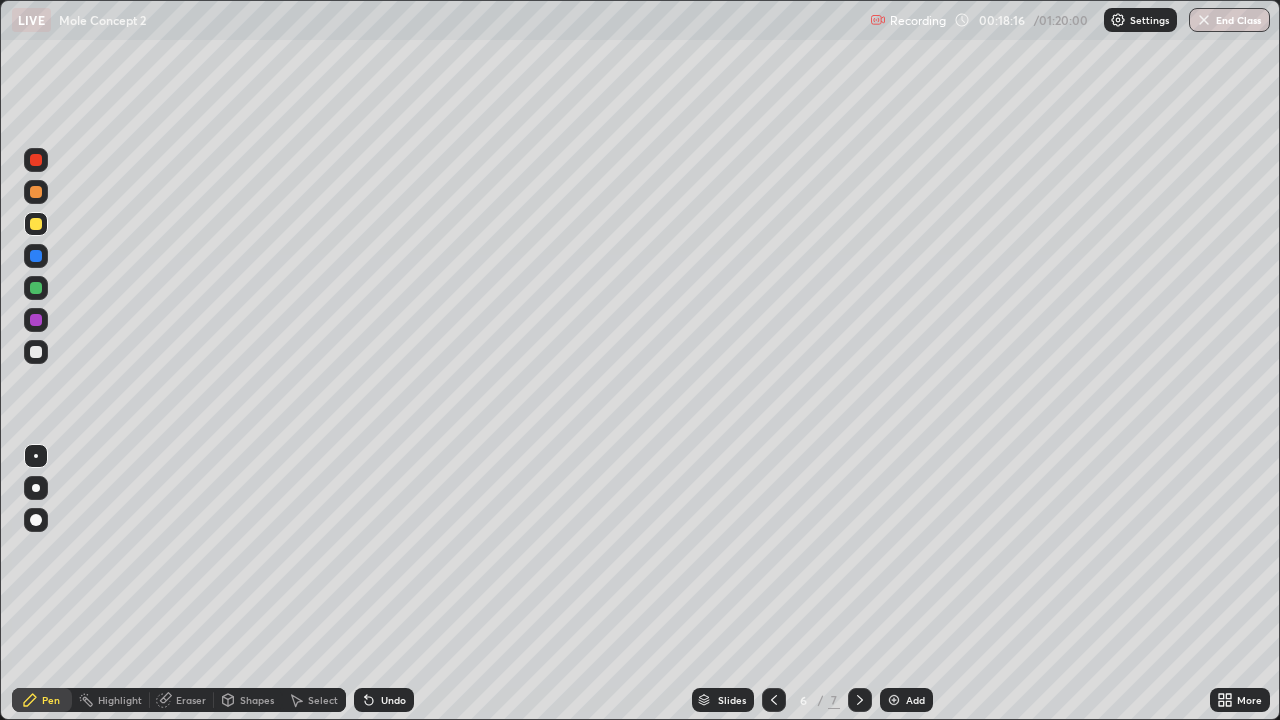 click at bounding box center [36, 288] 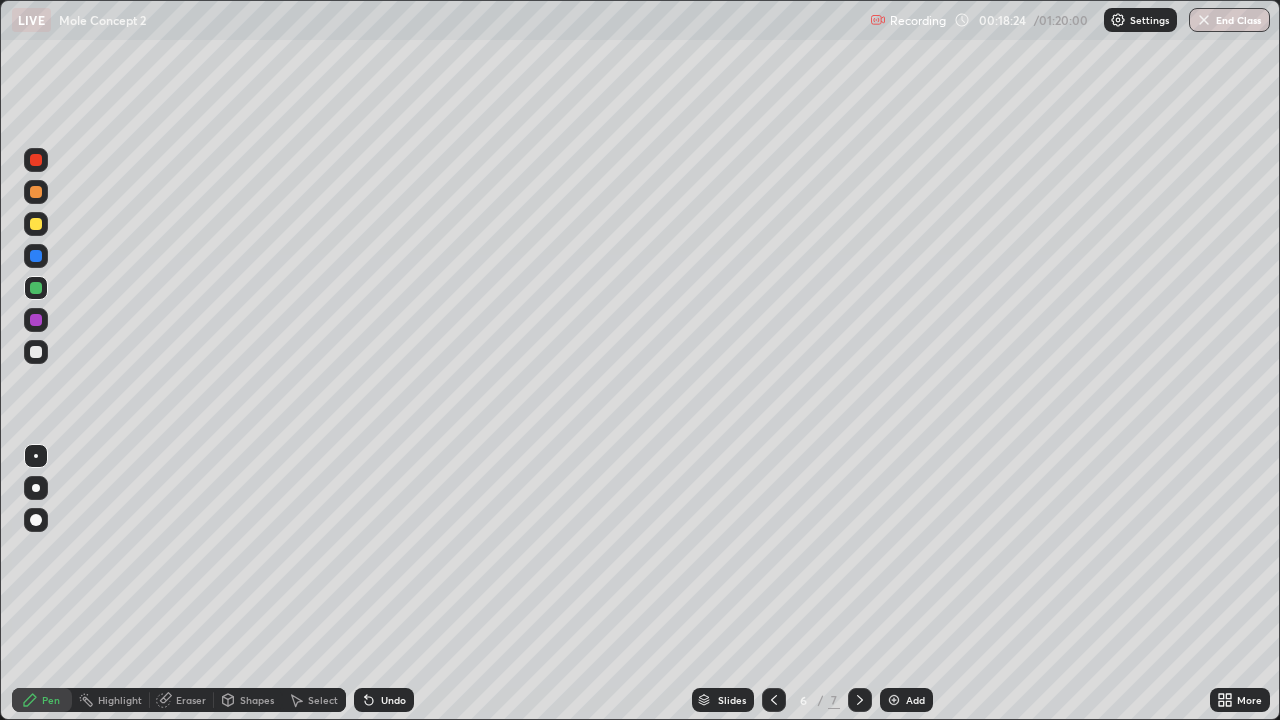 click at bounding box center (36, 352) 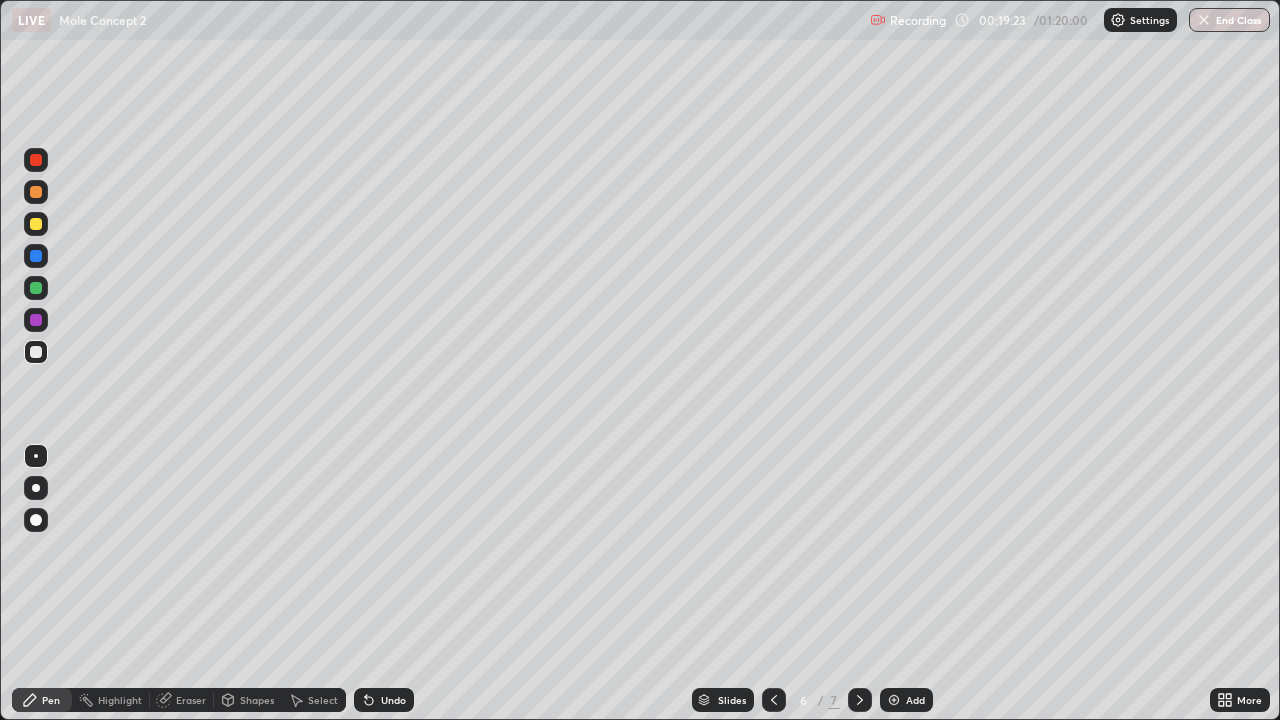 click at bounding box center [36, 352] 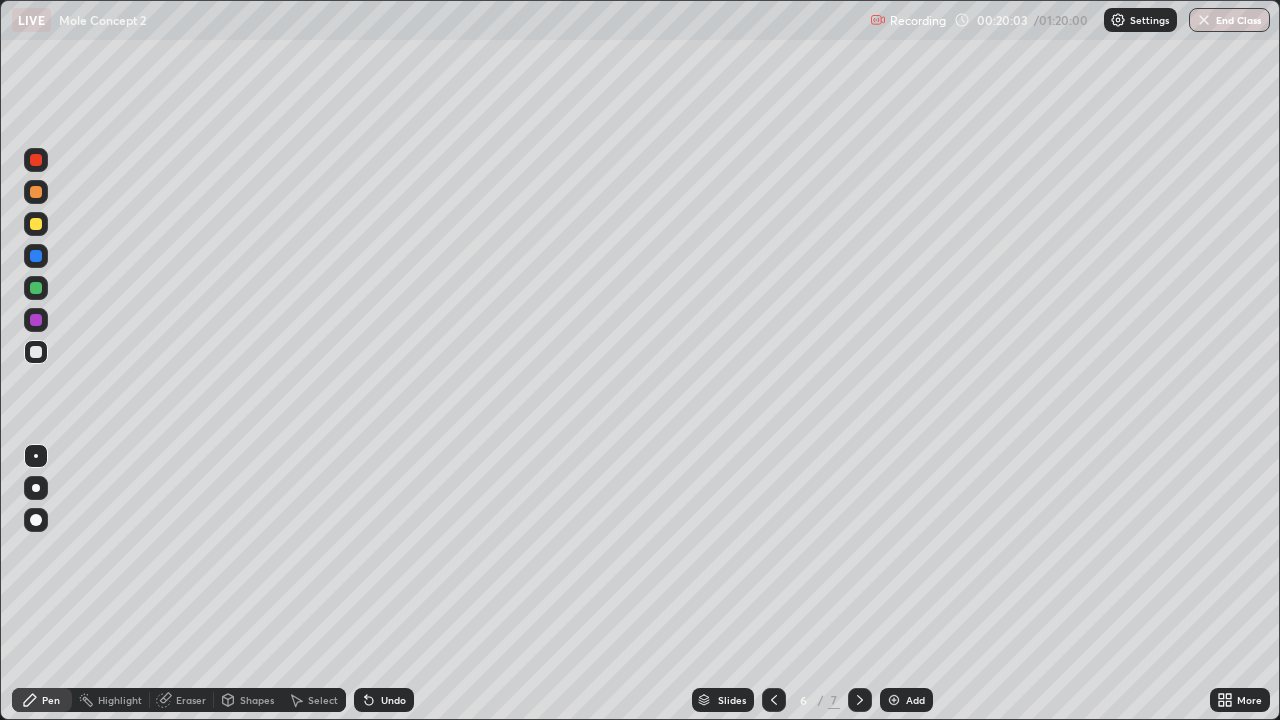 click at bounding box center (36, 224) 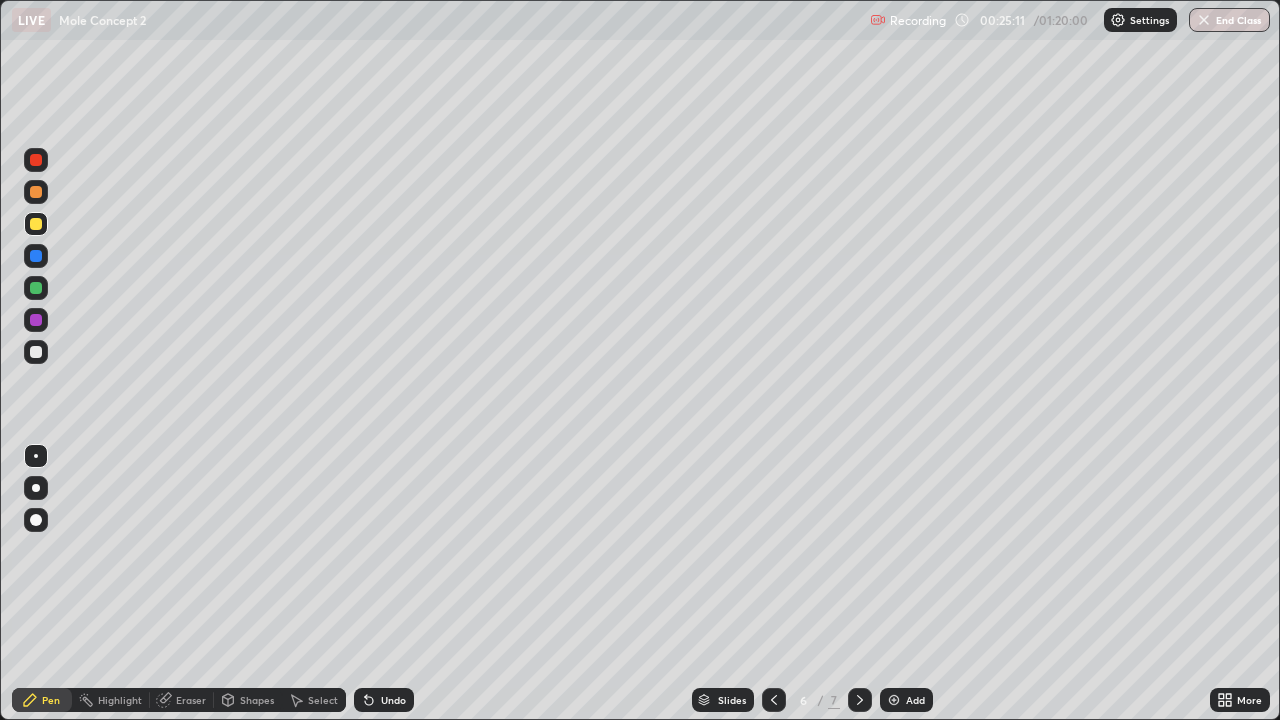 click at bounding box center [894, 700] 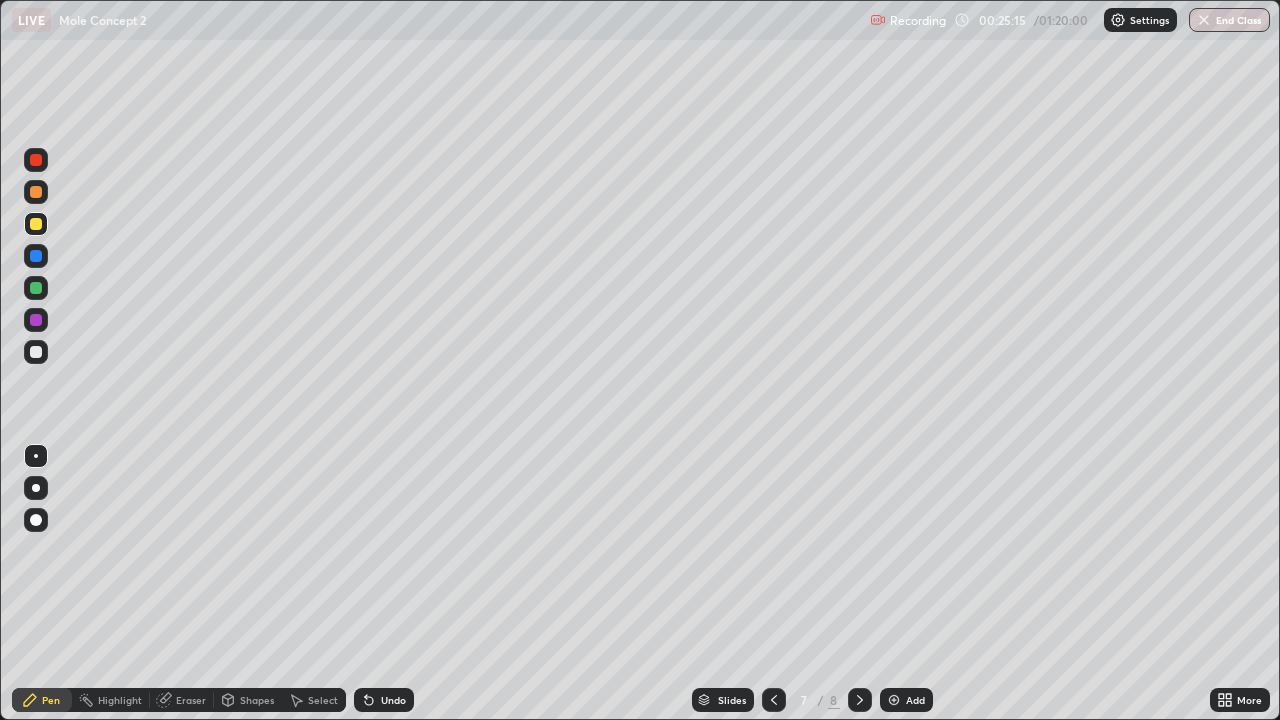 click at bounding box center [36, 352] 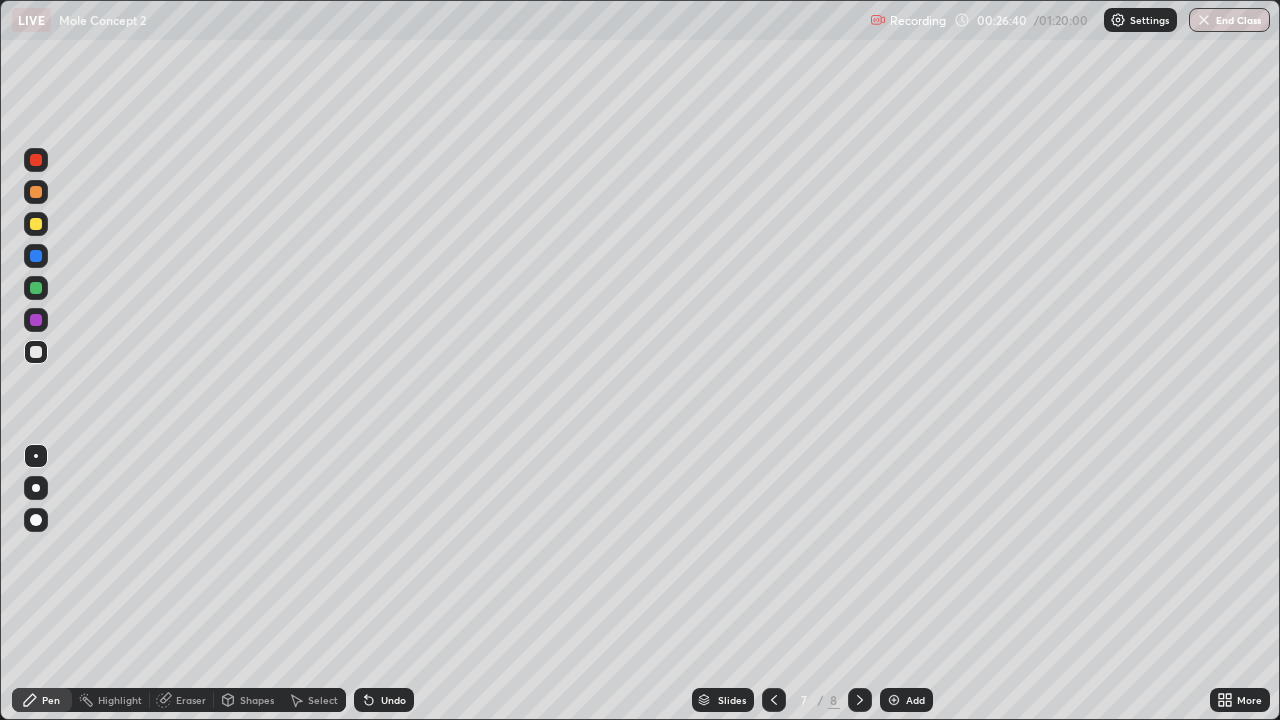 click on "Undo" at bounding box center [384, 700] 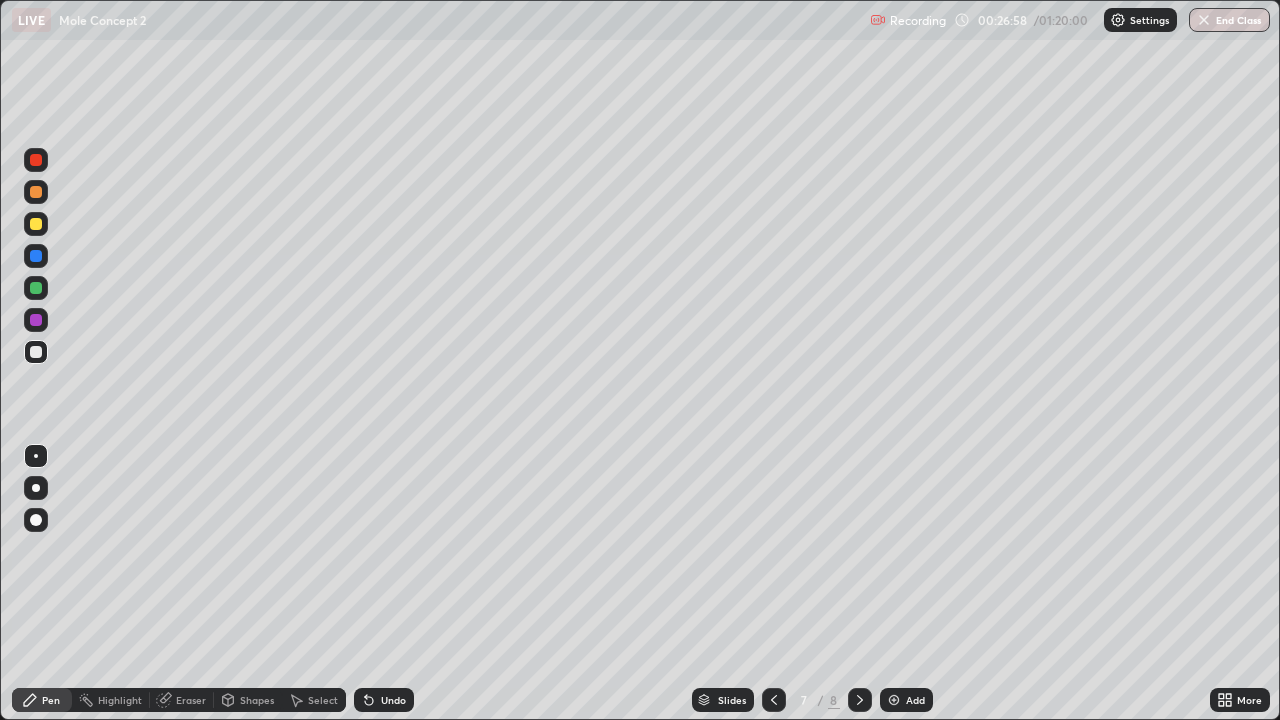 click at bounding box center (36, 224) 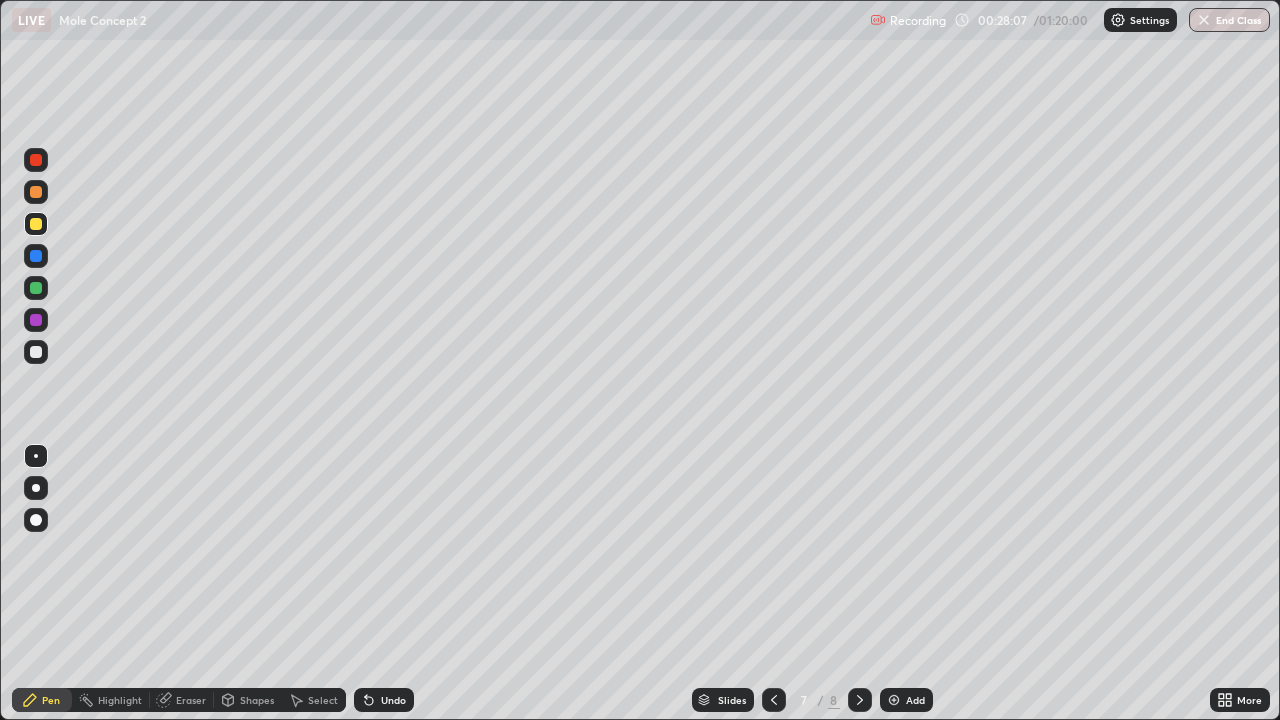 click on "Add" at bounding box center (906, 700) 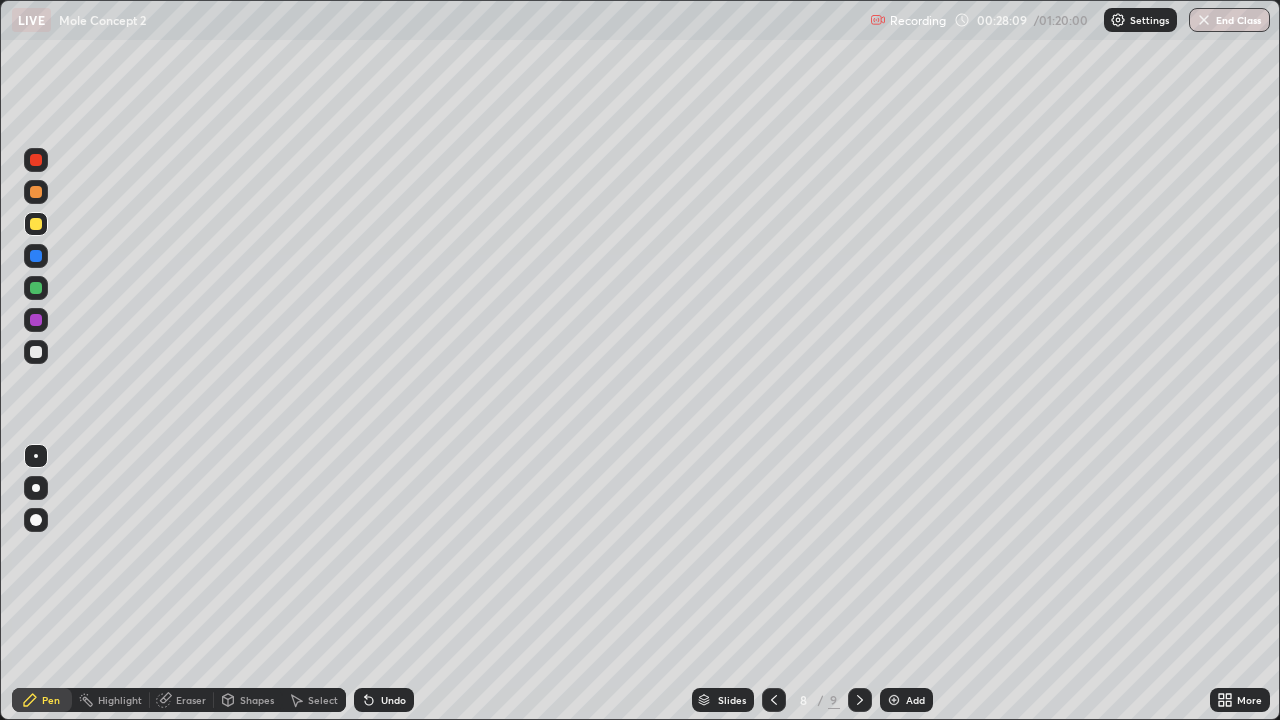 click at bounding box center (36, 352) 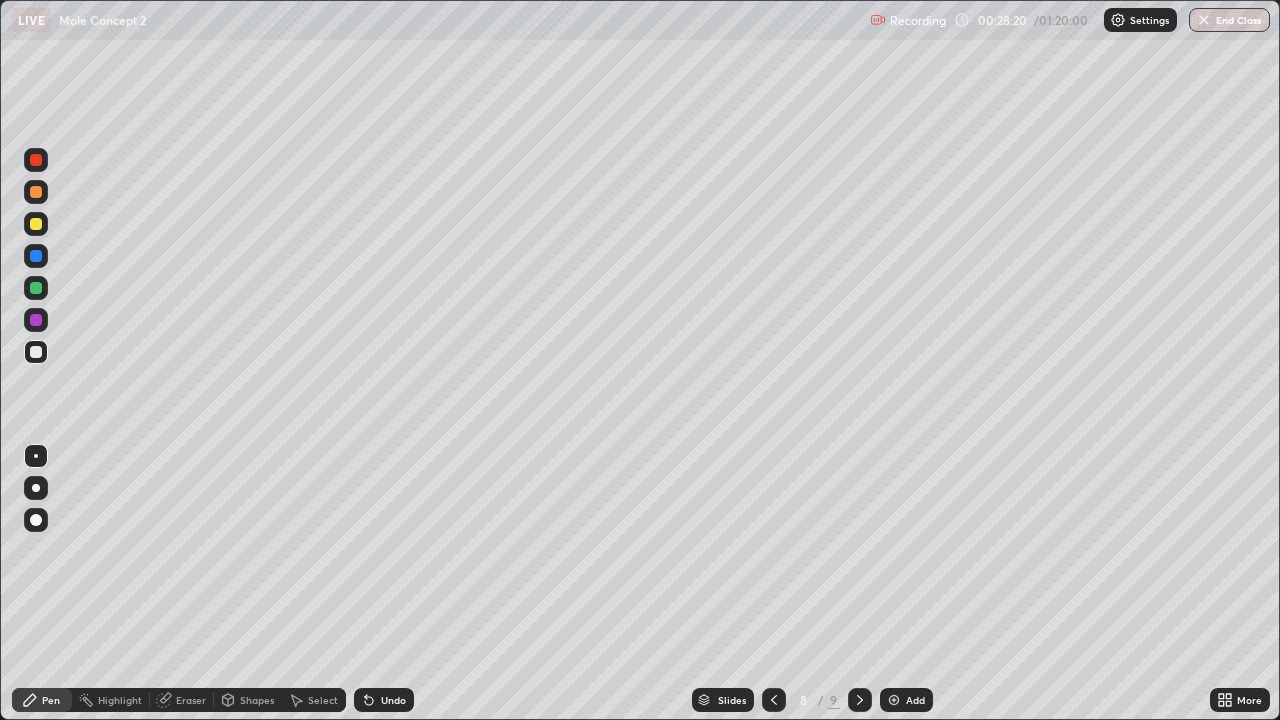 click on "Undo" at bounding box center [393, 700] 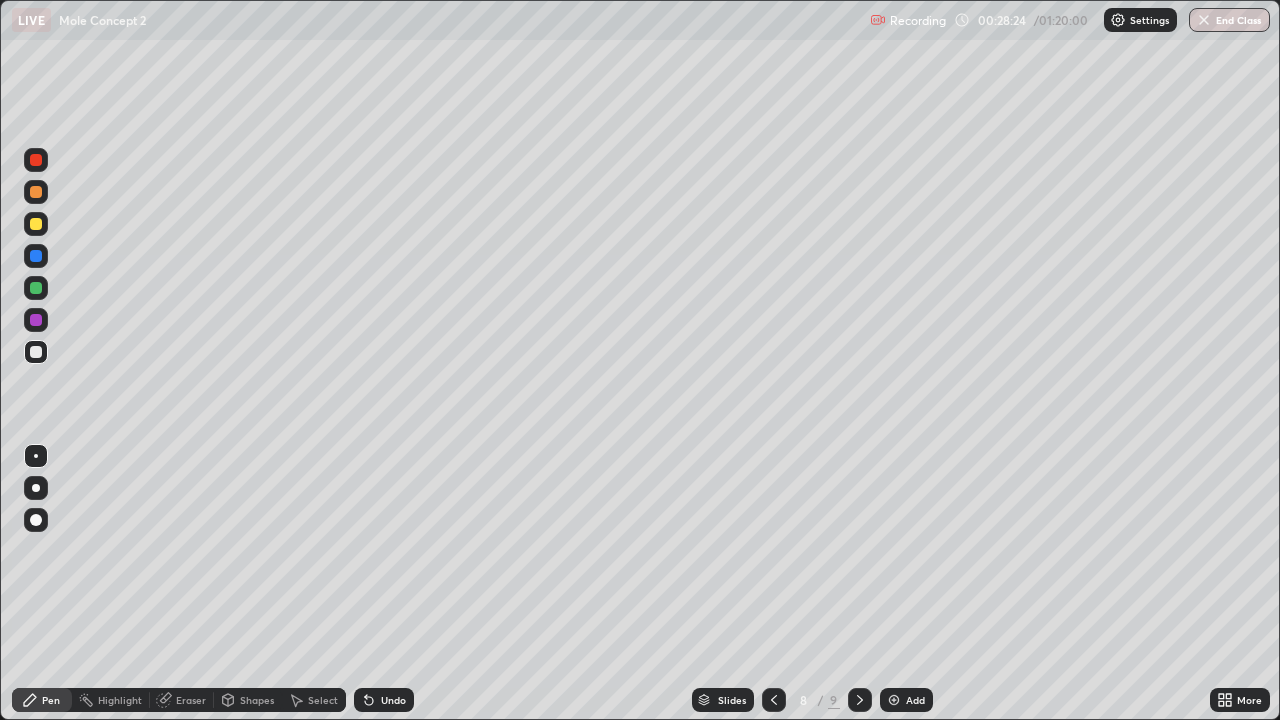 click on "Undo" at bounding box center (393, 700) 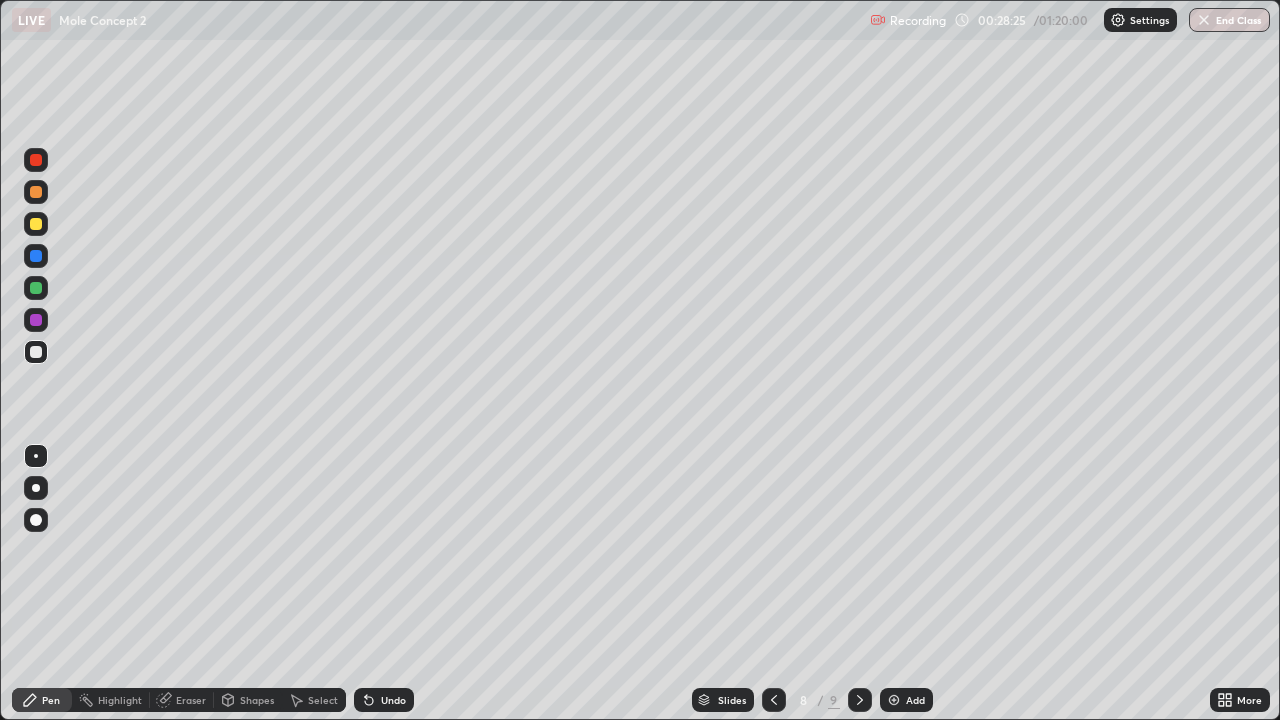 click on "Undo" at bounding box center (384, 700) 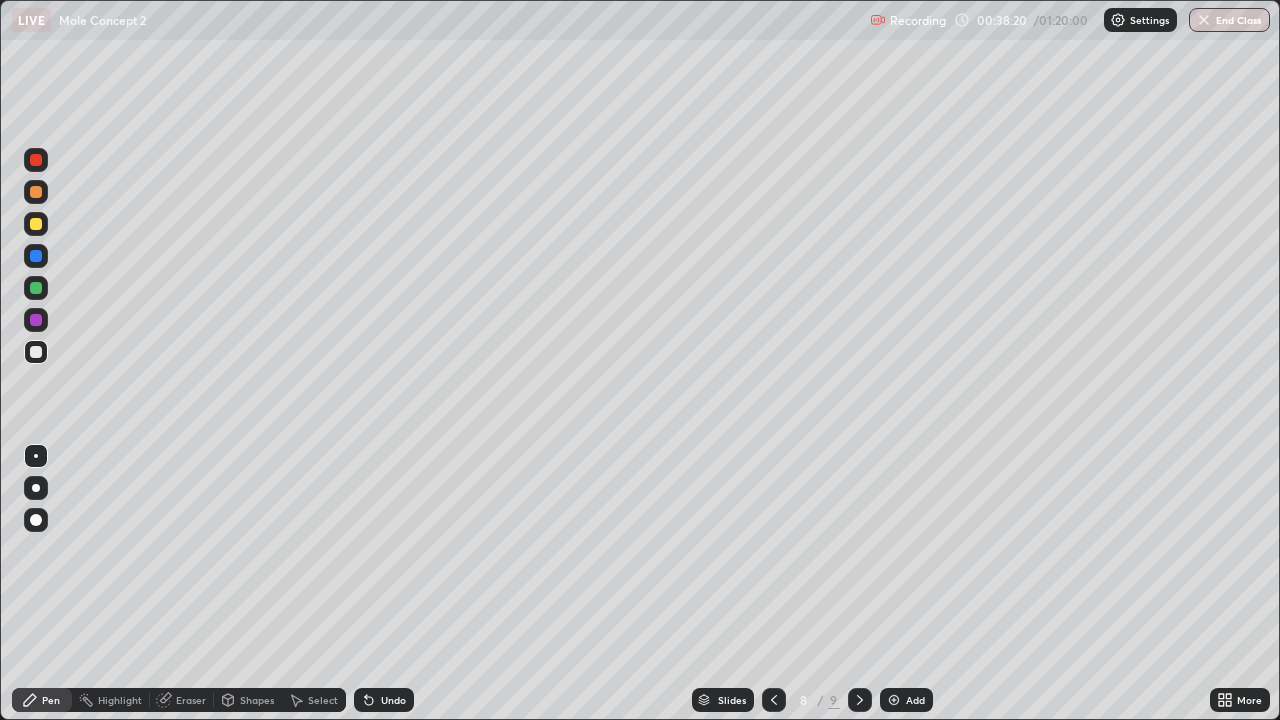 click 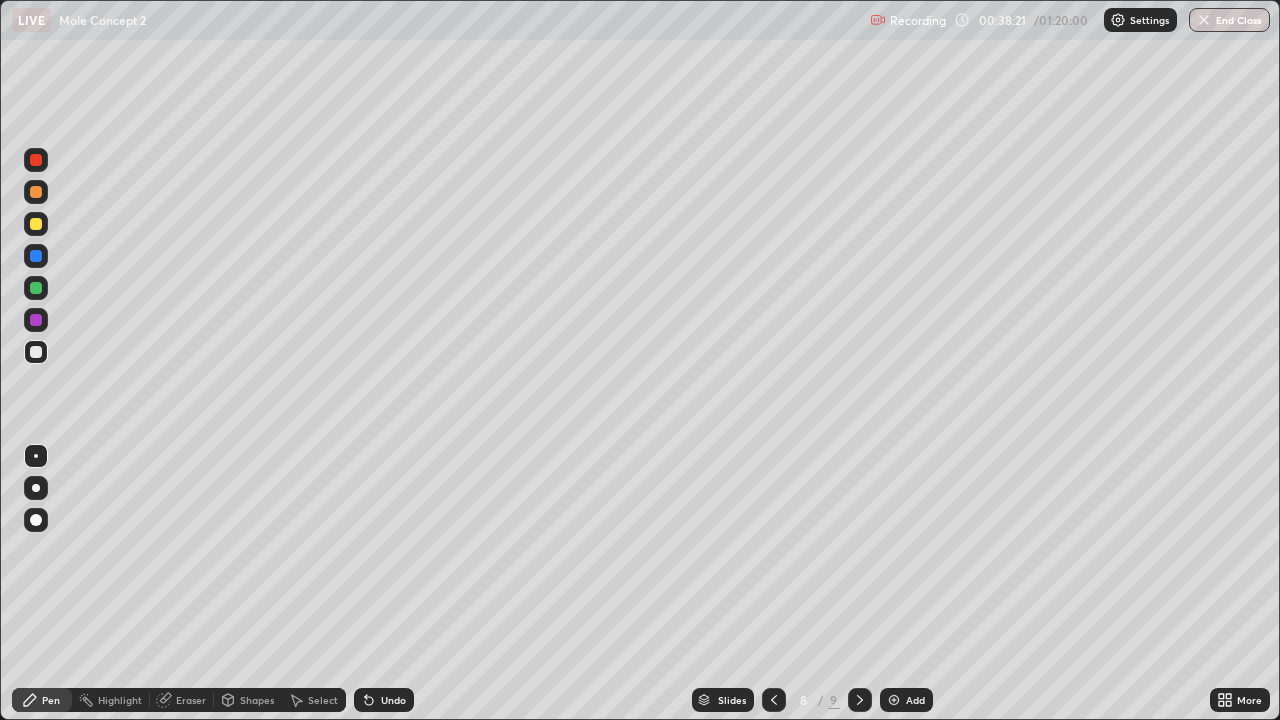 click 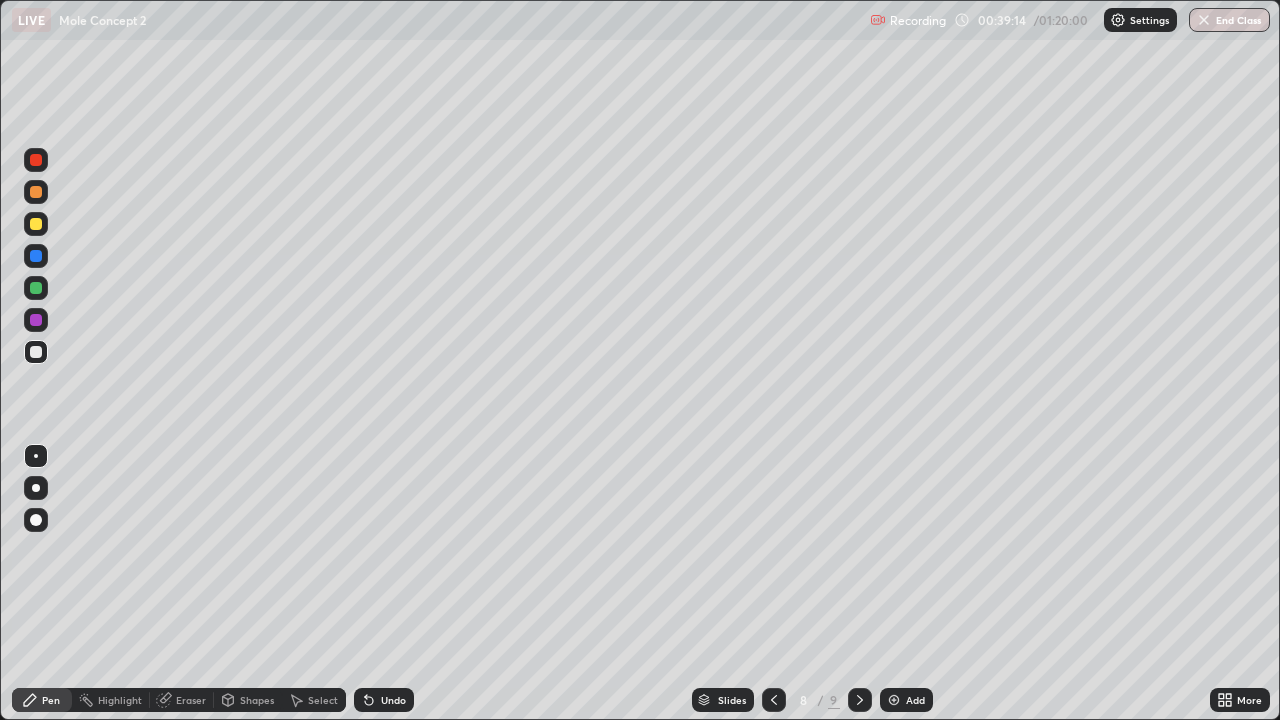 click at bounding box center (36, 224) 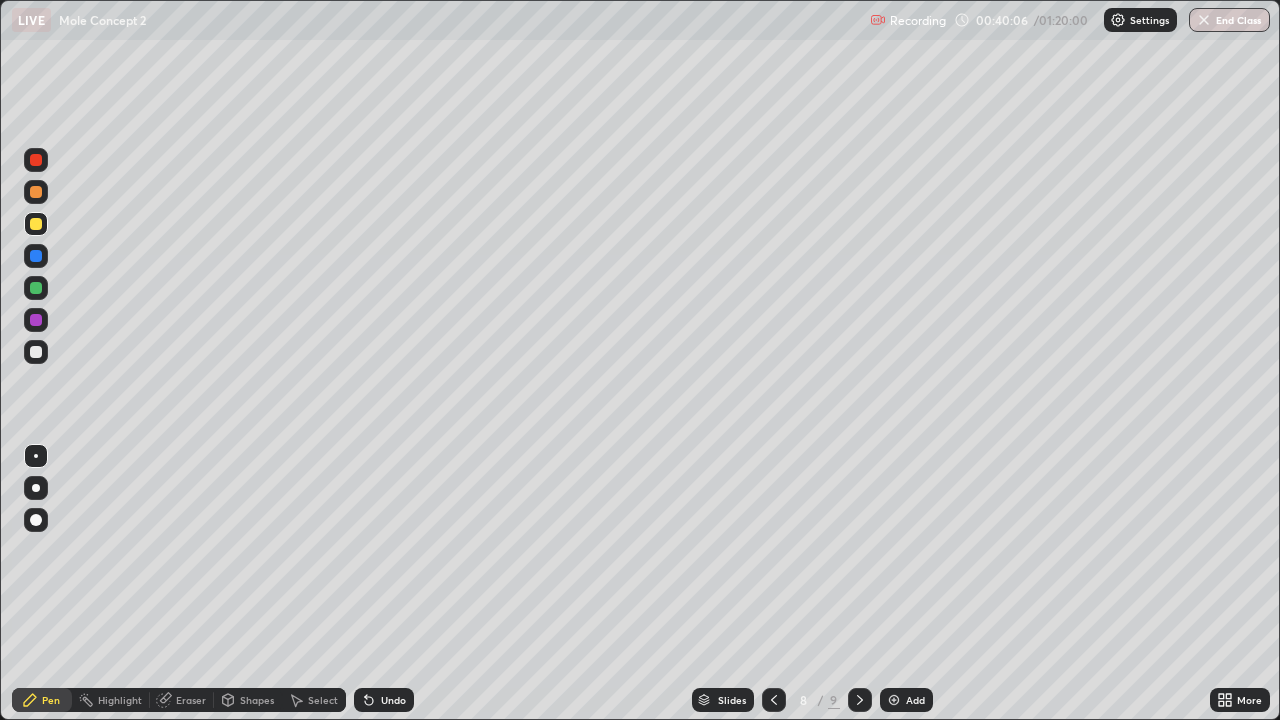 click at bounding box center (894, 700) 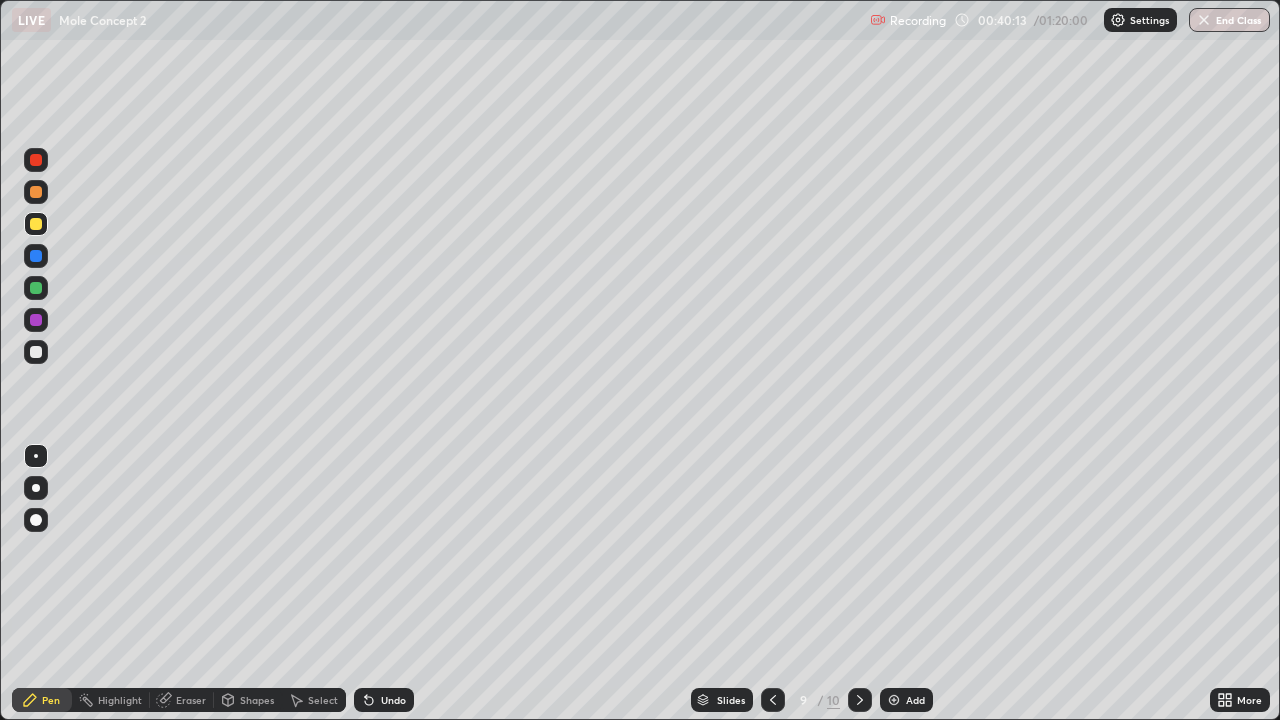 click 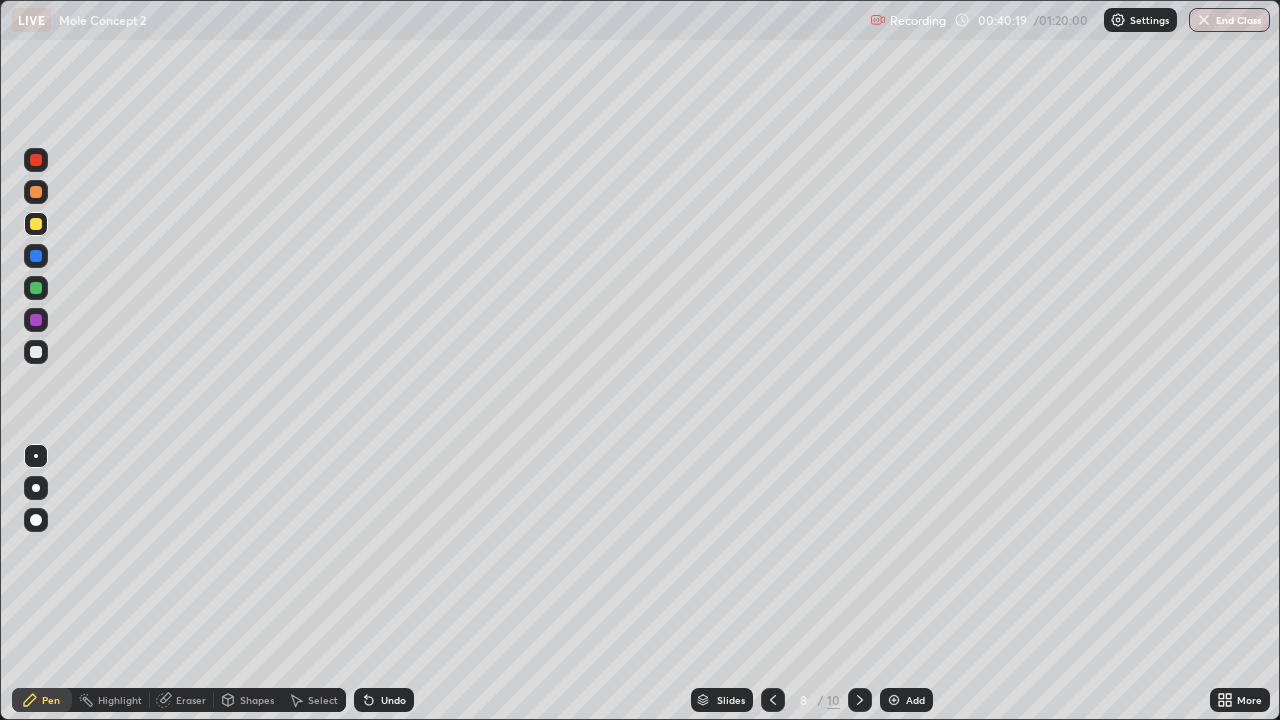 click on "Undo" at bounding box center [384, 700] 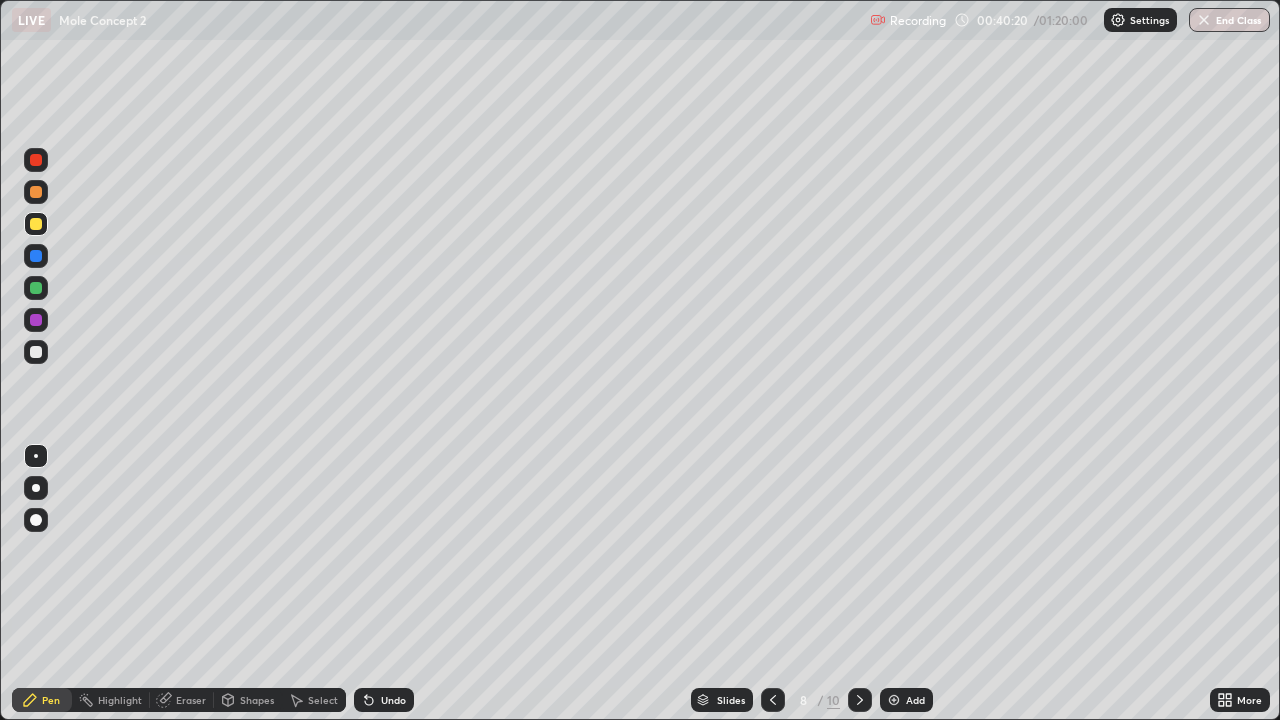 click on "Undo" at bounding box center (393, 700) 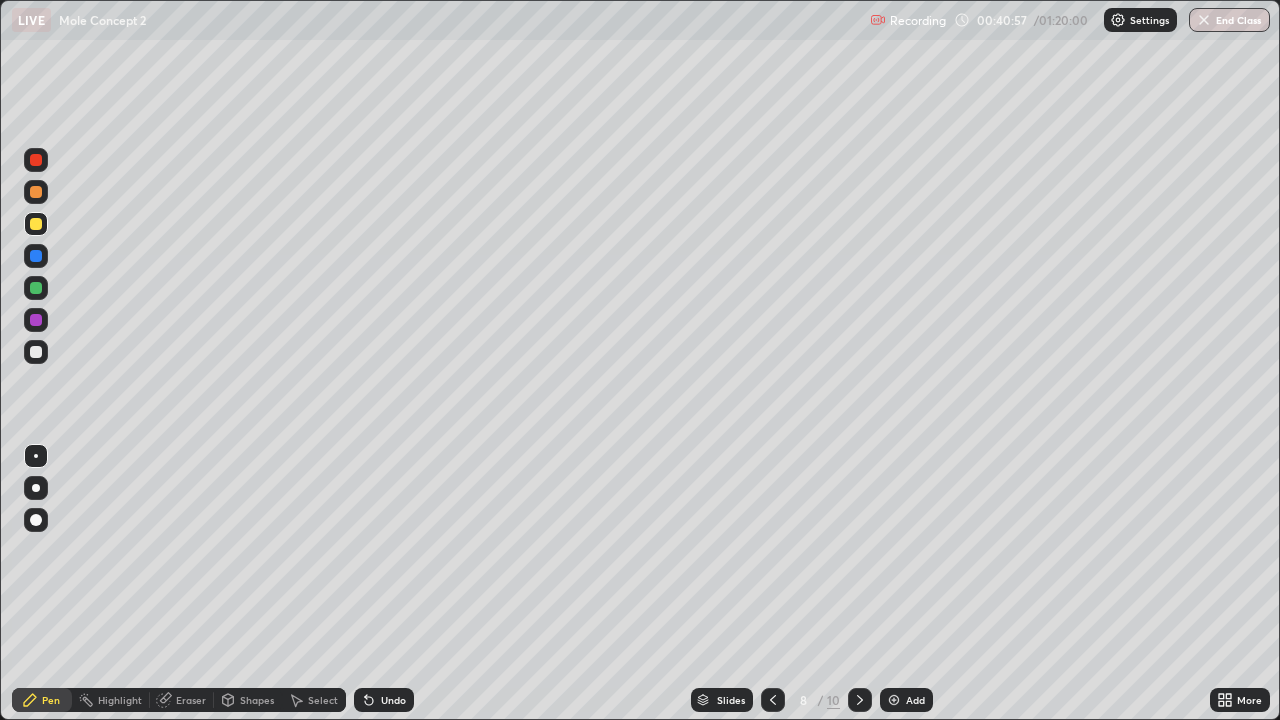 click at bounding box center (36, 352) 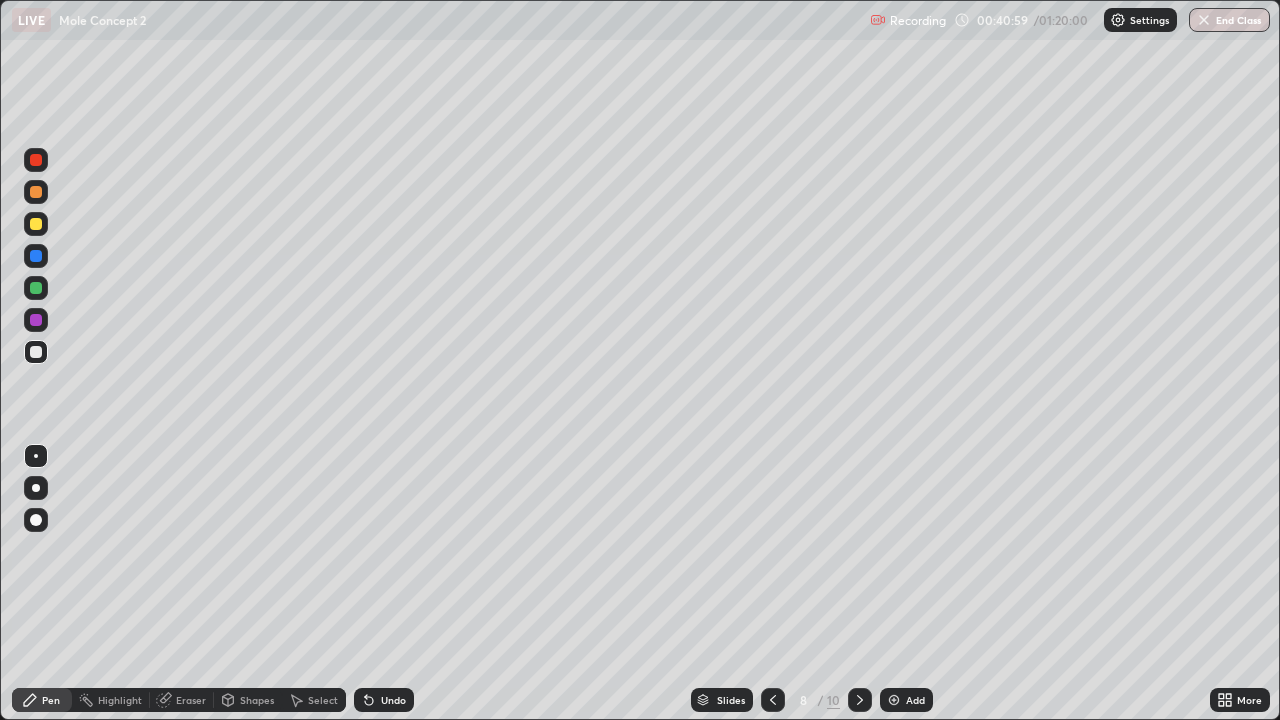 click at bounding box center (894, 700) 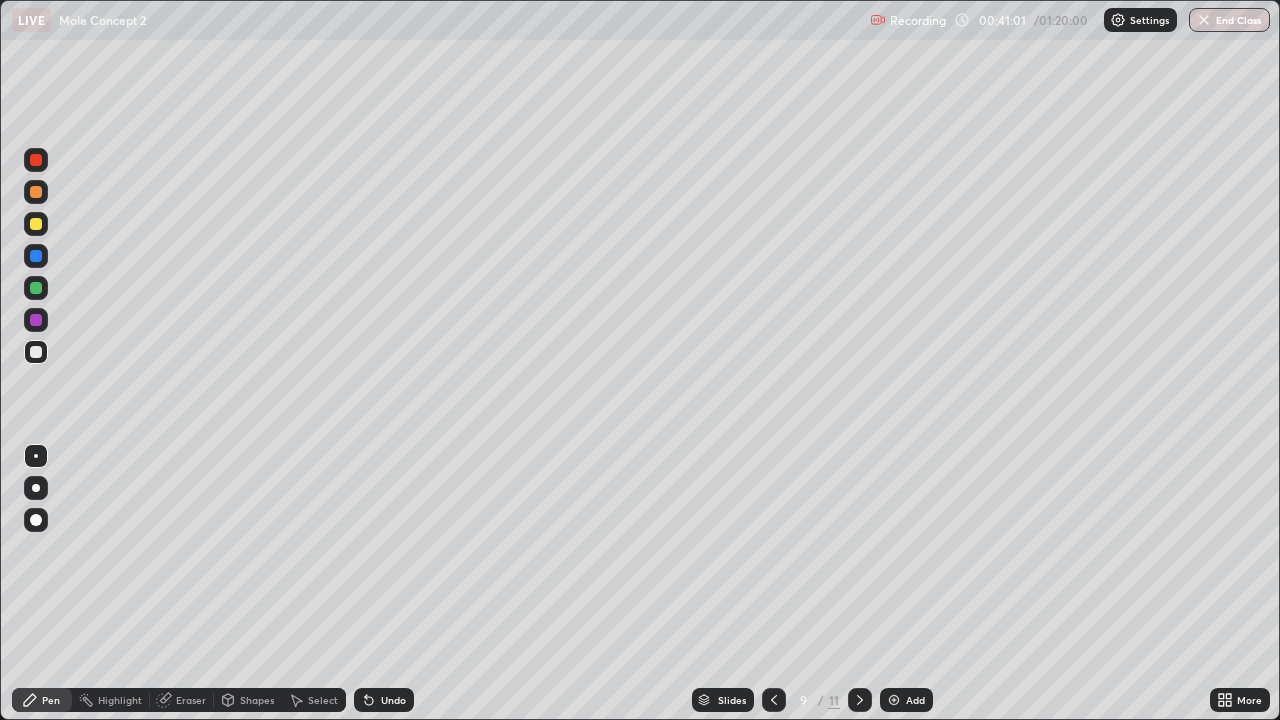 click at bounding box center (36, 352) 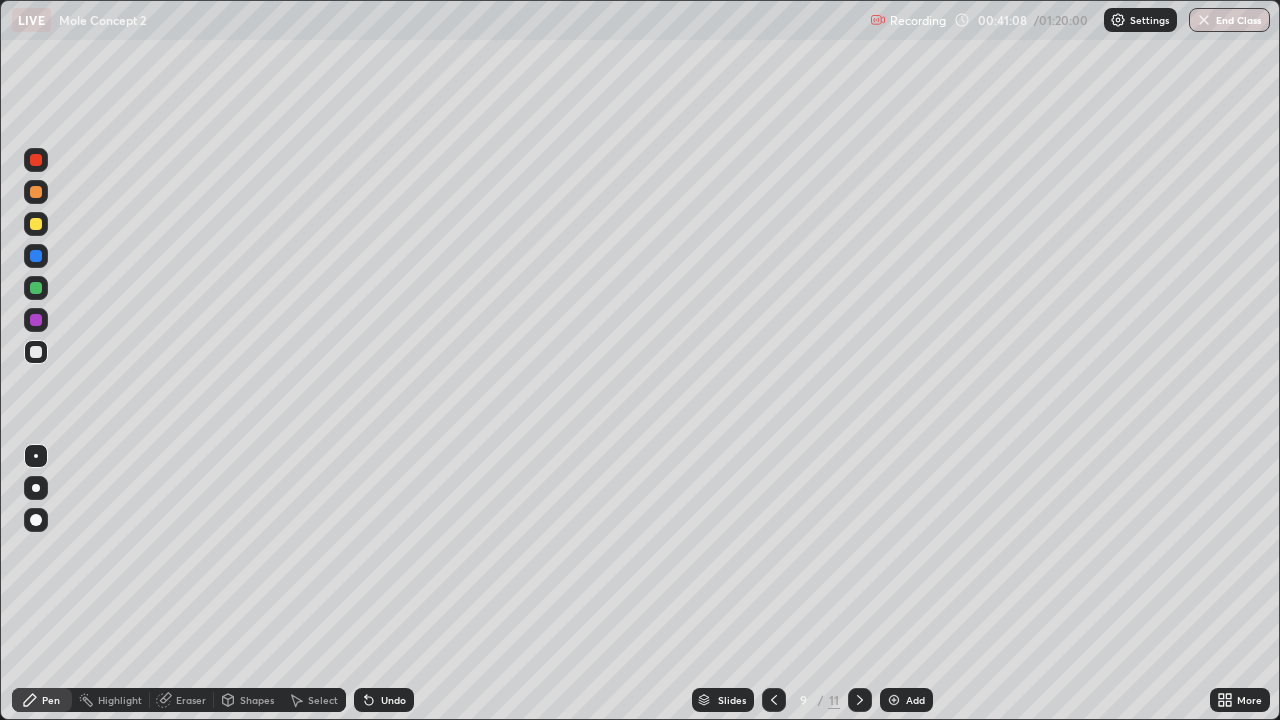 click 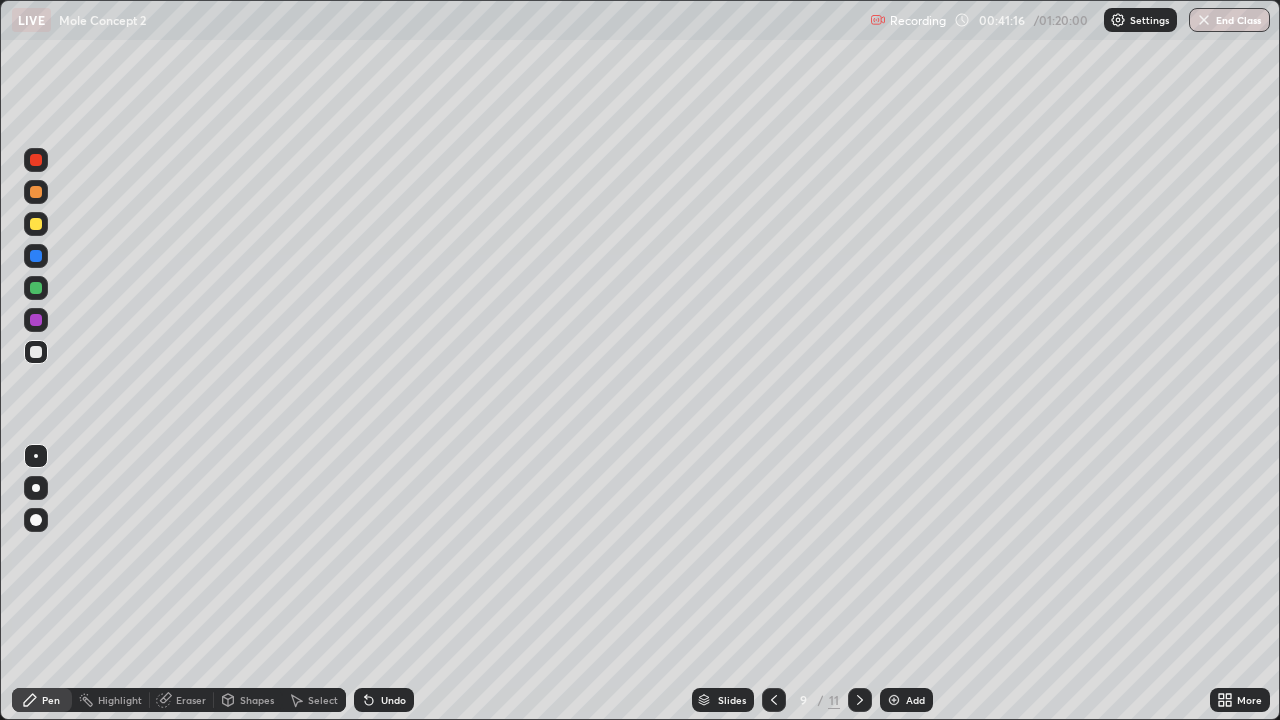 click 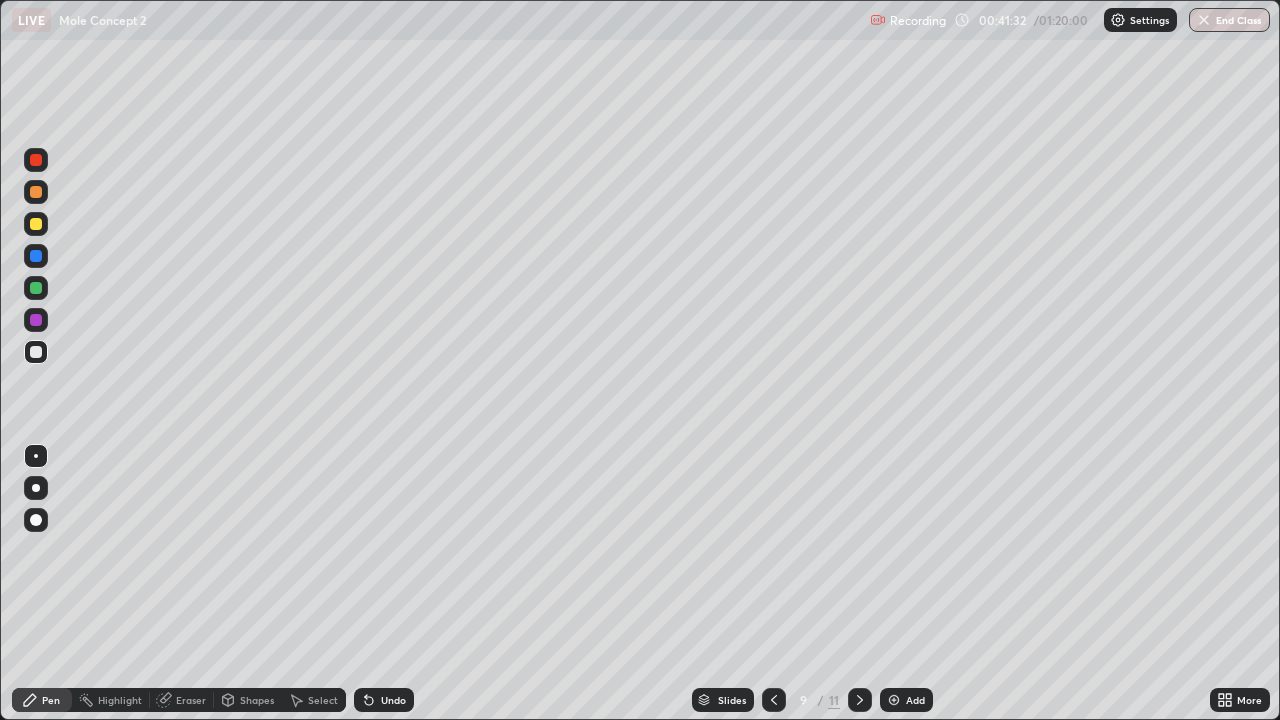click on "Undo" at bounding box center [384, 700] 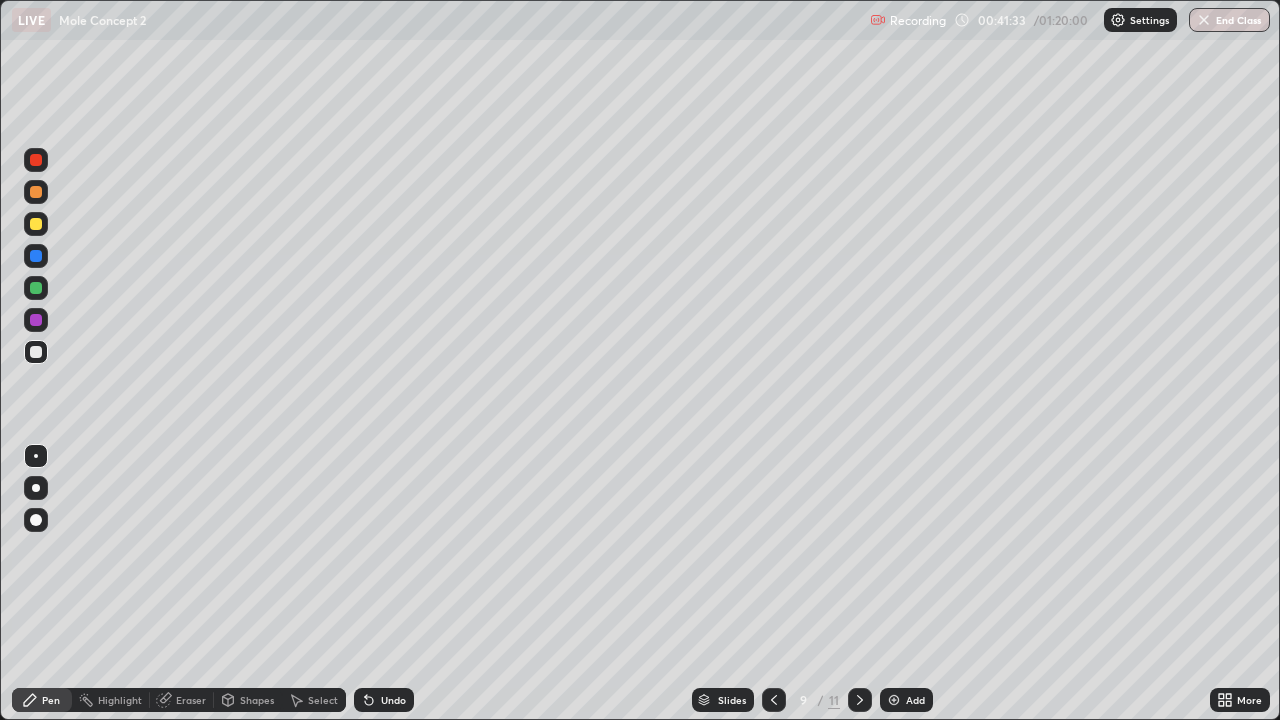 click 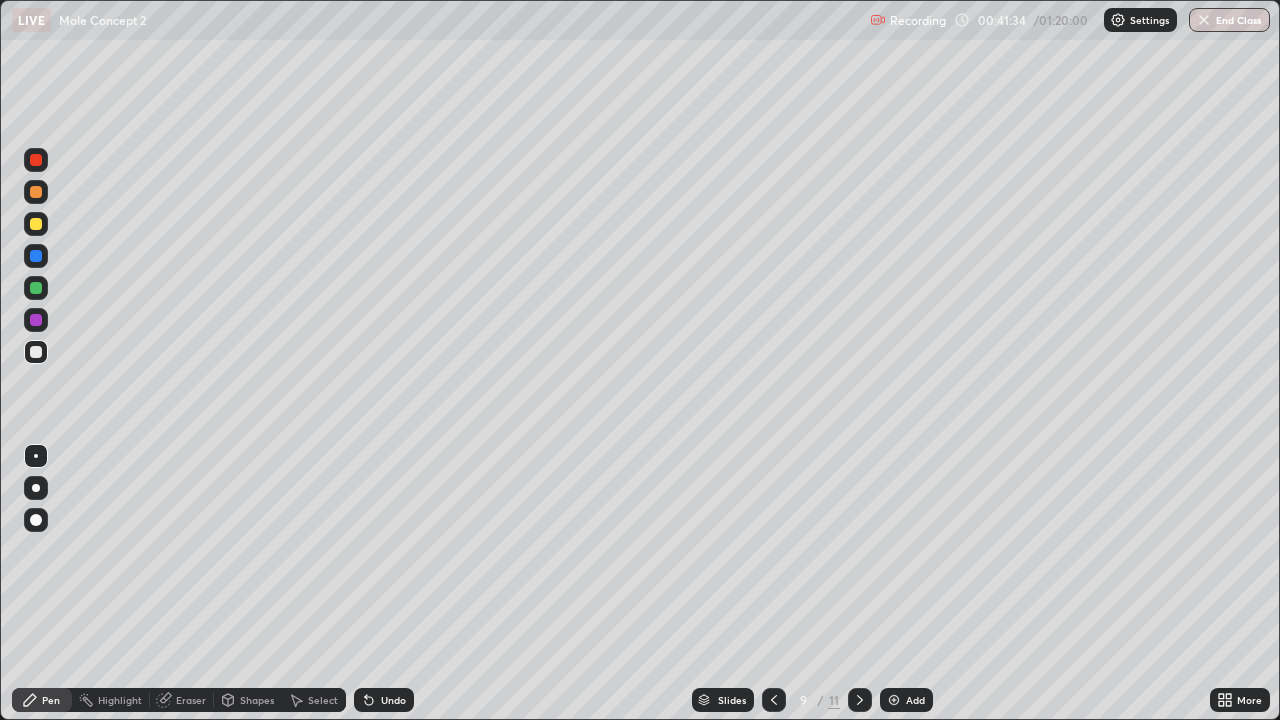 click 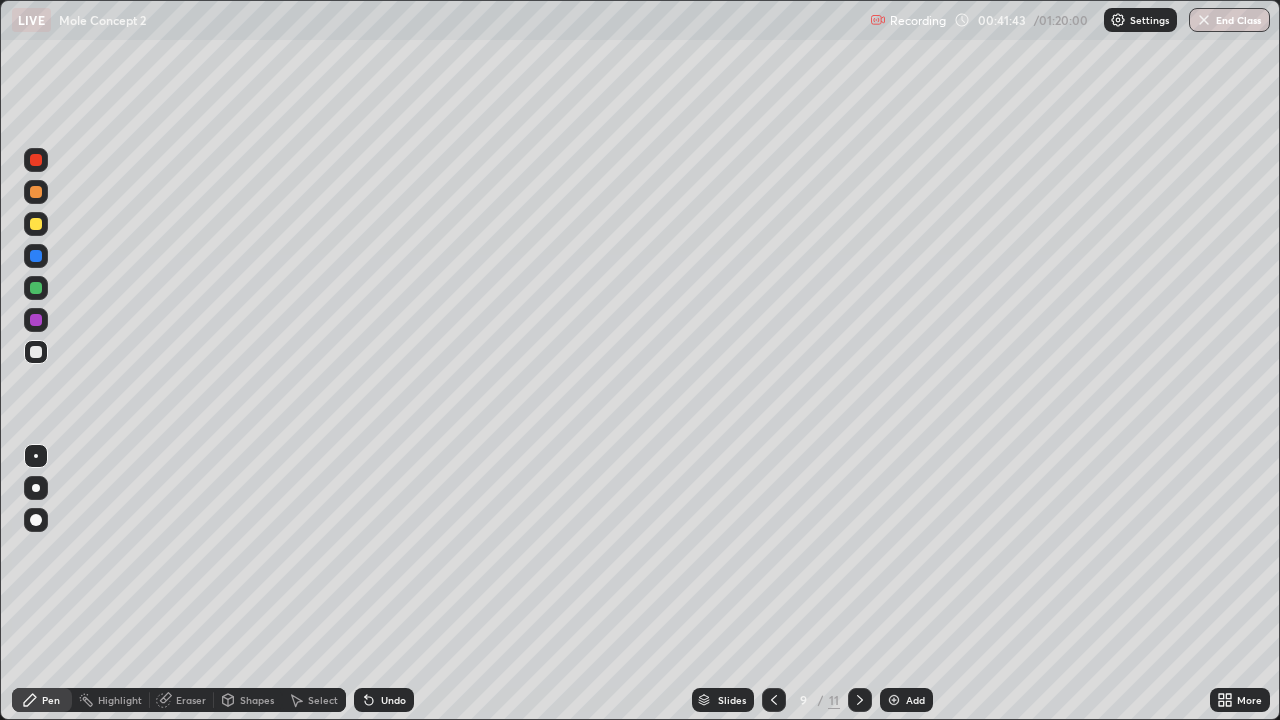 click 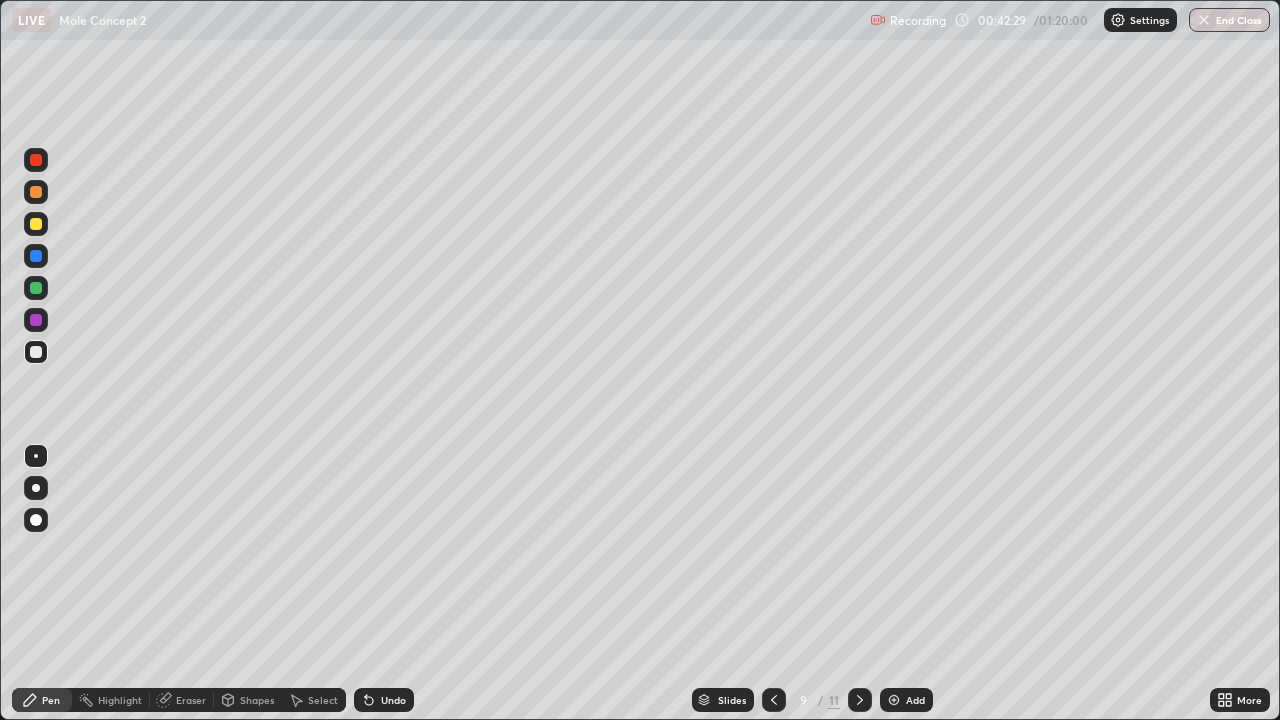 click on "Undo" at bounding box center [393, 700] 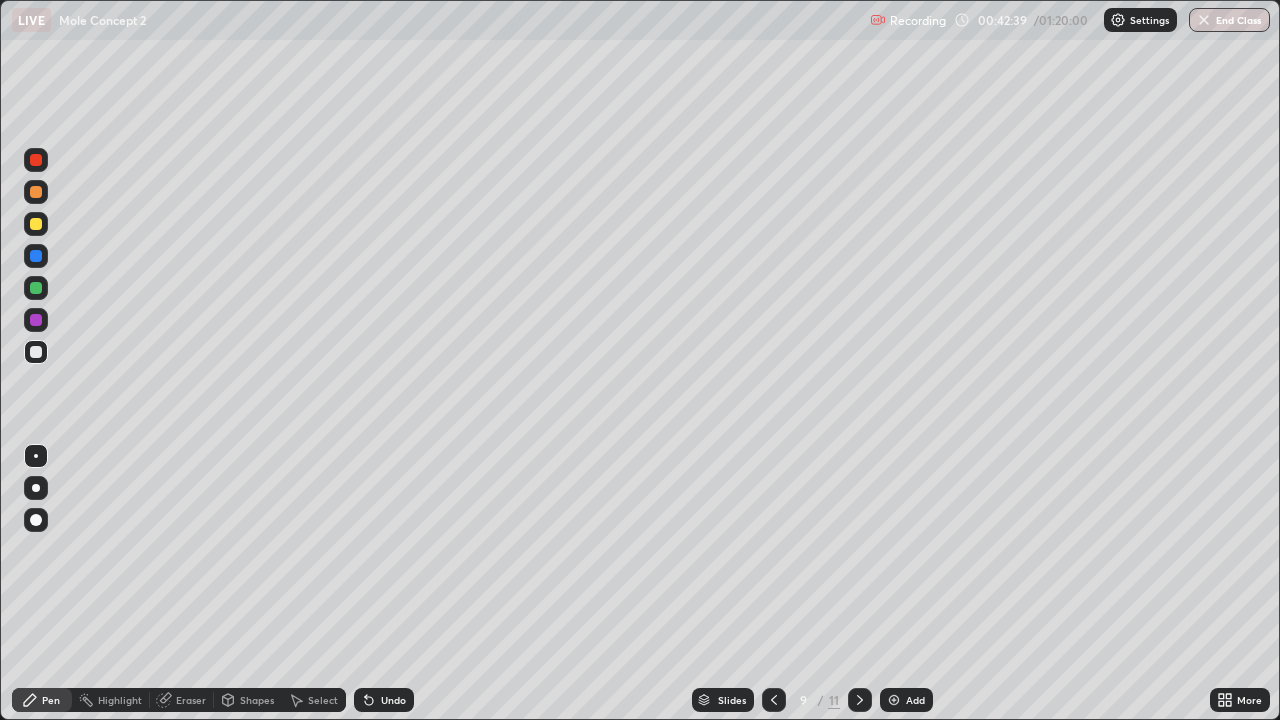 click on "Undo" at bounding box center [393, 700] 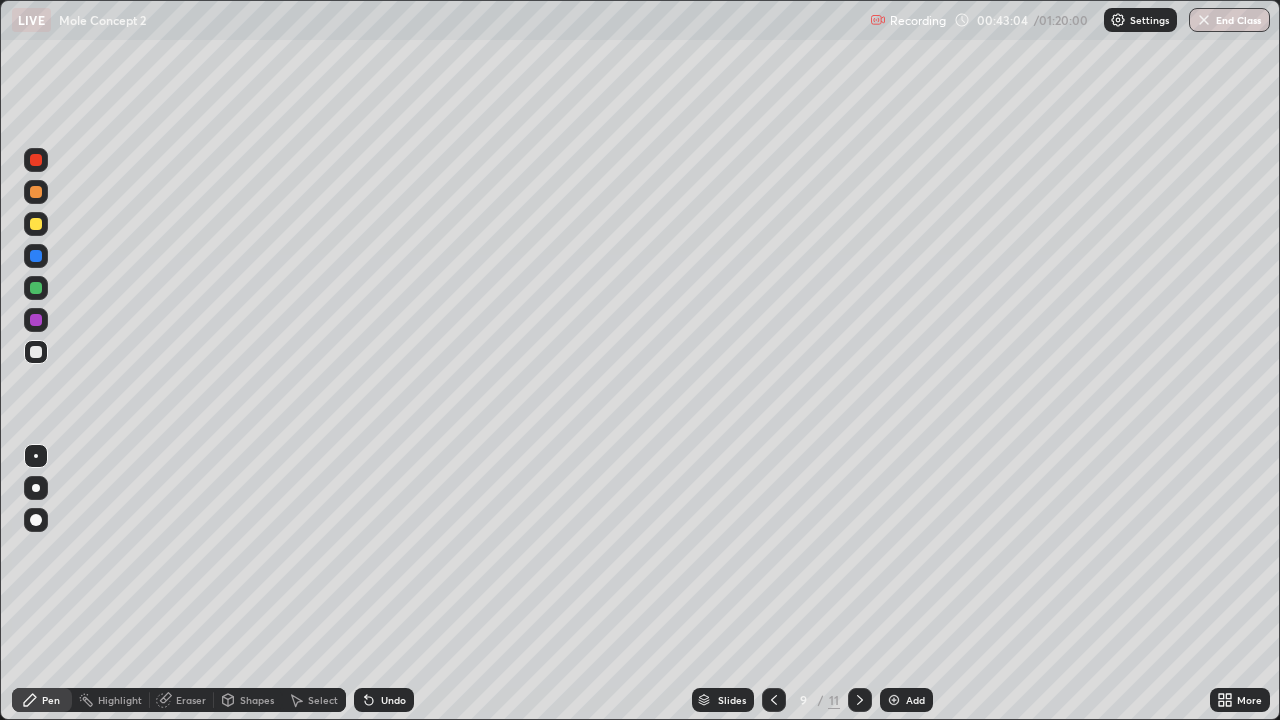 click on "Eraser" at bounding box center (191, 700) 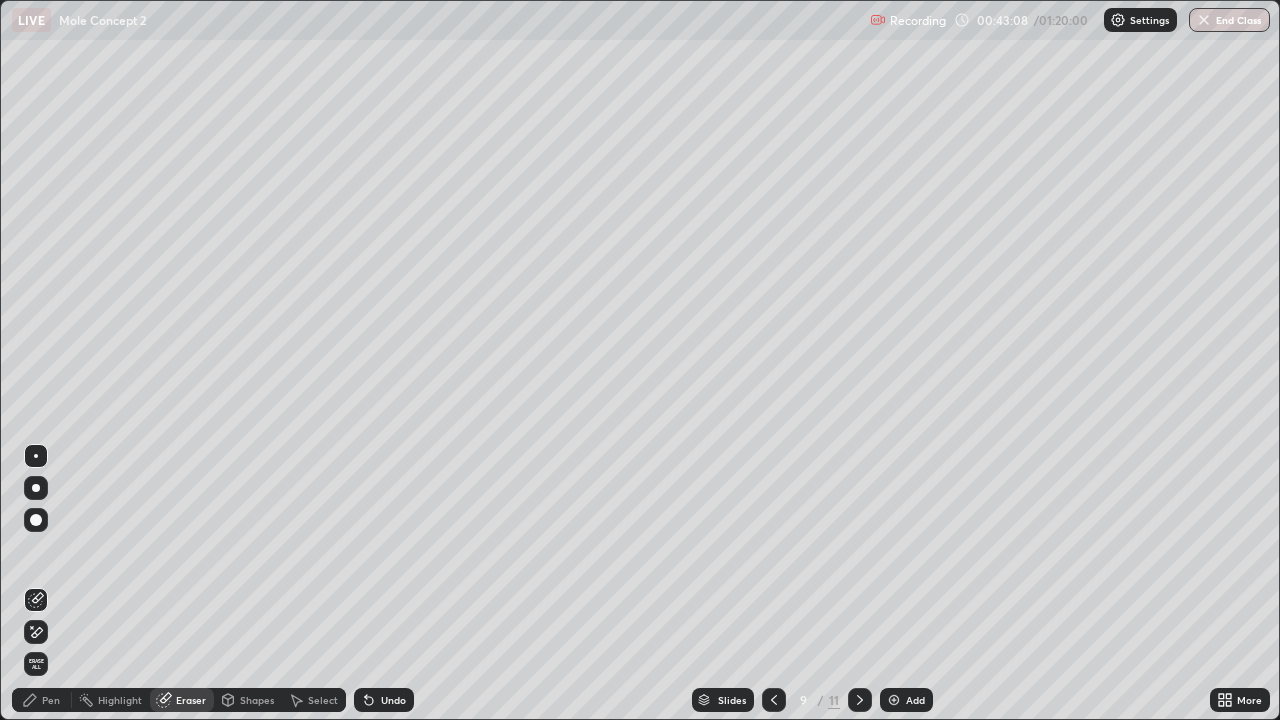 click on "Pen" at bounding box center (51, 700) 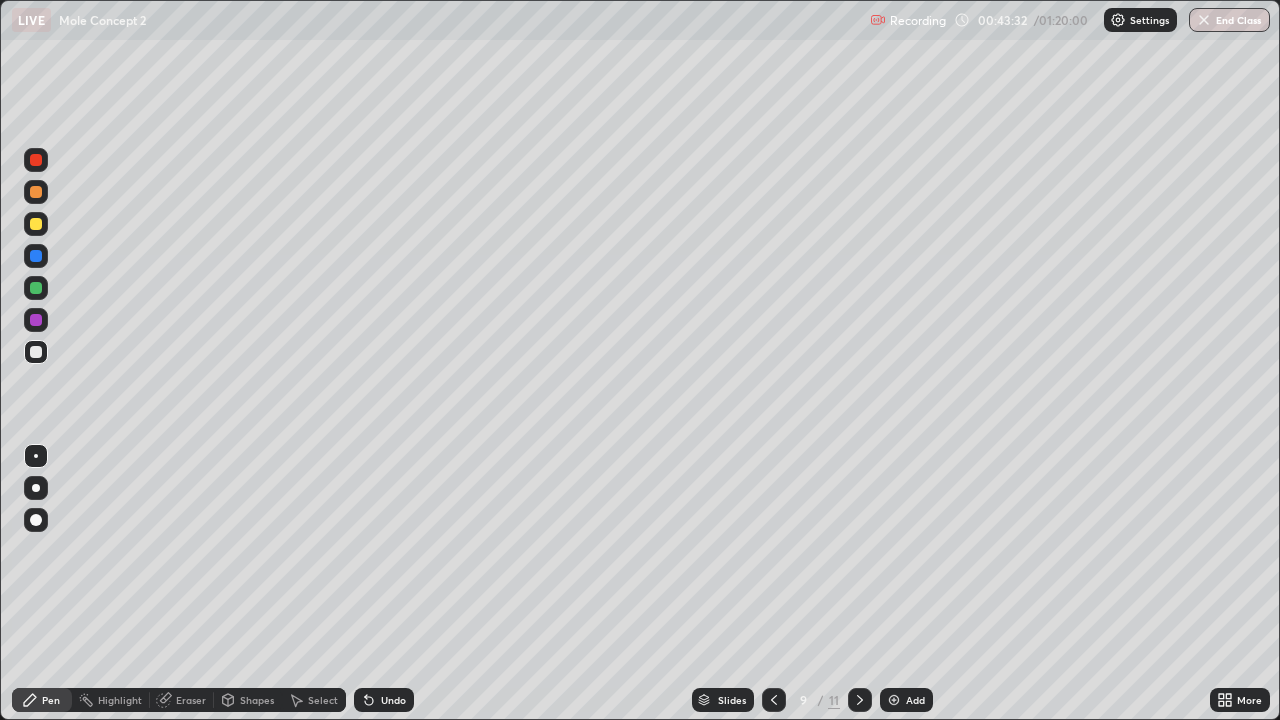click at bounding box center (894, 700) 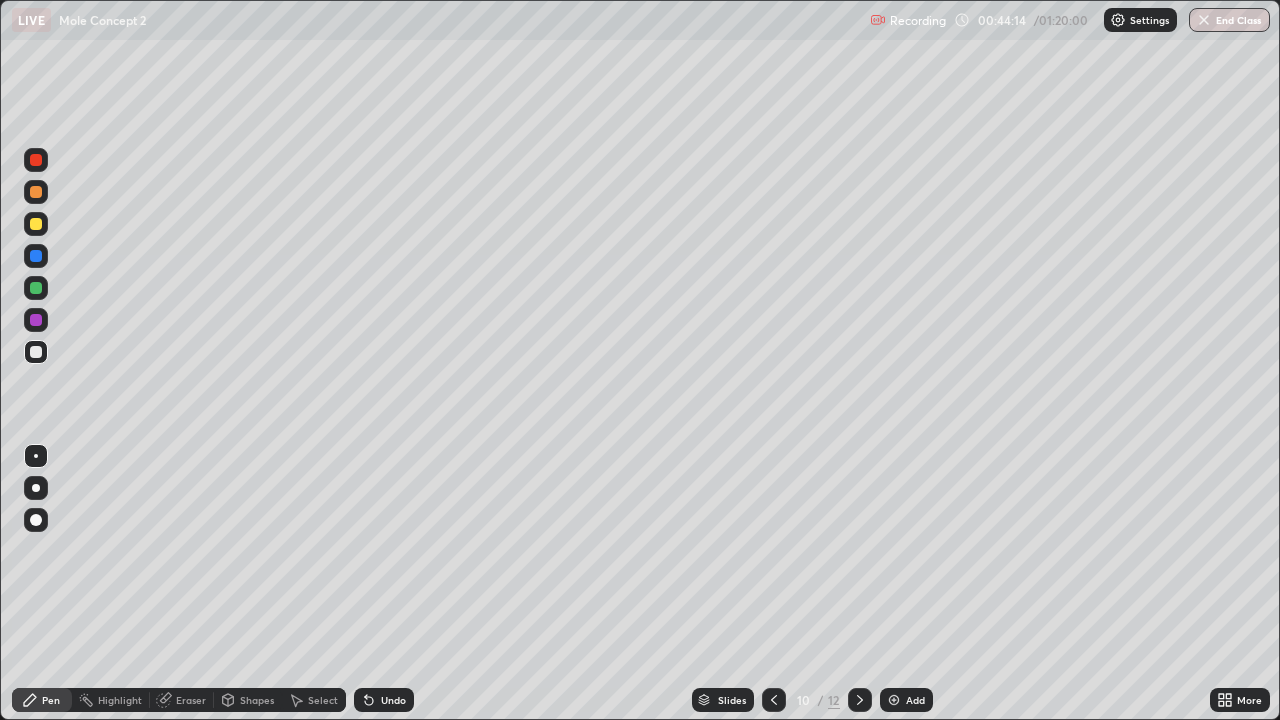 click 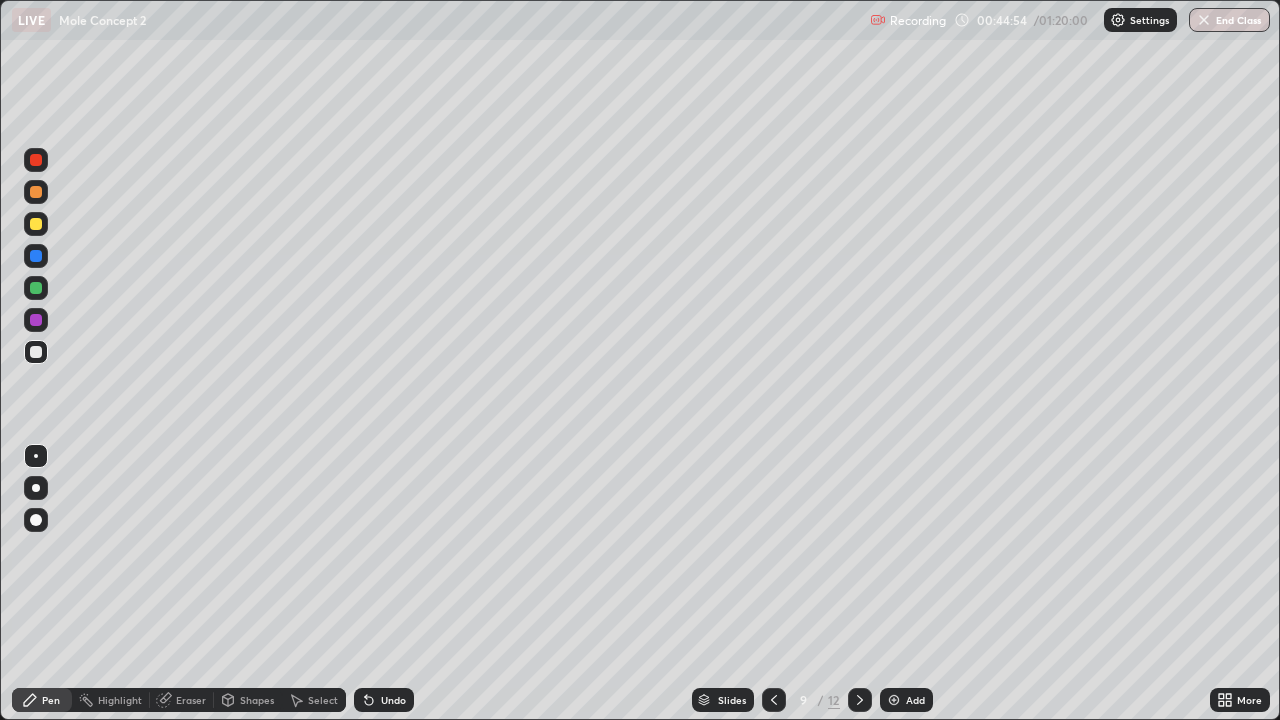 click 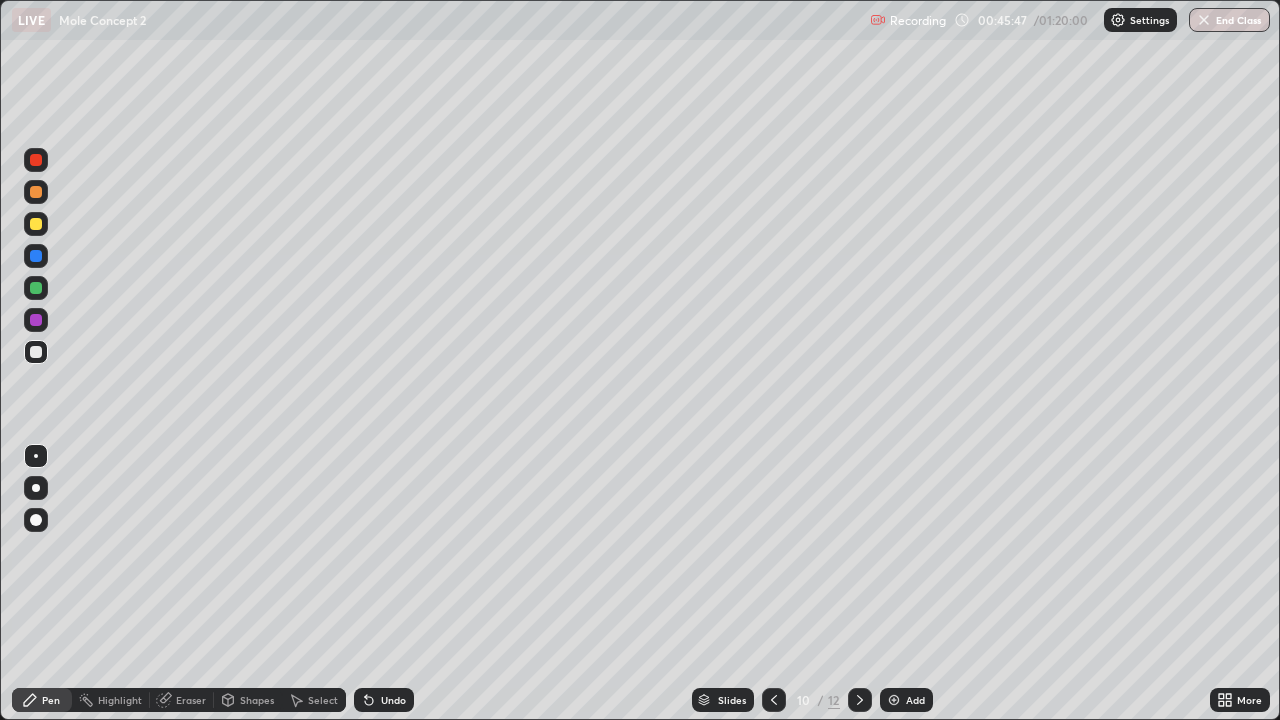 click at bounding box center (894, 700) 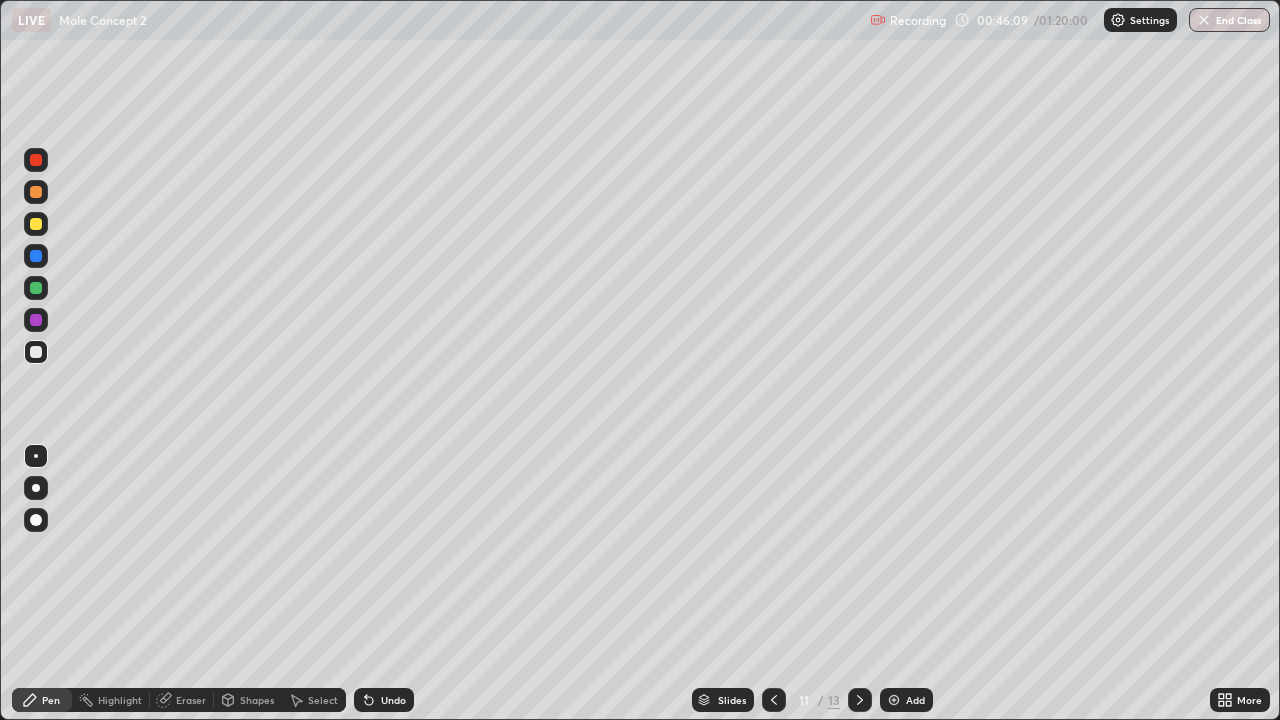 click 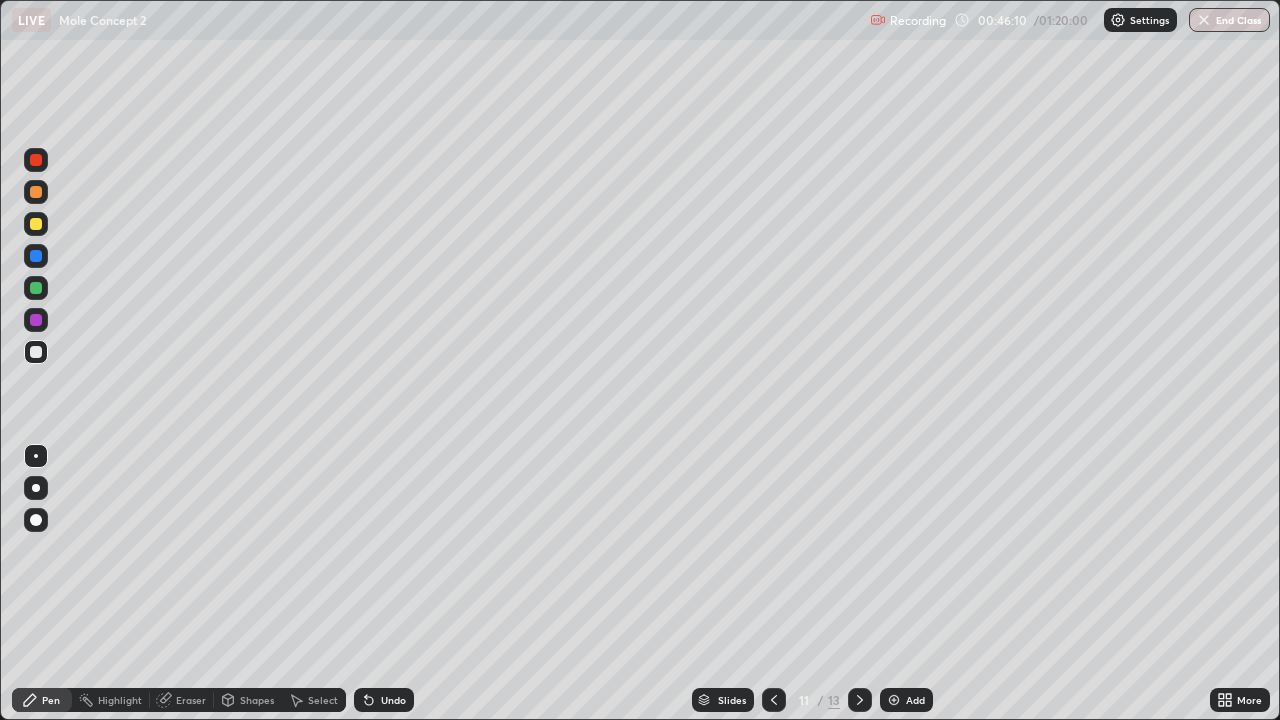 click on "Undo" at bounding box center [393, 700] 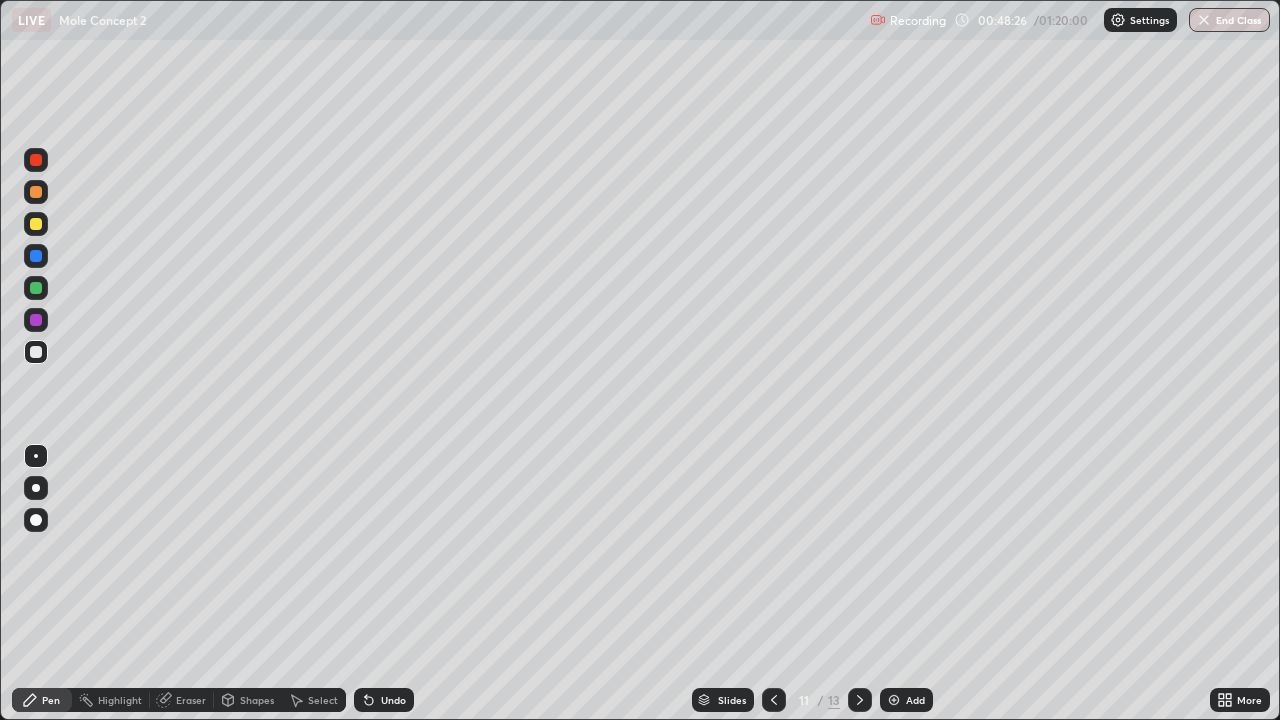 click at bounding box center [36, 224] 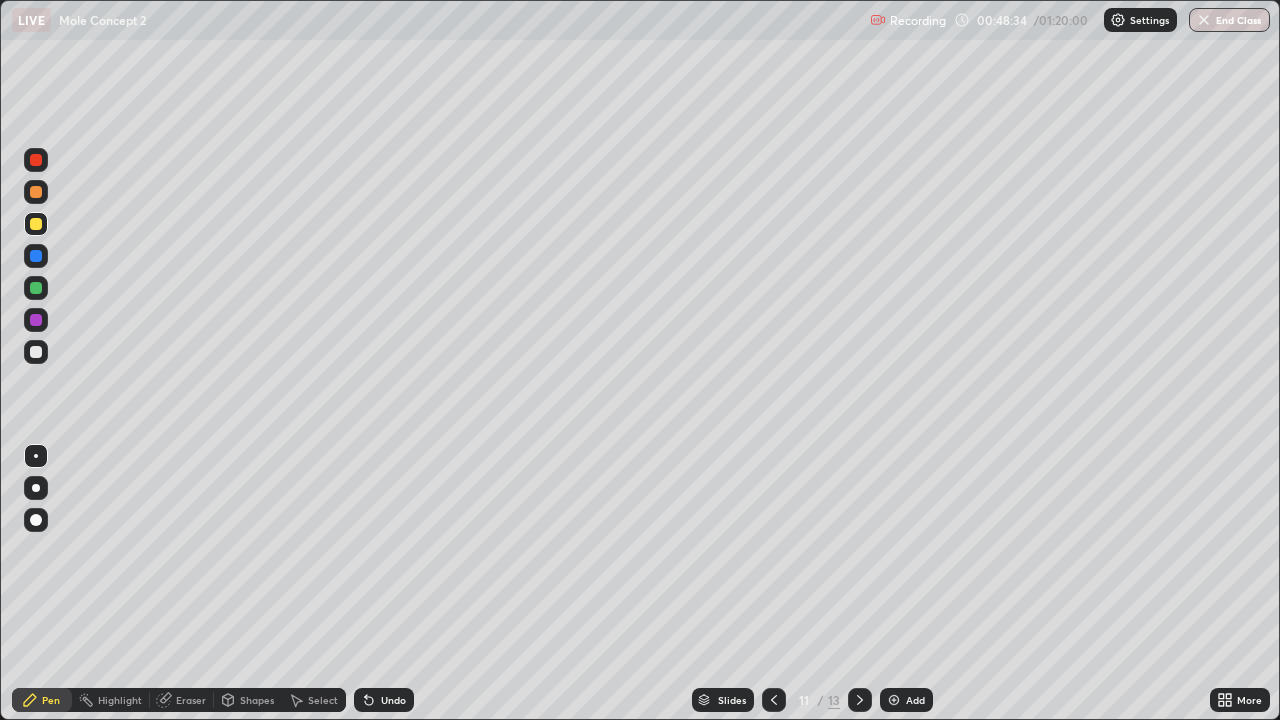 click at bounding box center (36, 352) 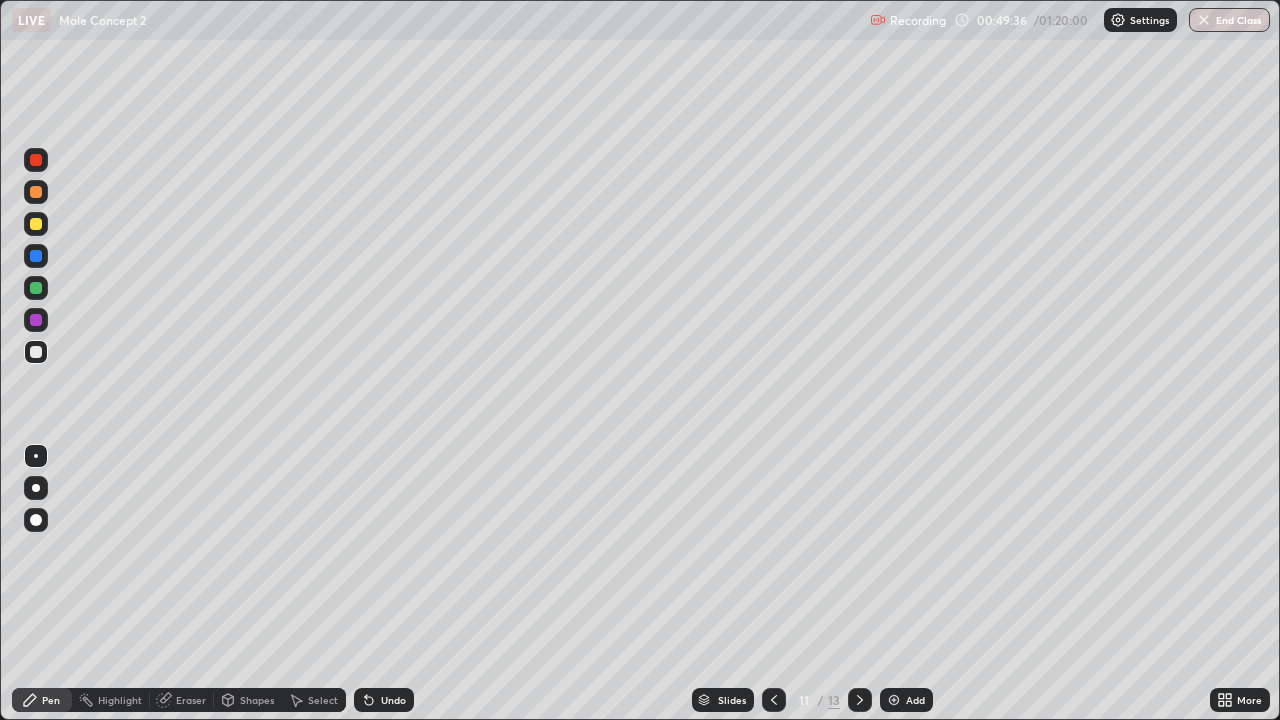 click at bounding box center [894, 700] 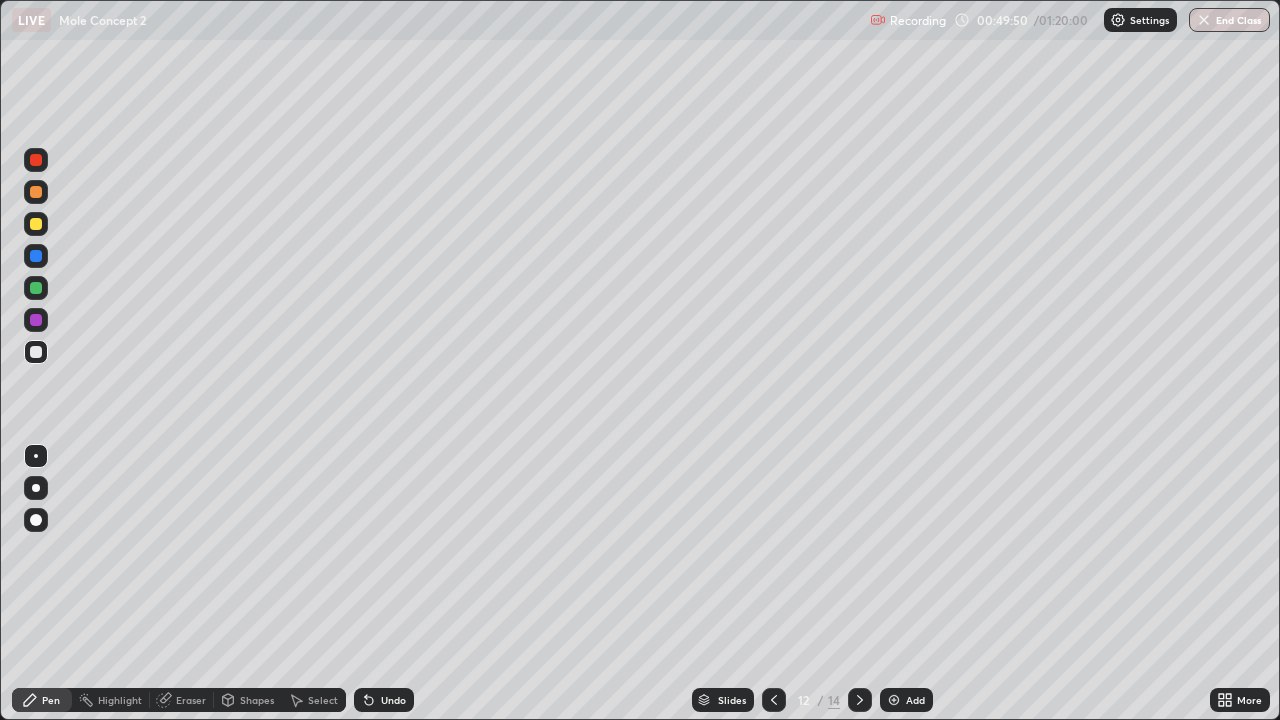 click 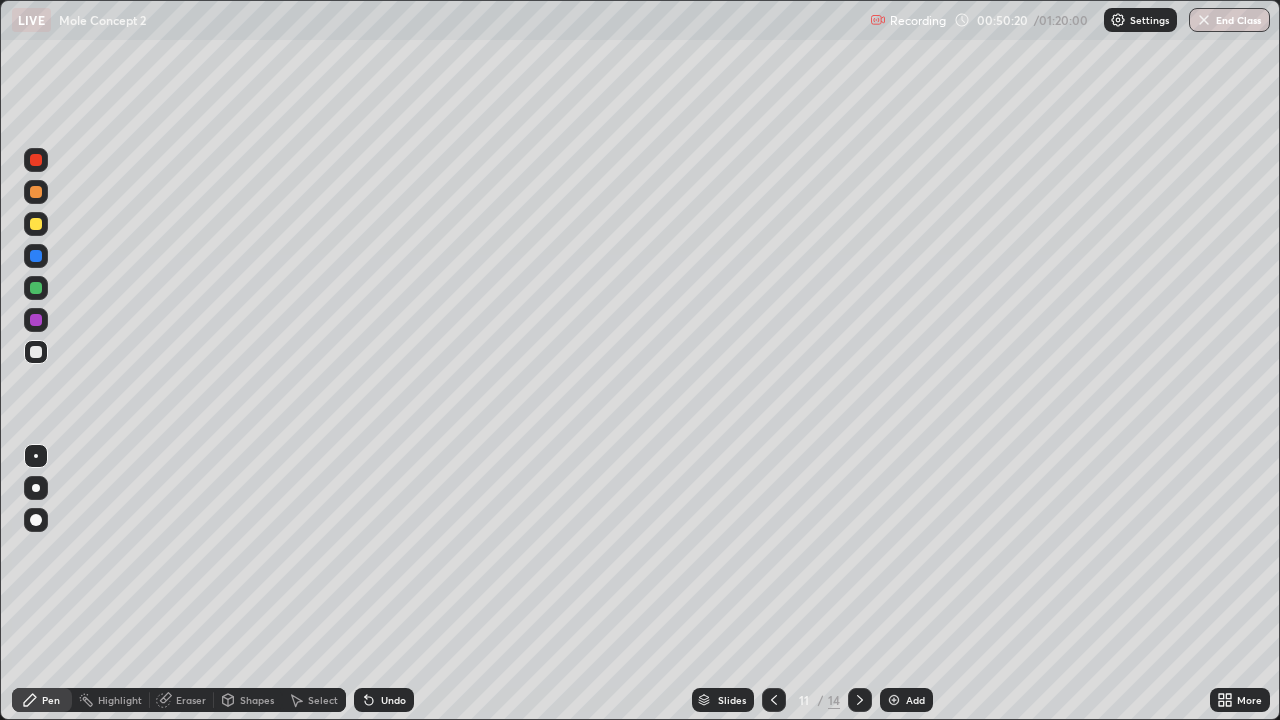 click 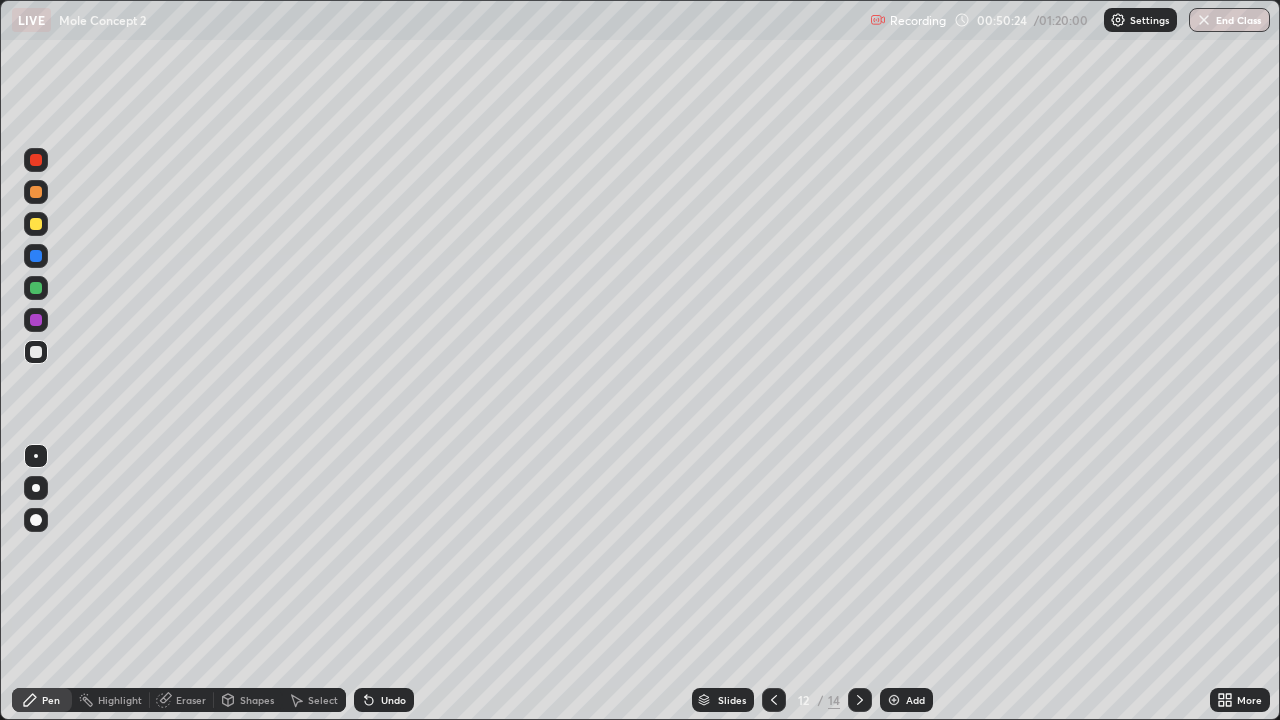 click 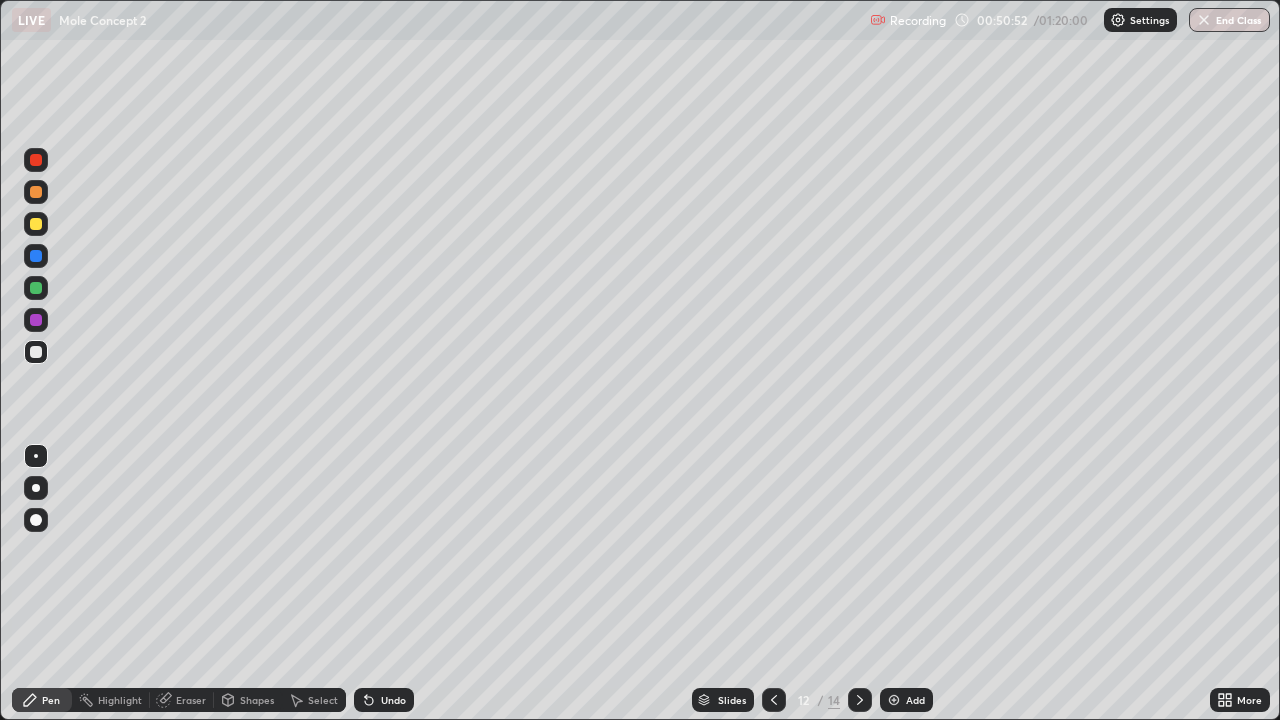 click at bounding box center (36, 224) 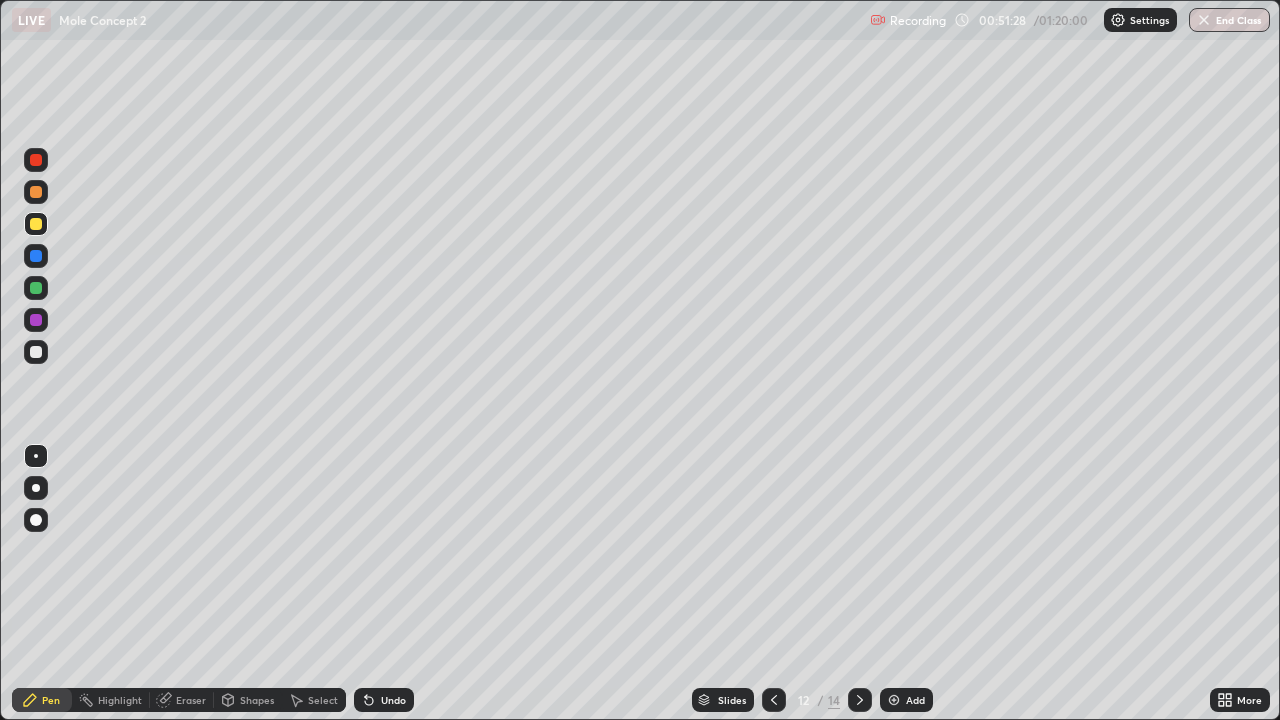 click at bounding box center (36, 352) 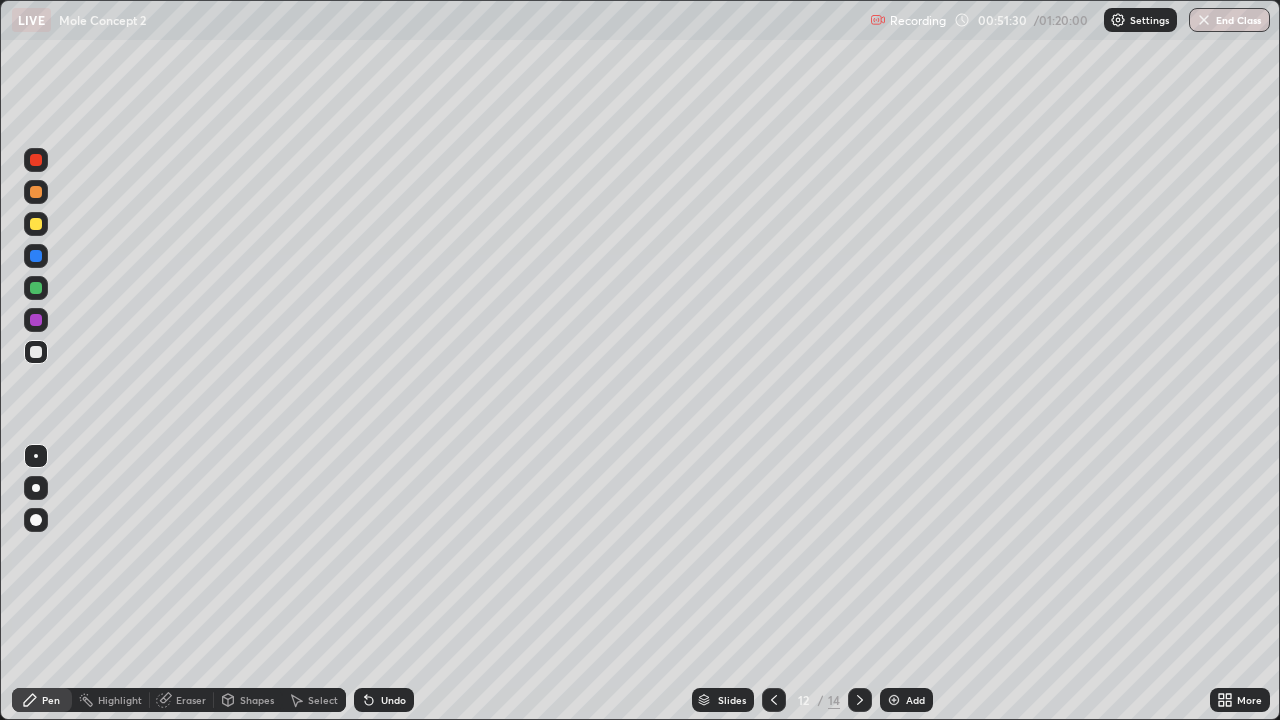 click at bounding box center [36, 288] 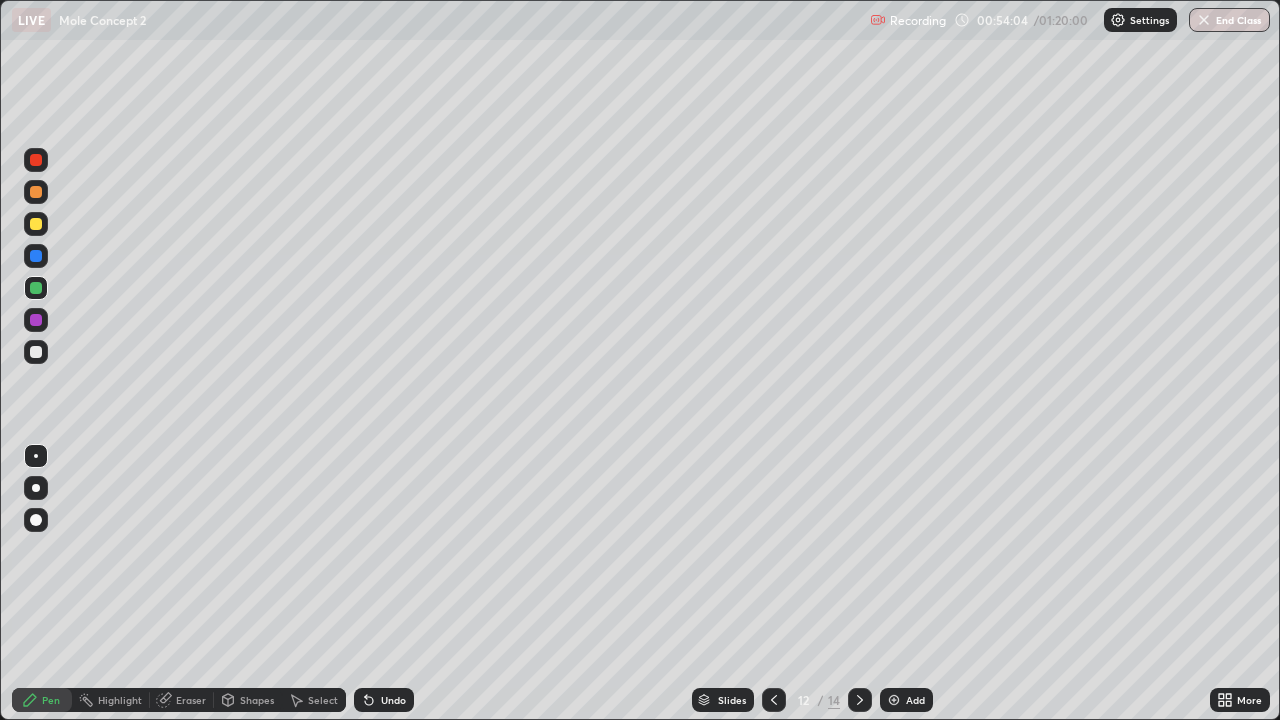 click at bounding box center [36, 352] 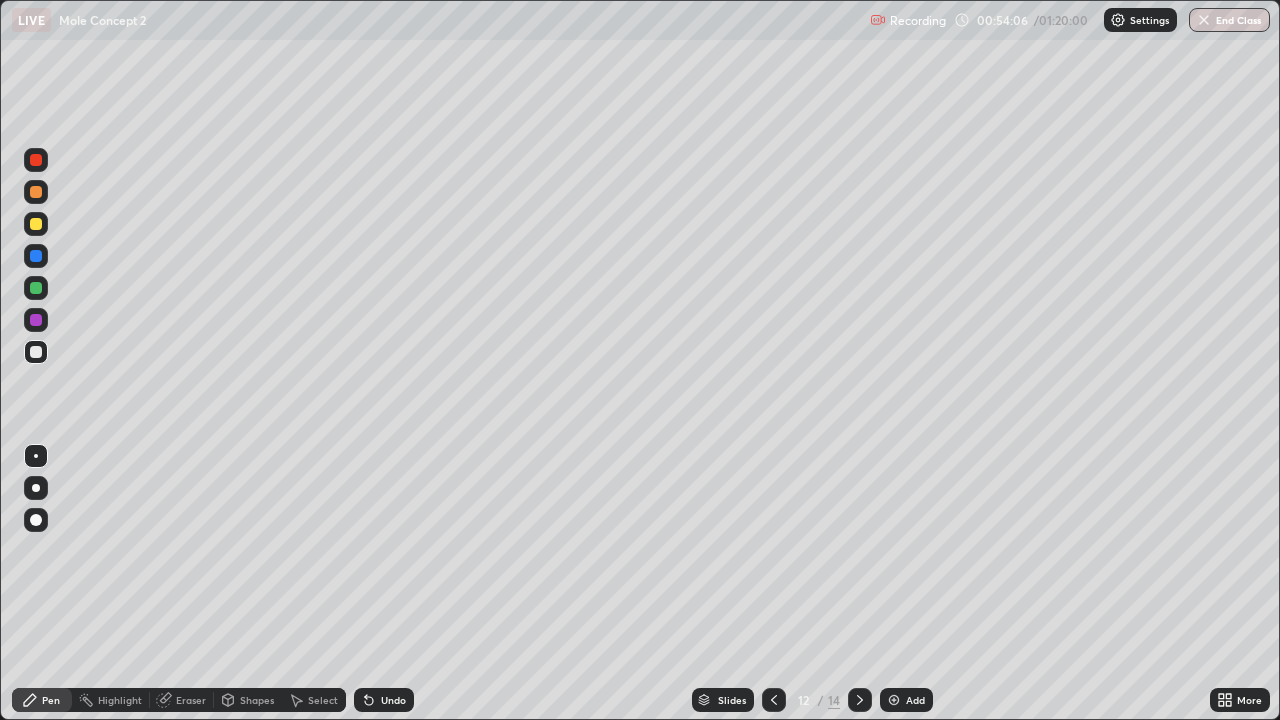 click at bounding box center [894, 700] 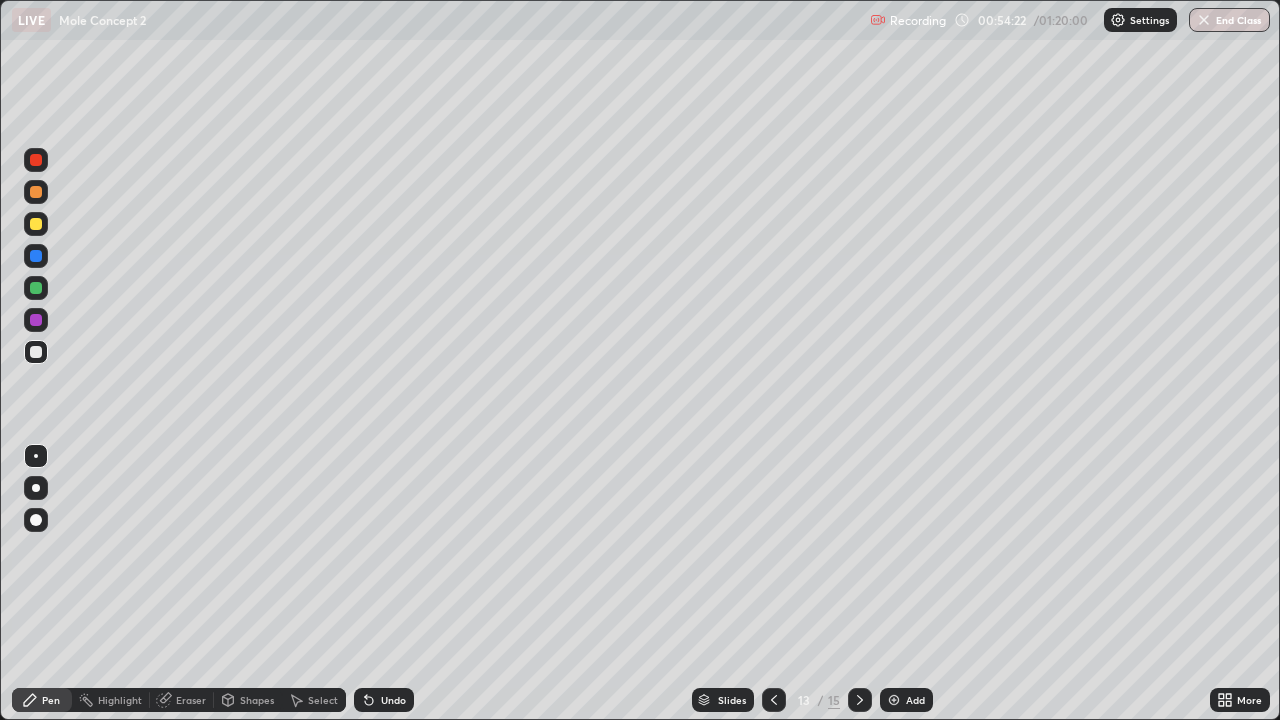 click 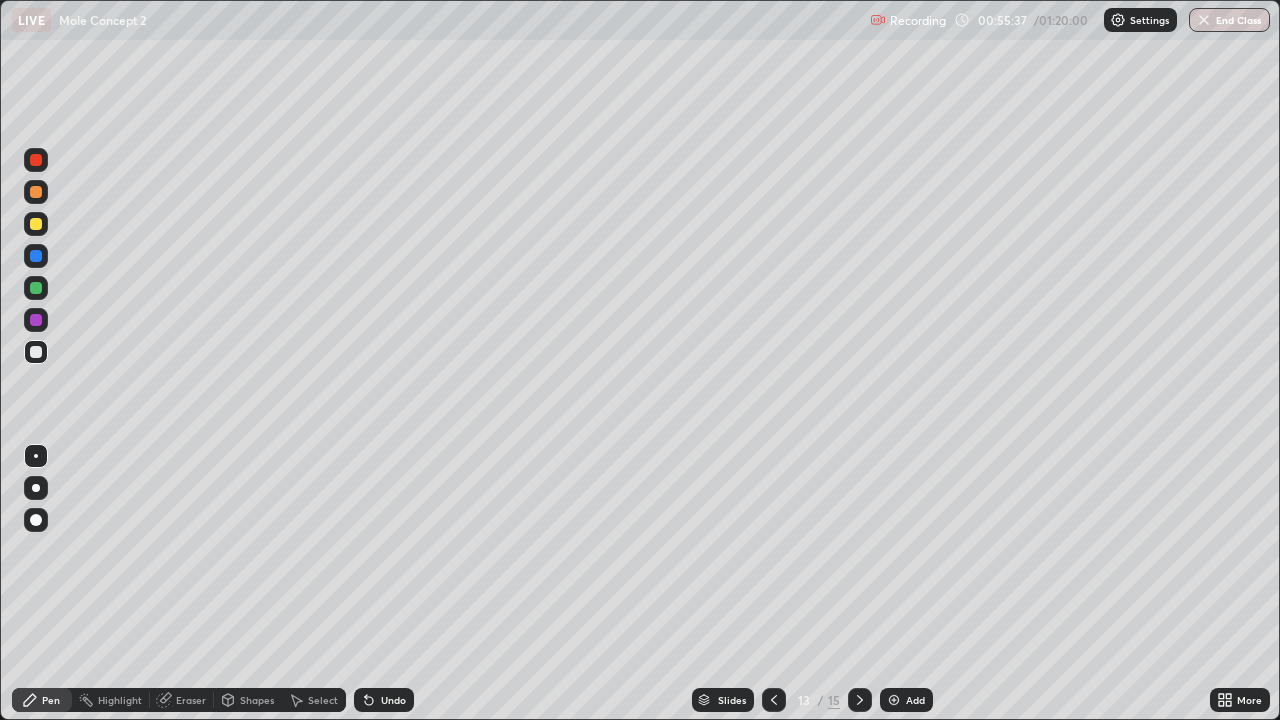 click at bounding box center [36, 352] 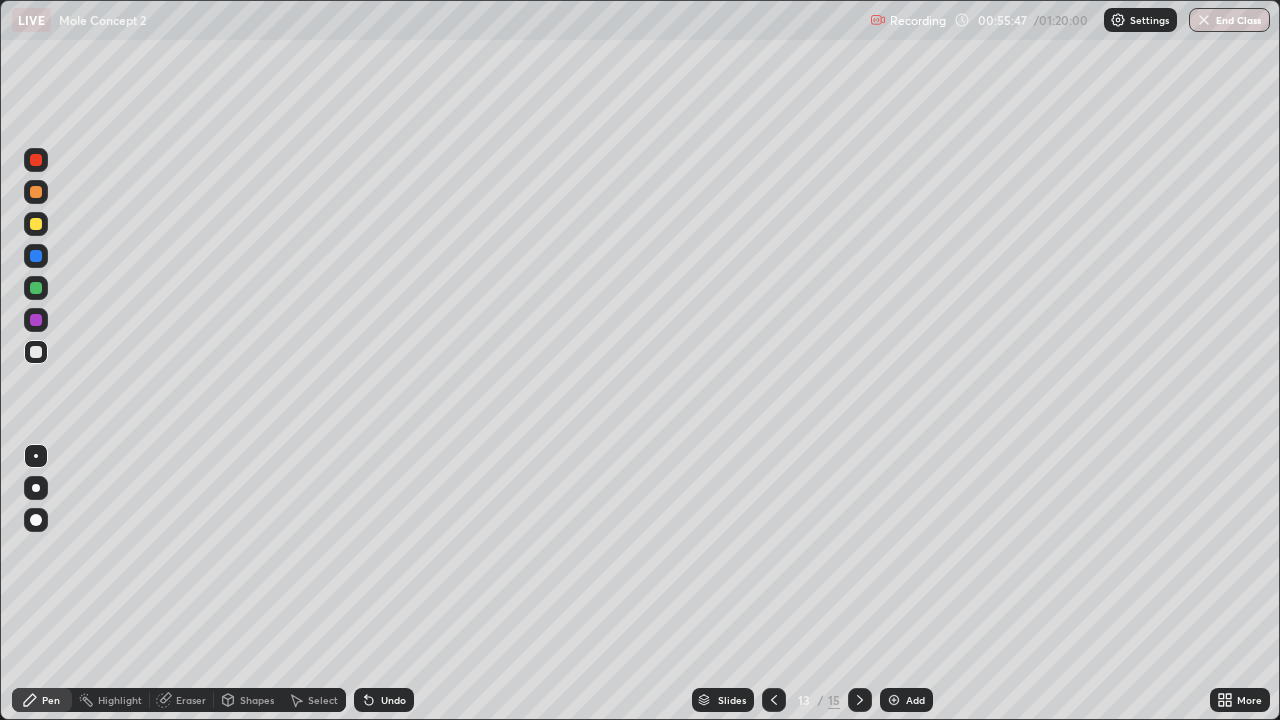click at bounding box center (36, 224) 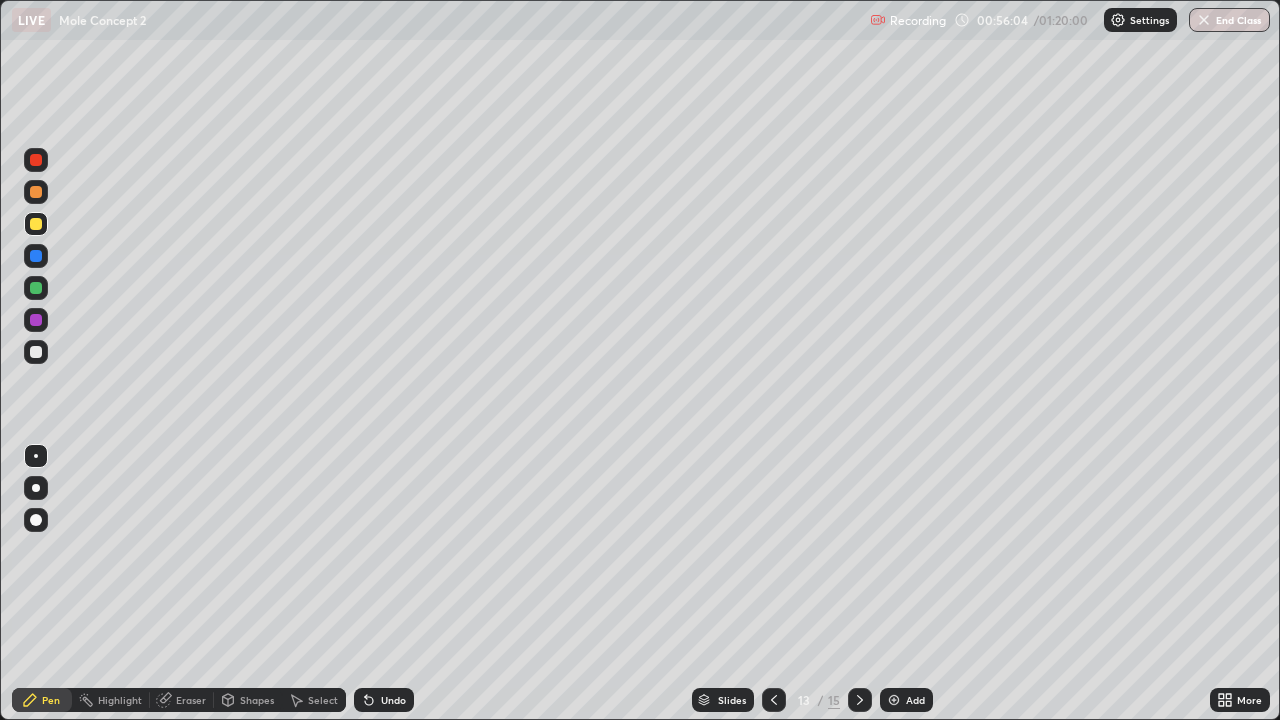 click at bounding box center (36, 288) 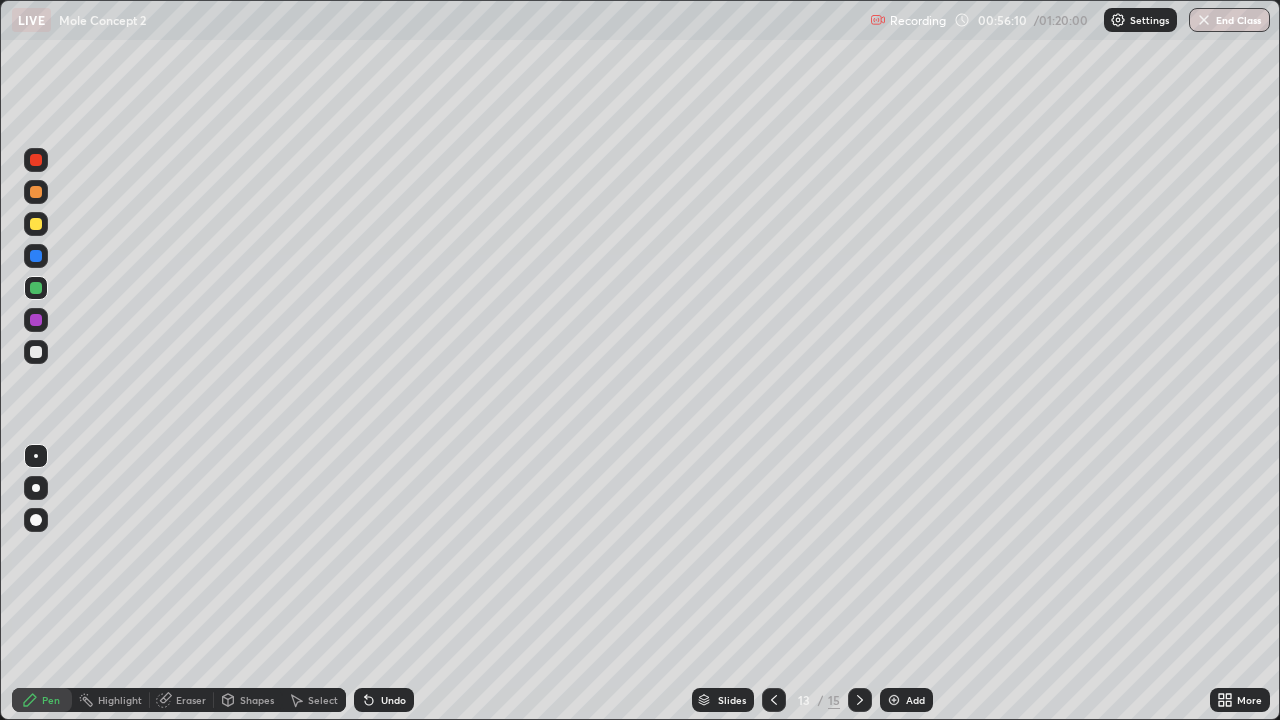 click at bounding box center [36, 224] 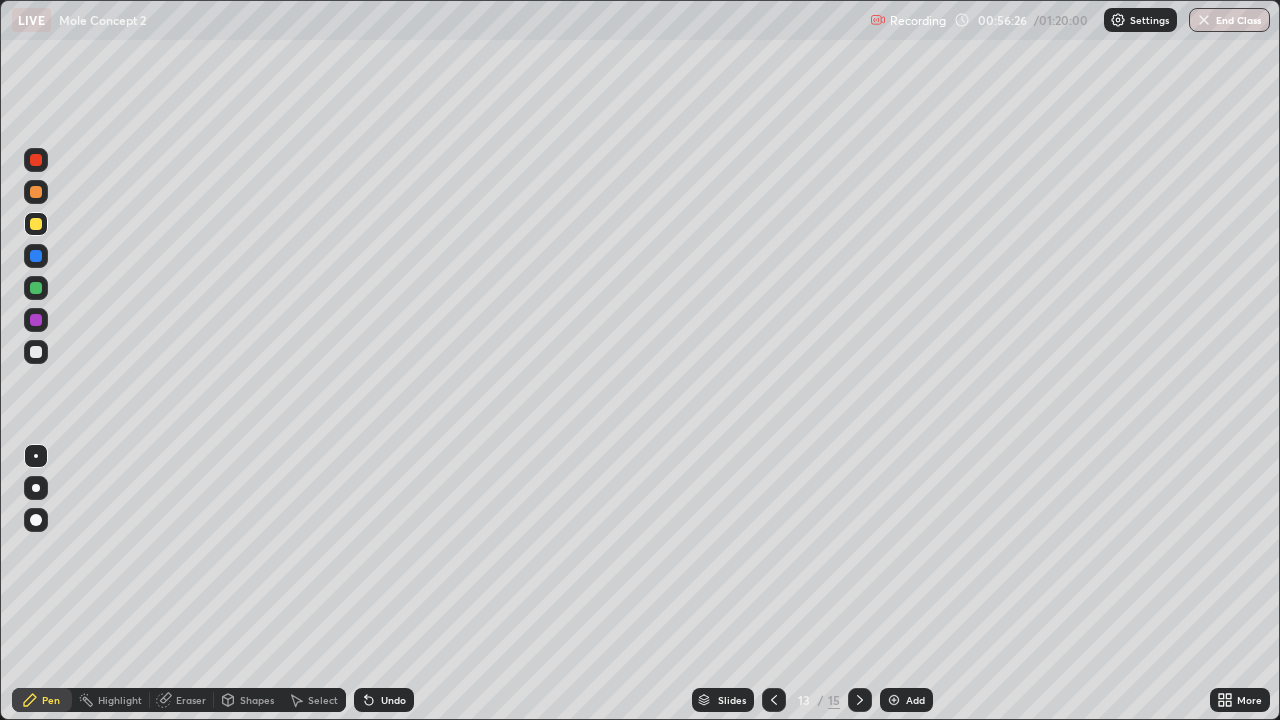 click at bounding box center [36, 288] 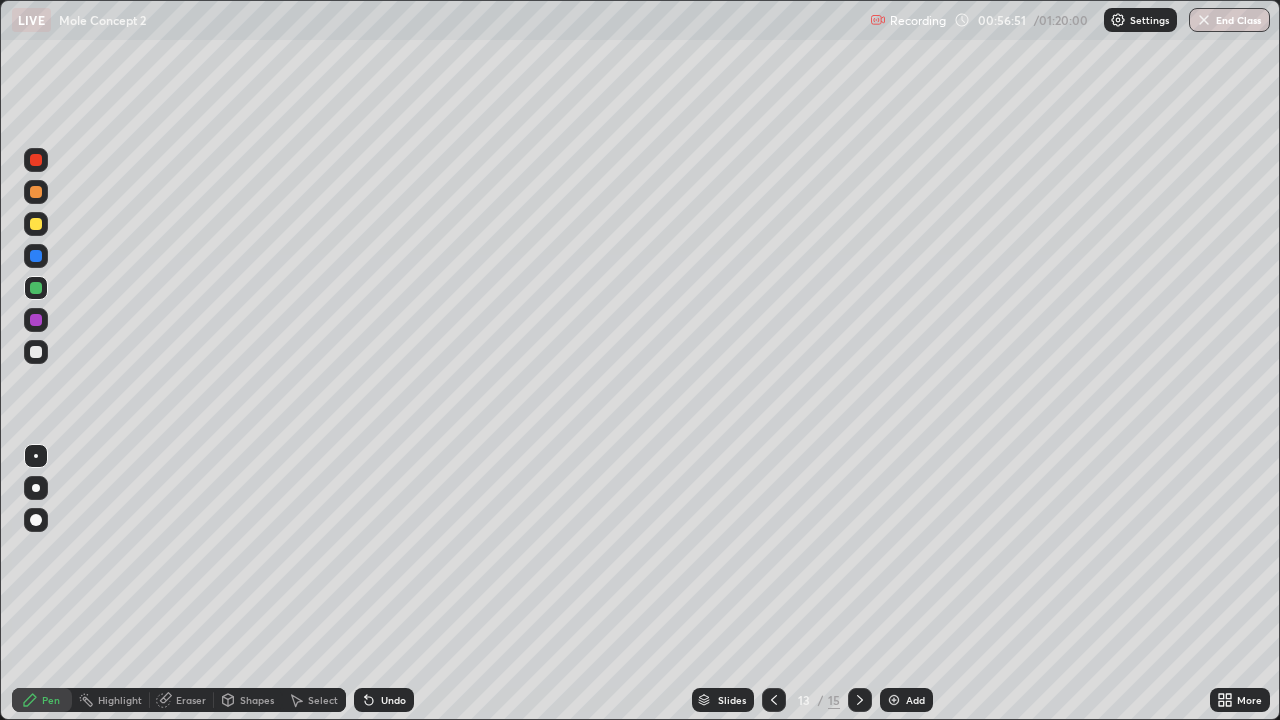 click at bounding box center (36, 352) 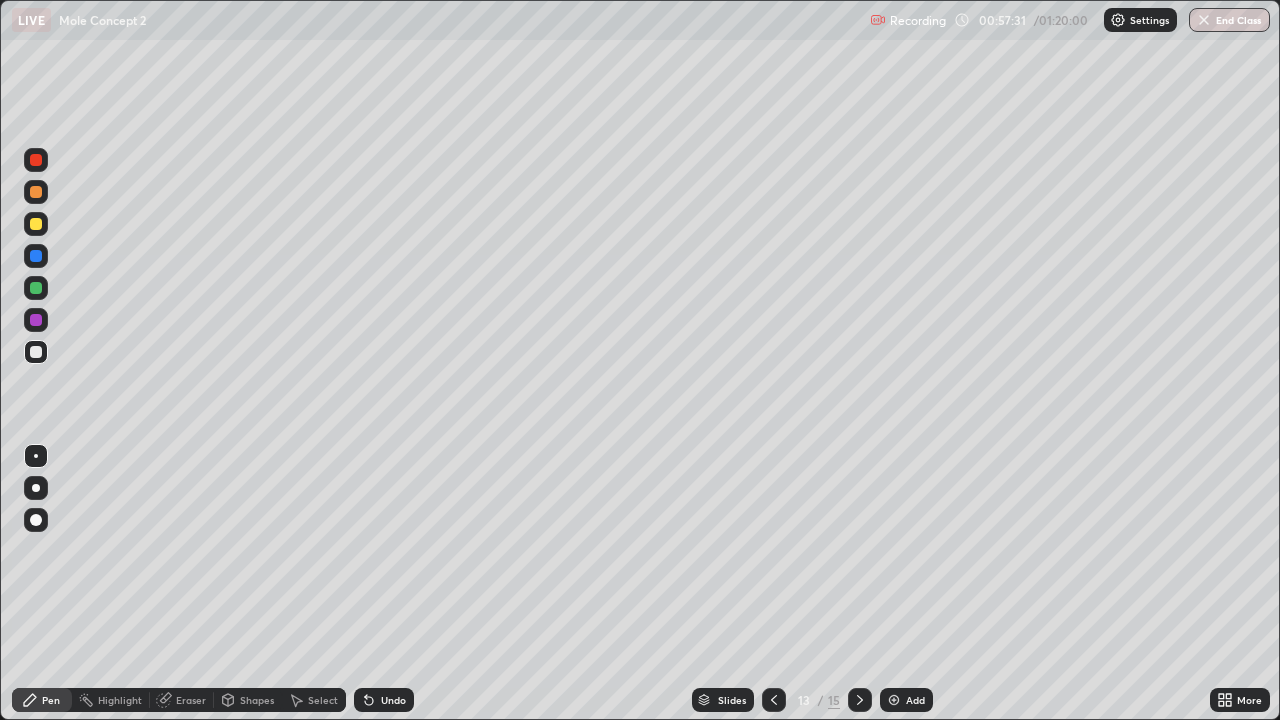 click on "Undo" at bounding box center [393, 700] 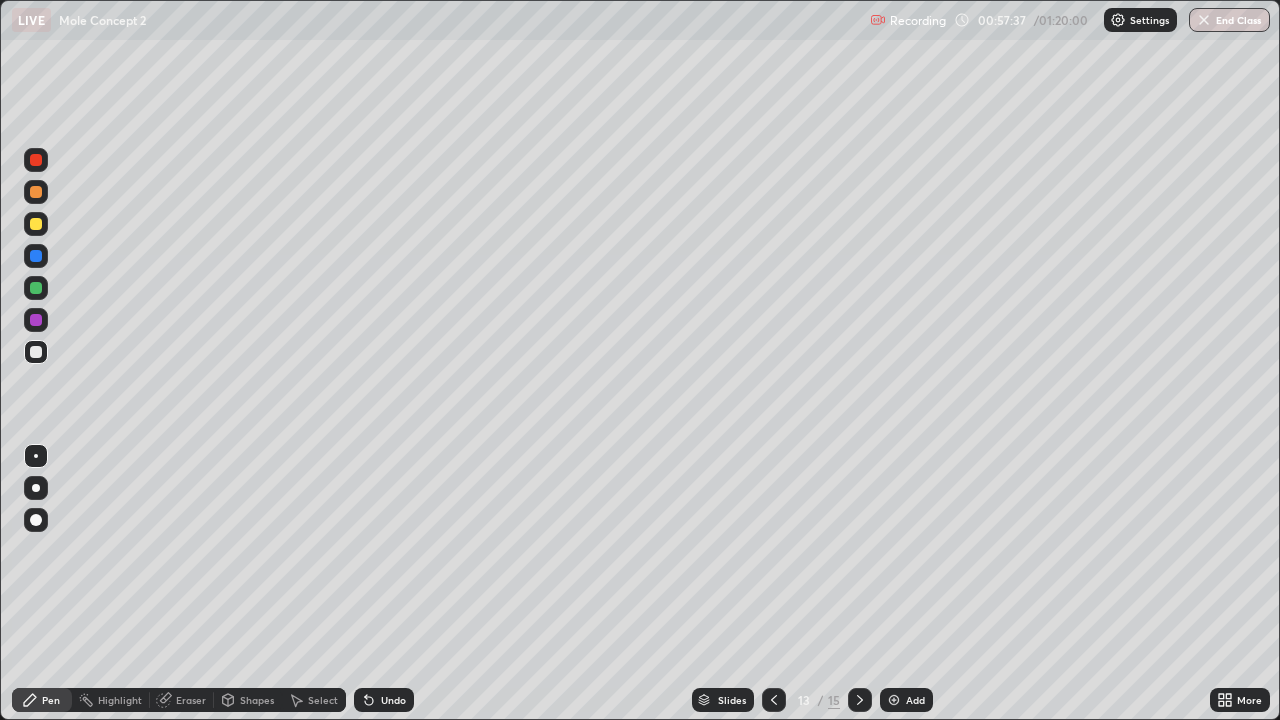 click at bounding box center (36, 224) 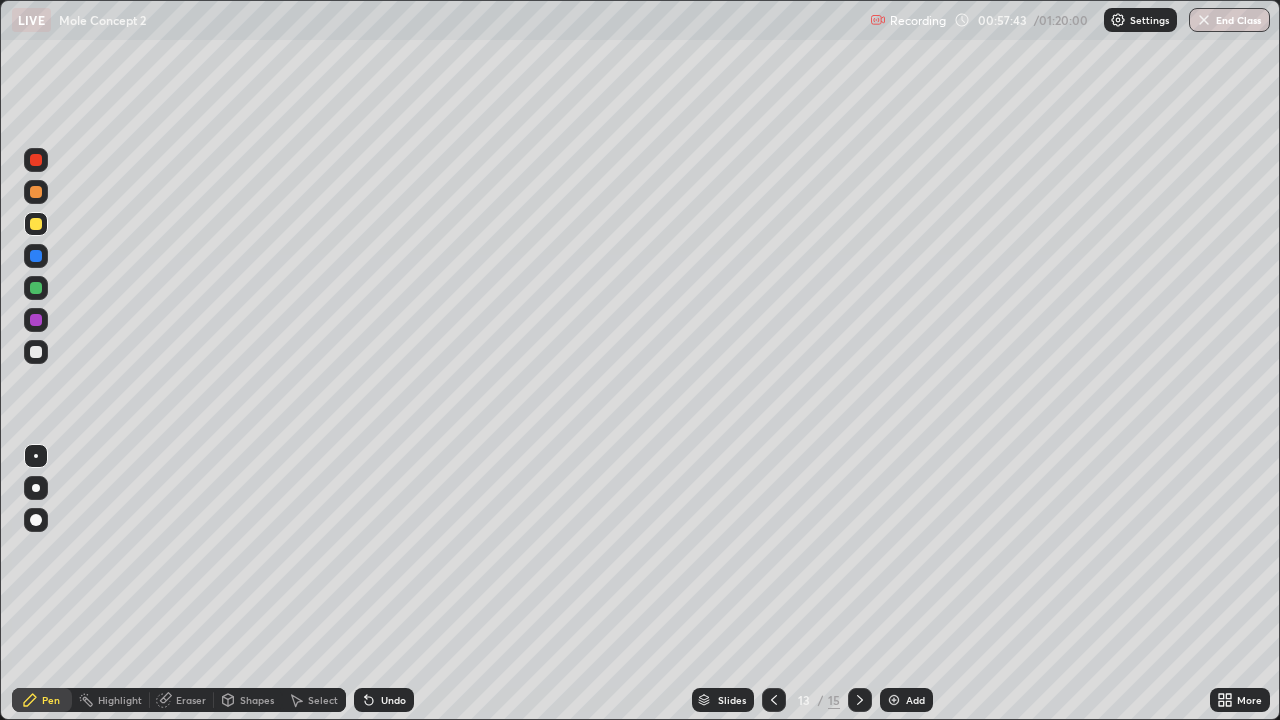 click at bounding box center (36, 352) 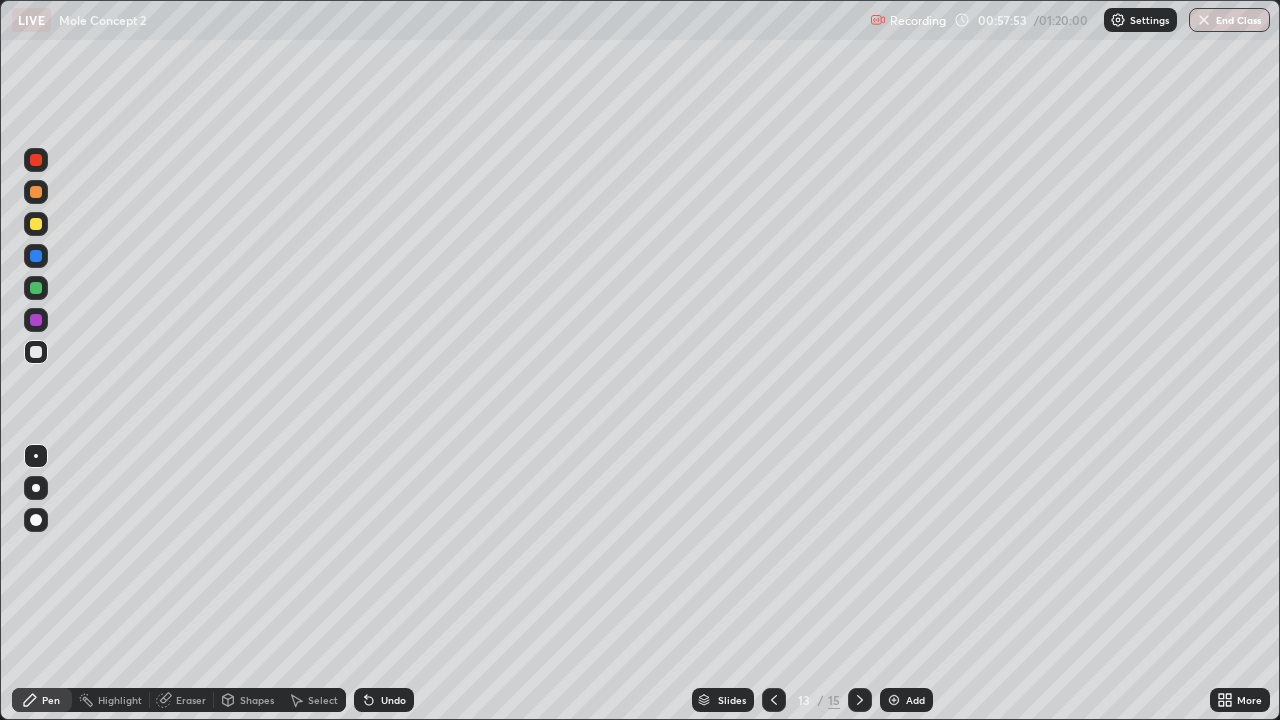 click on "Undo" at bounding box center (393, 700) 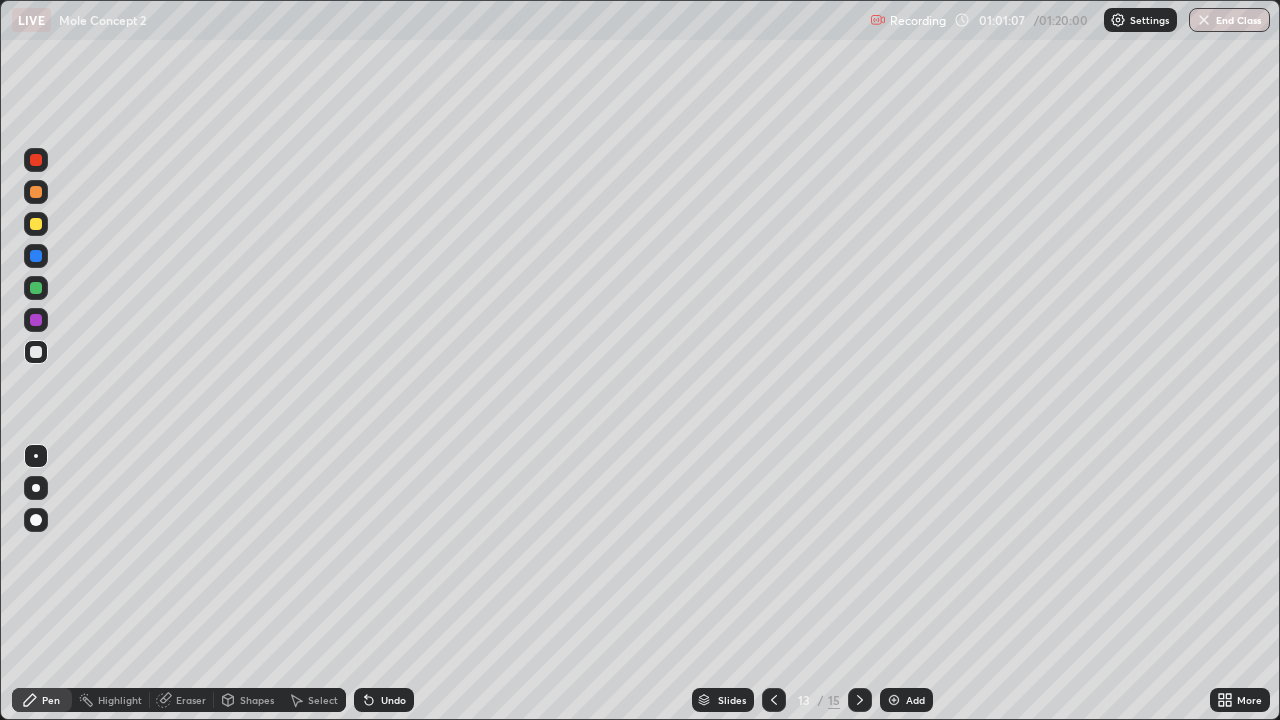 click on "Undo" at bounding box center [393, 700] 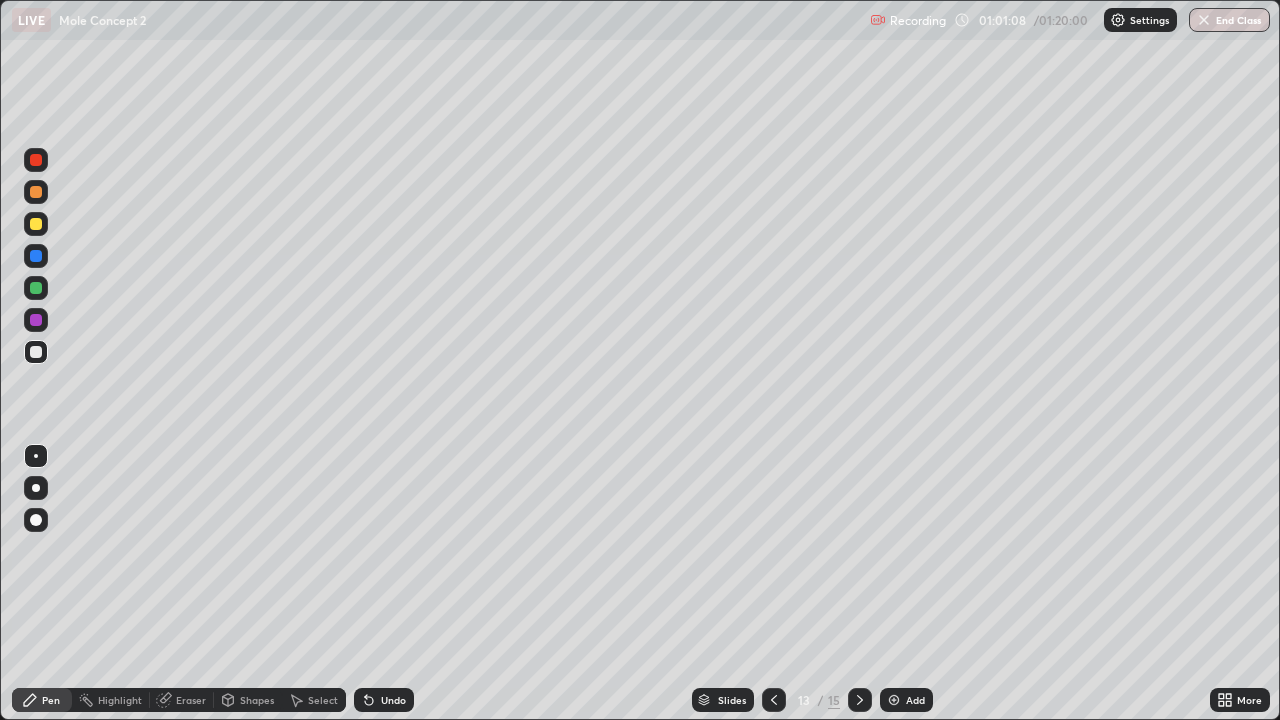 click on "Undo" at bounding box center [384, 700] 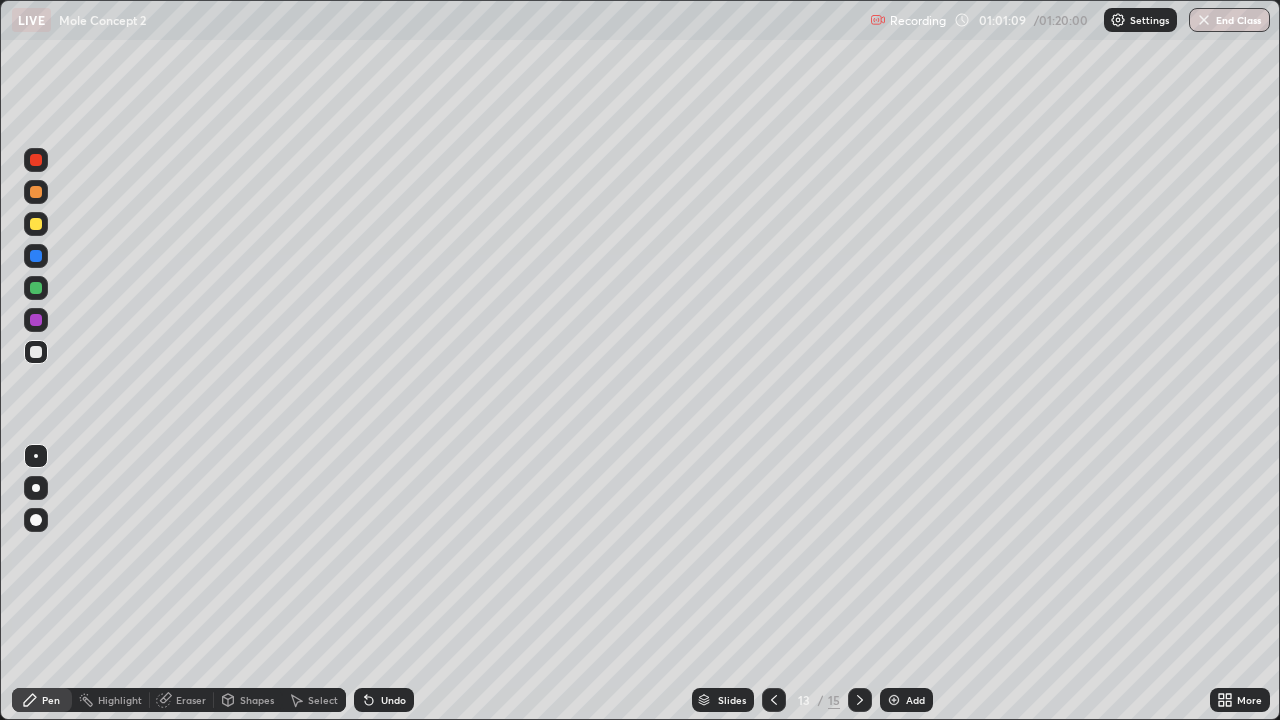 click on "Undo" at bounding box center [393, 700] 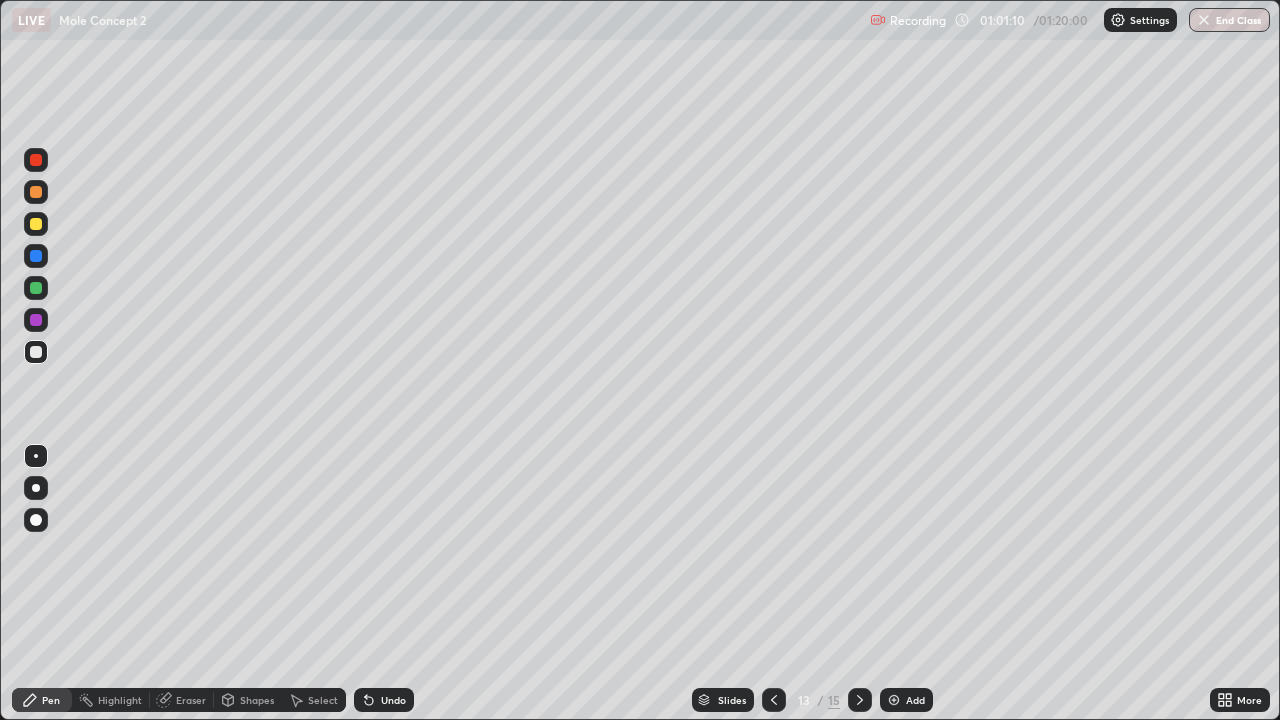click on "Undo" at bounding box center (393, 700) 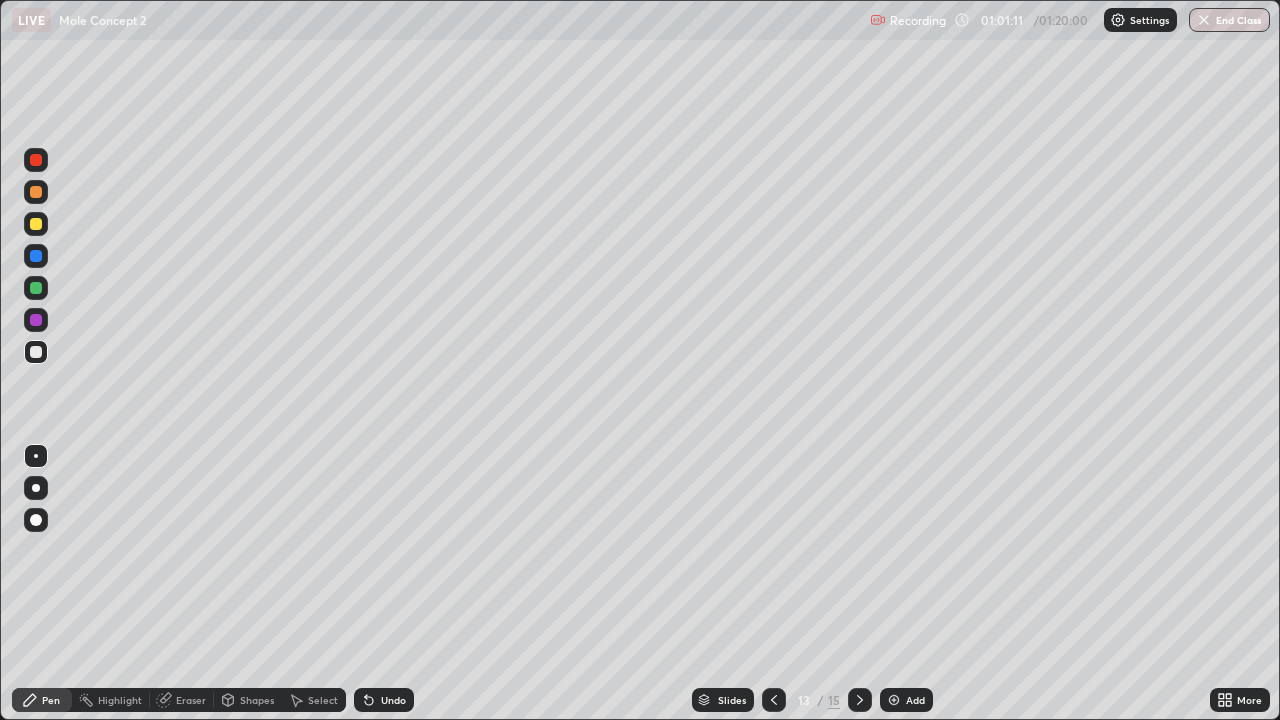 click on "Undo" at bounding box center (380, 700) 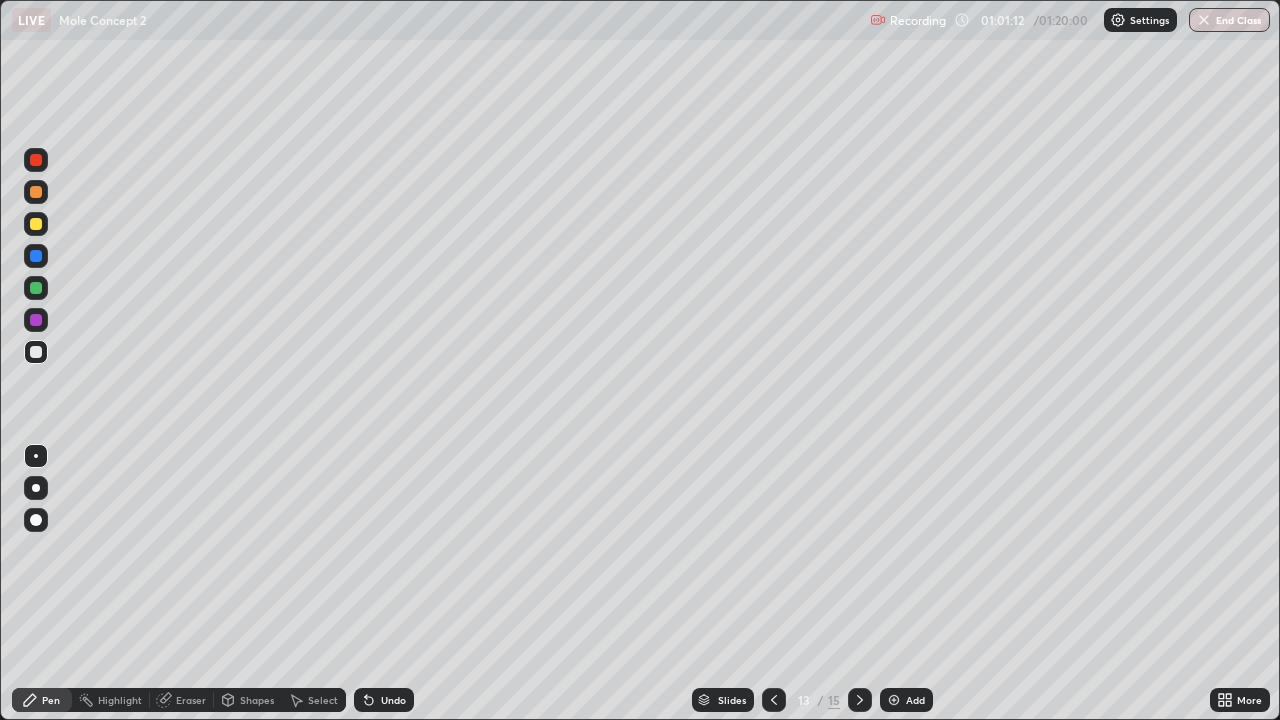 click on "Undo" at bounding box center (384, 700) 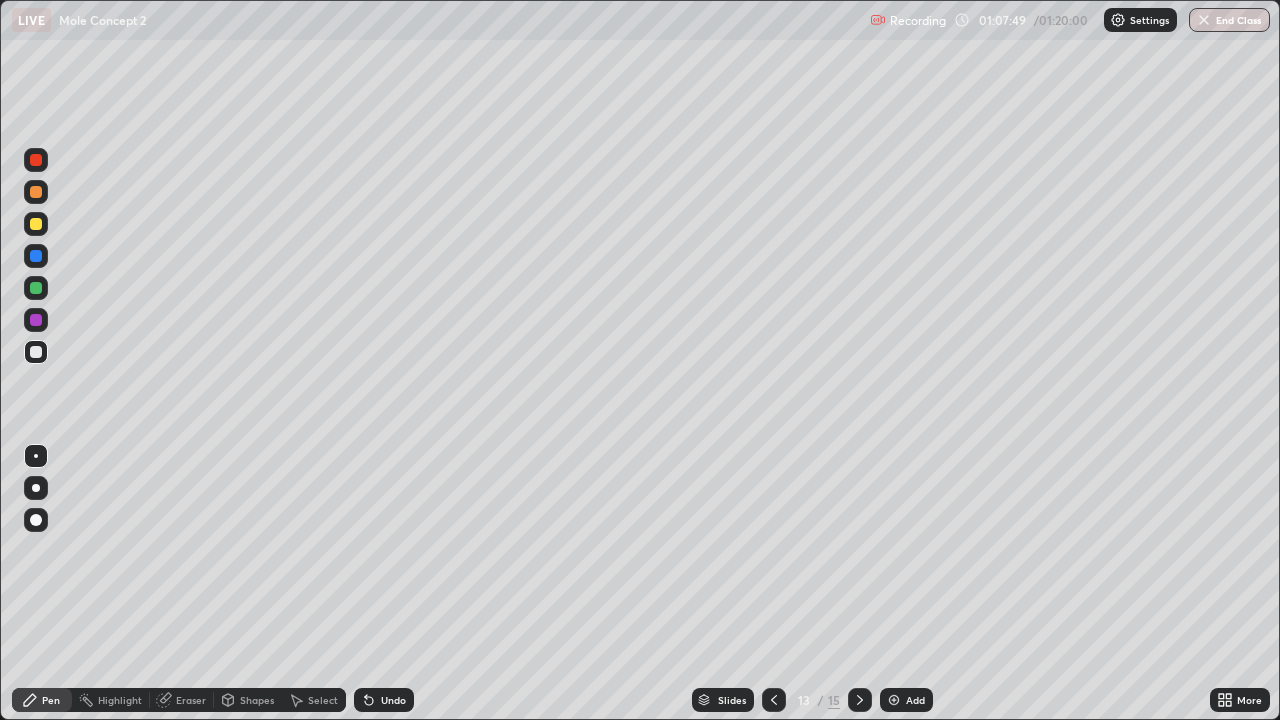 click 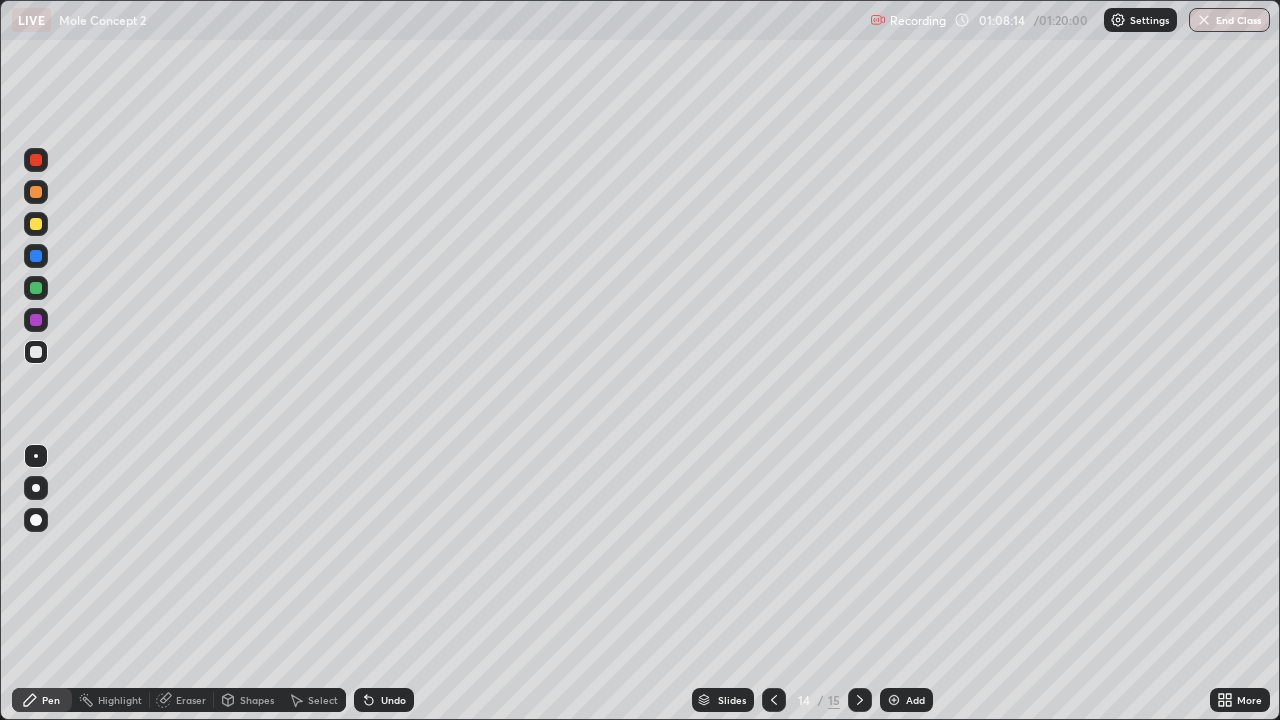 click 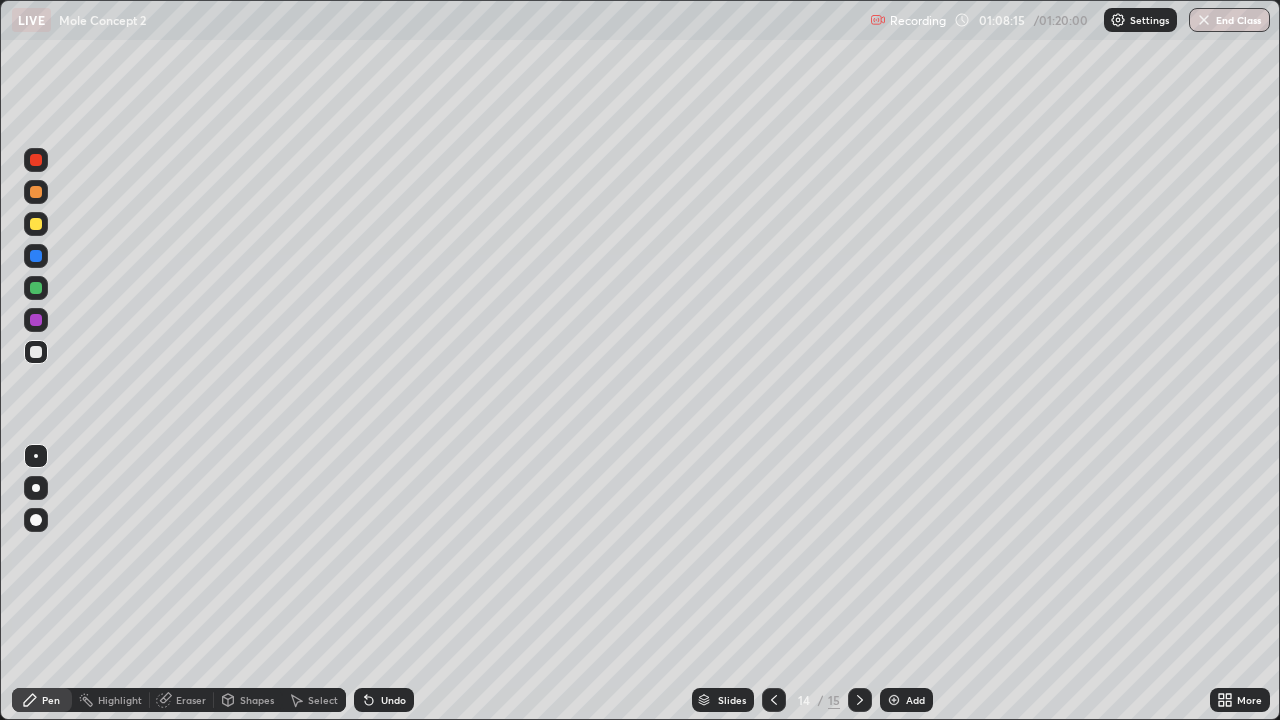 click on "Undo" at bounding box center (380, 700) 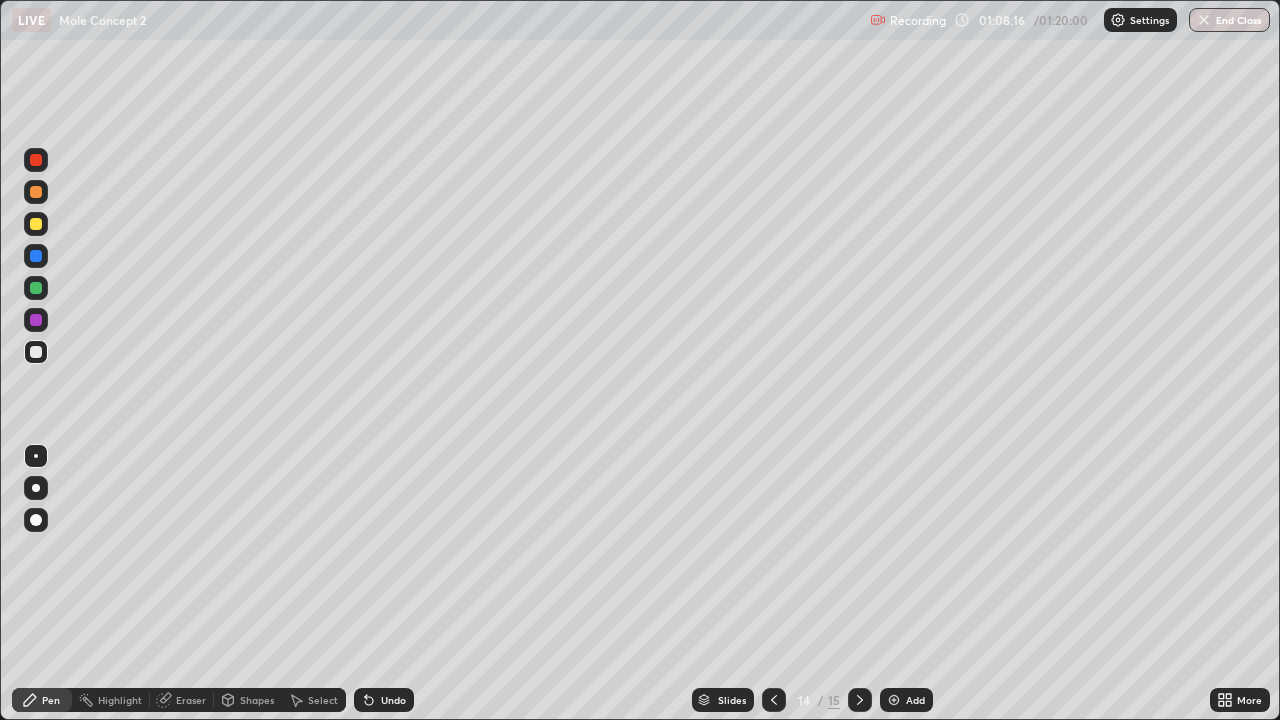 click on "Undo" at bounding box center [384, 700] 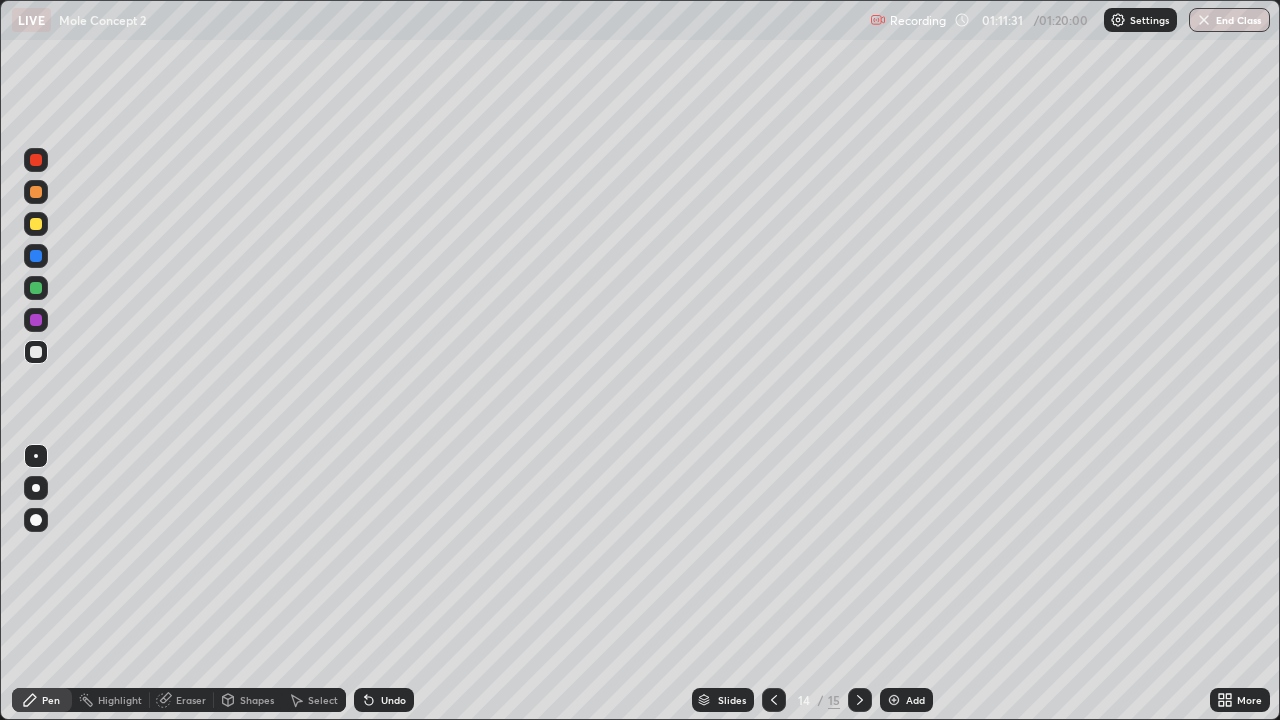 click 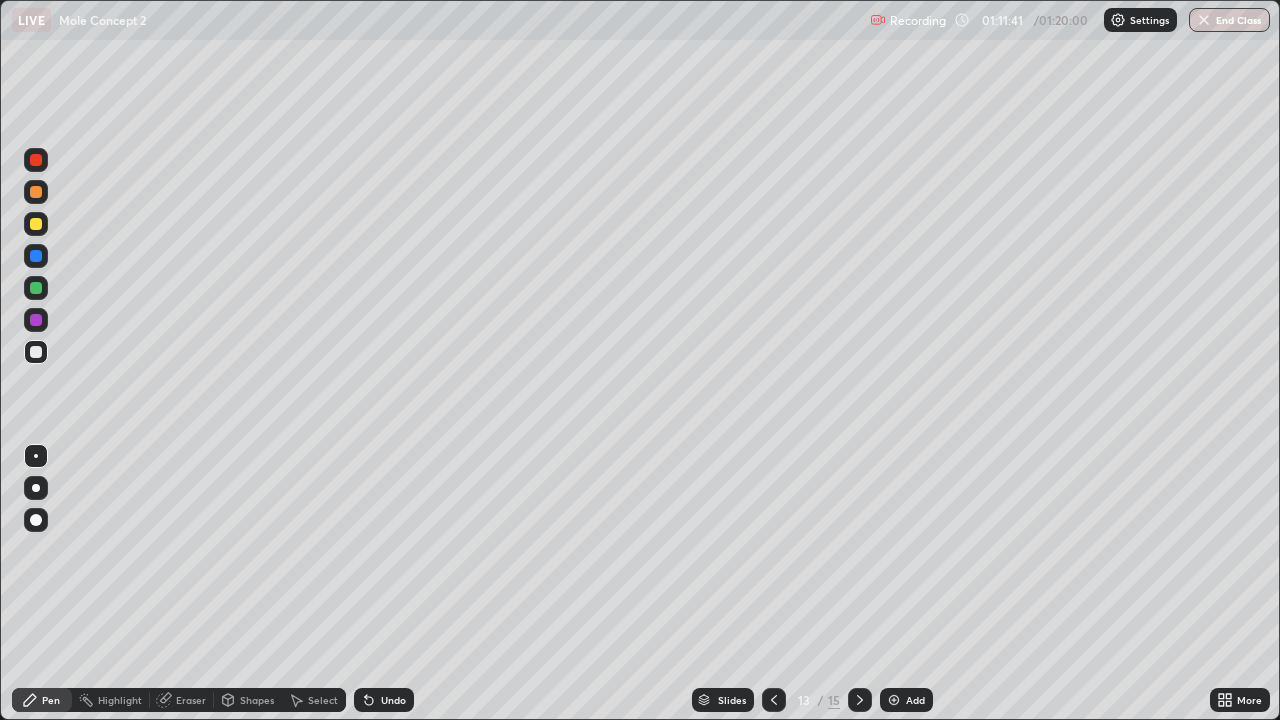 click at bounding box center [860, 700] 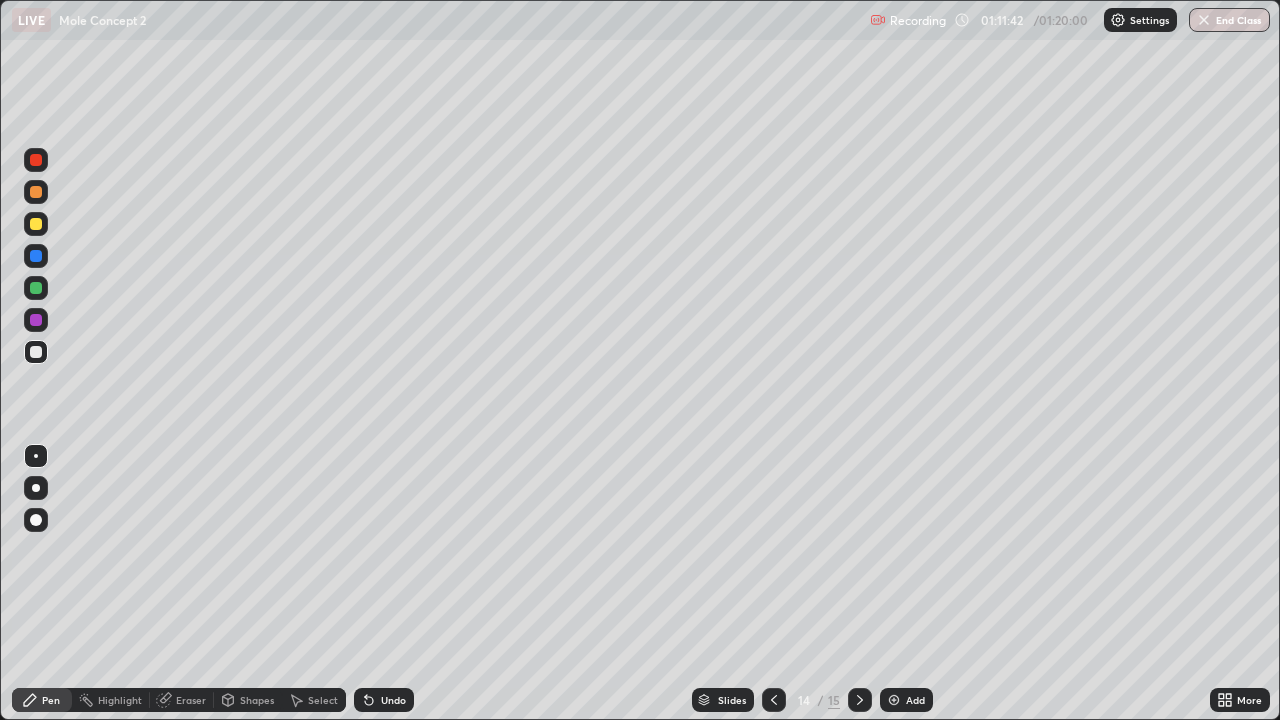 click 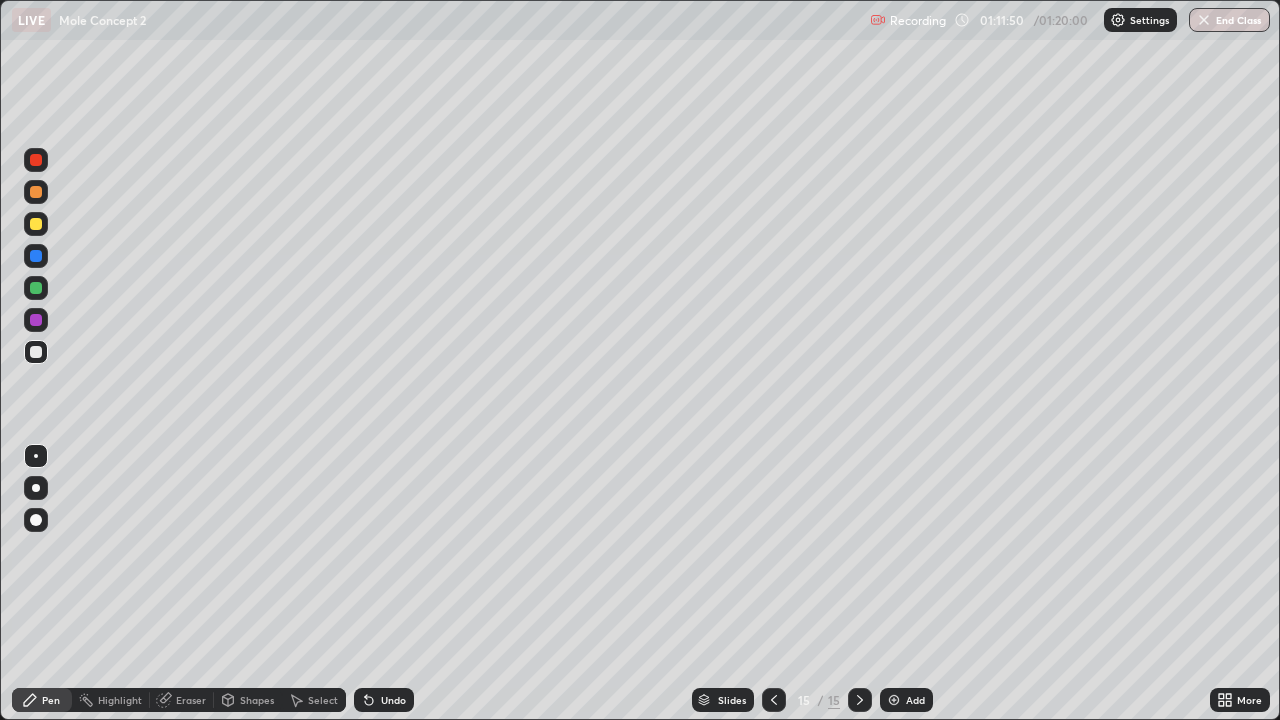 click at bounding box center (36, 352) 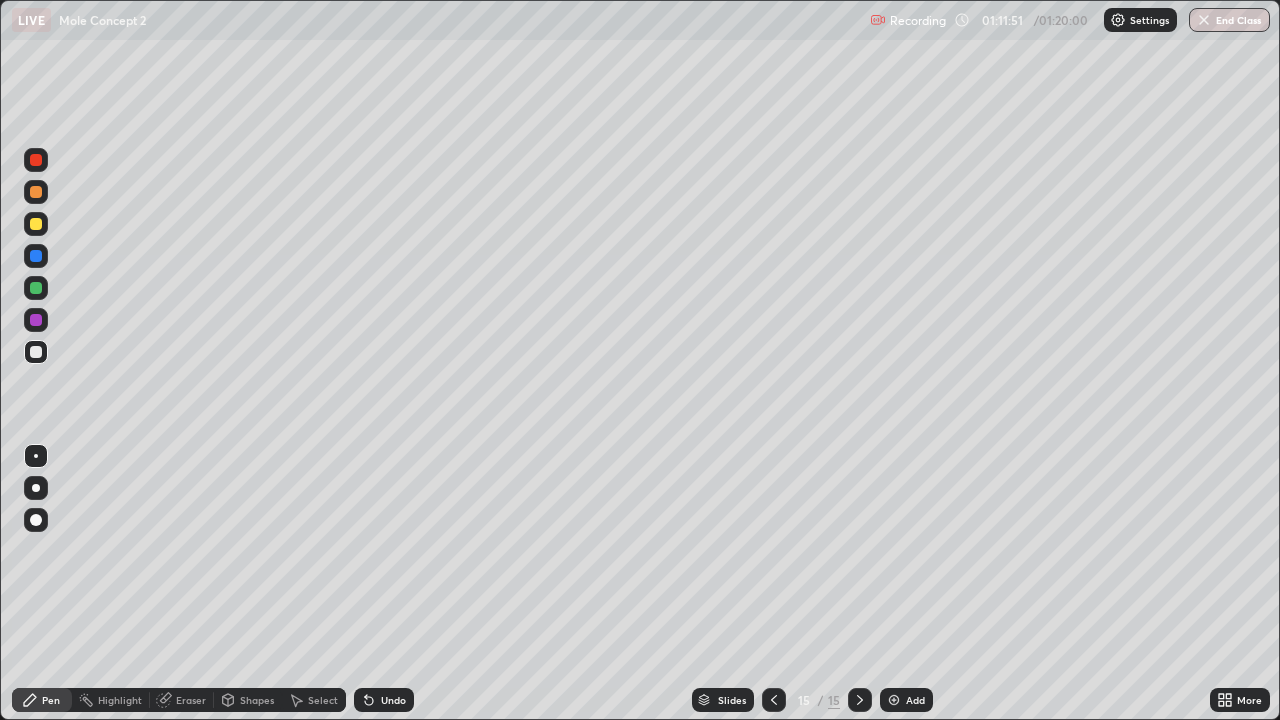 click at bounding box center (36, 224) 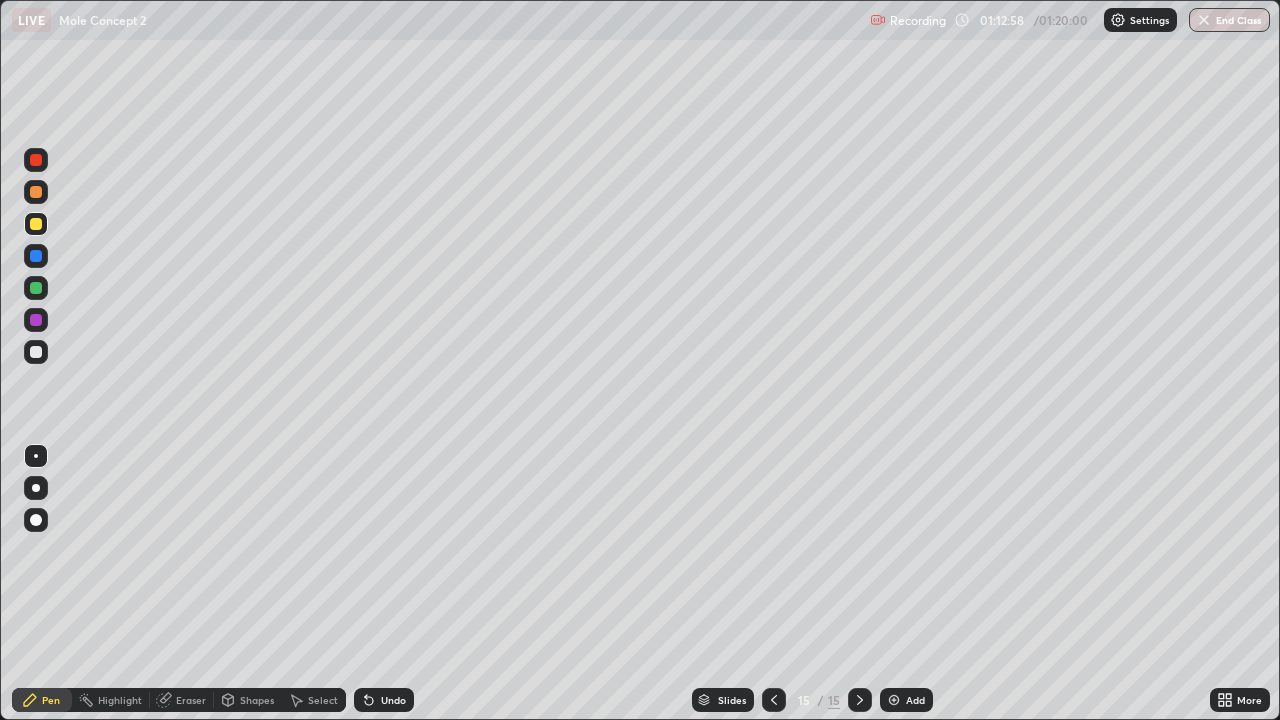 click 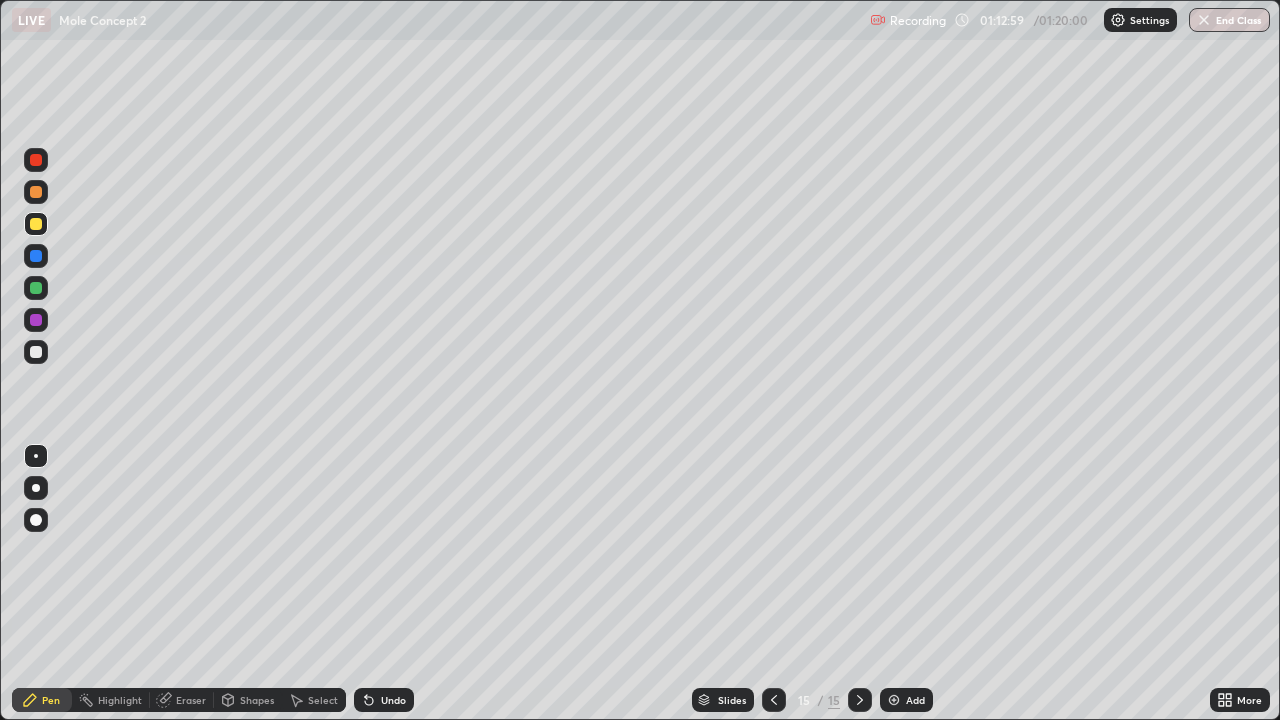click 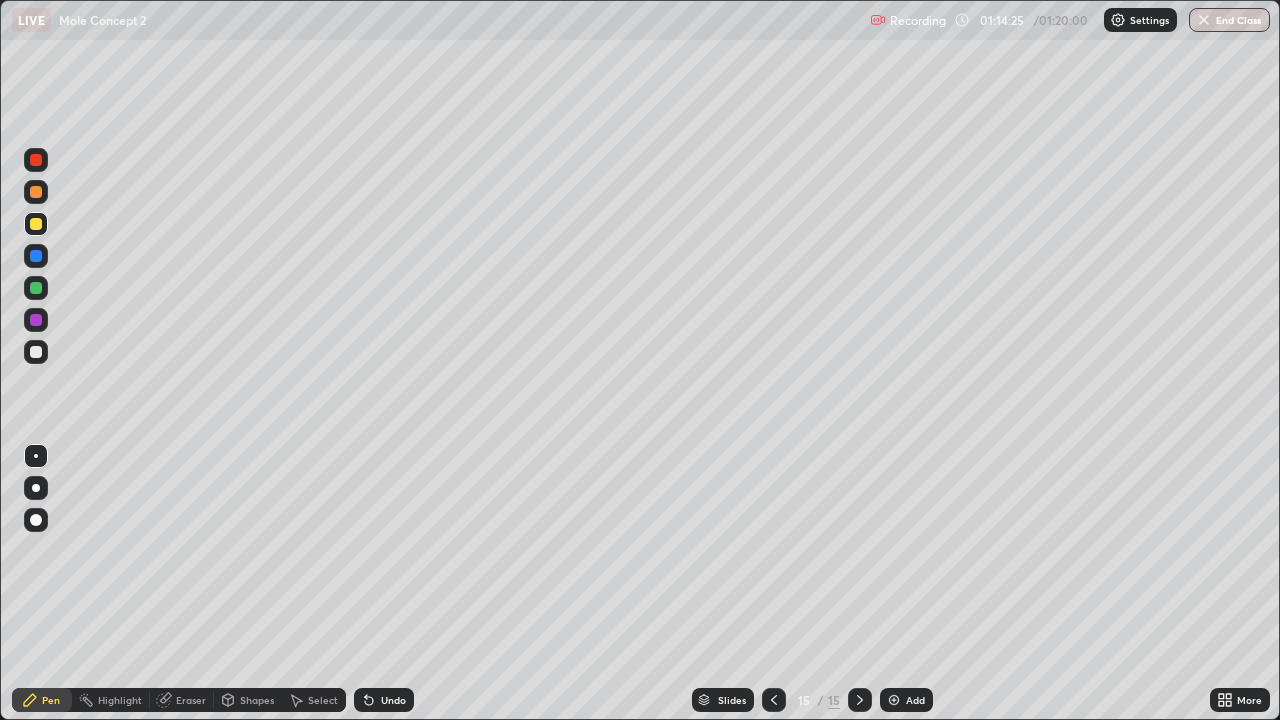 click at bounding box center [1204, 20] 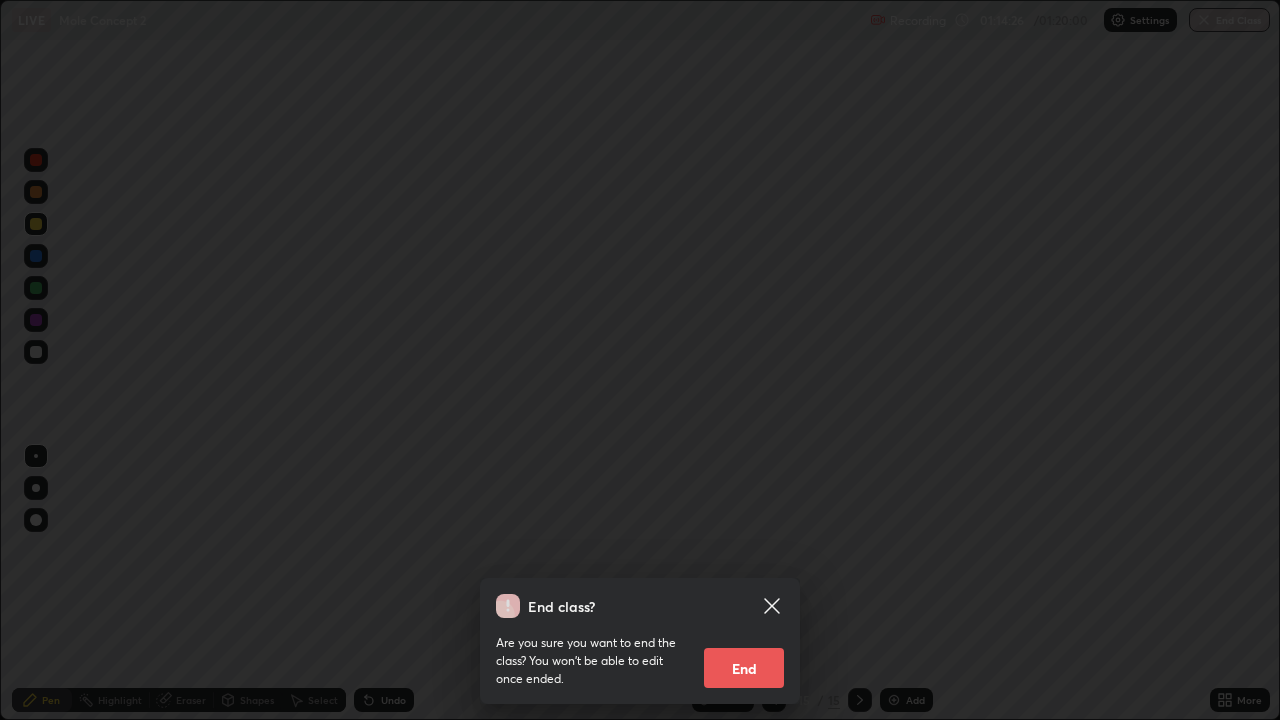 click on "End" at bounding box center [744, 668] 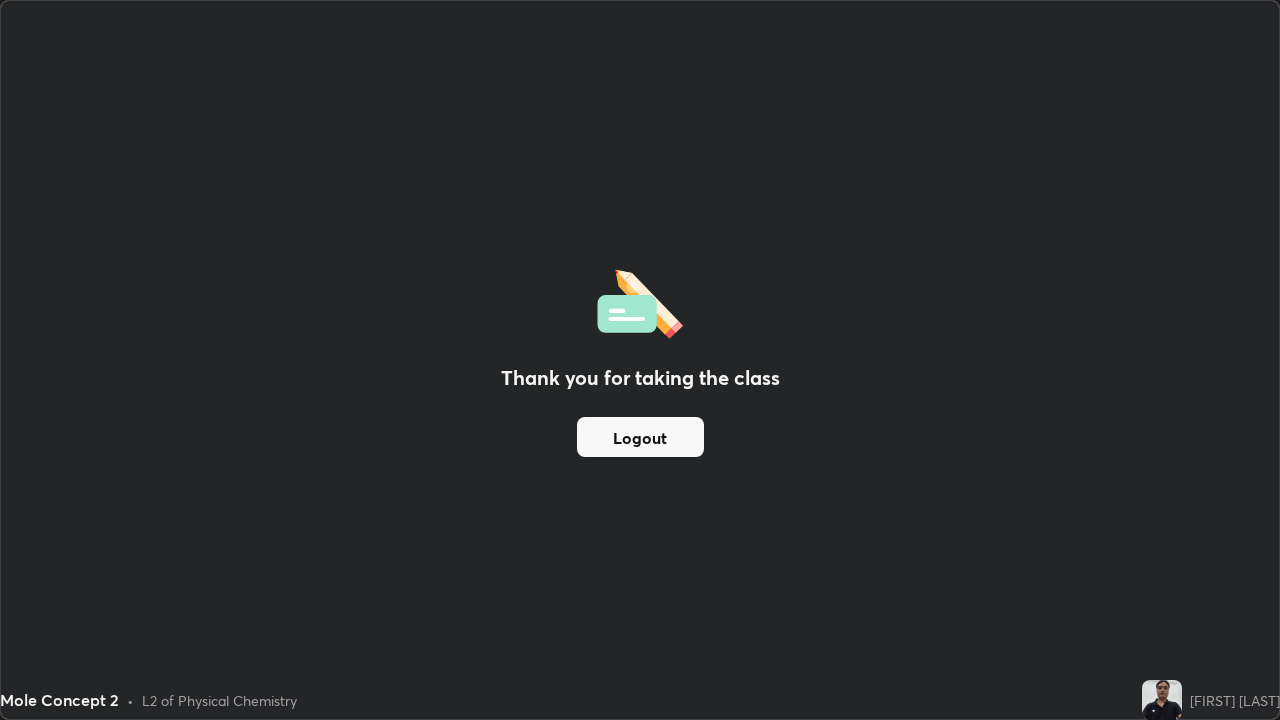click at bounding box center [1162, 700] 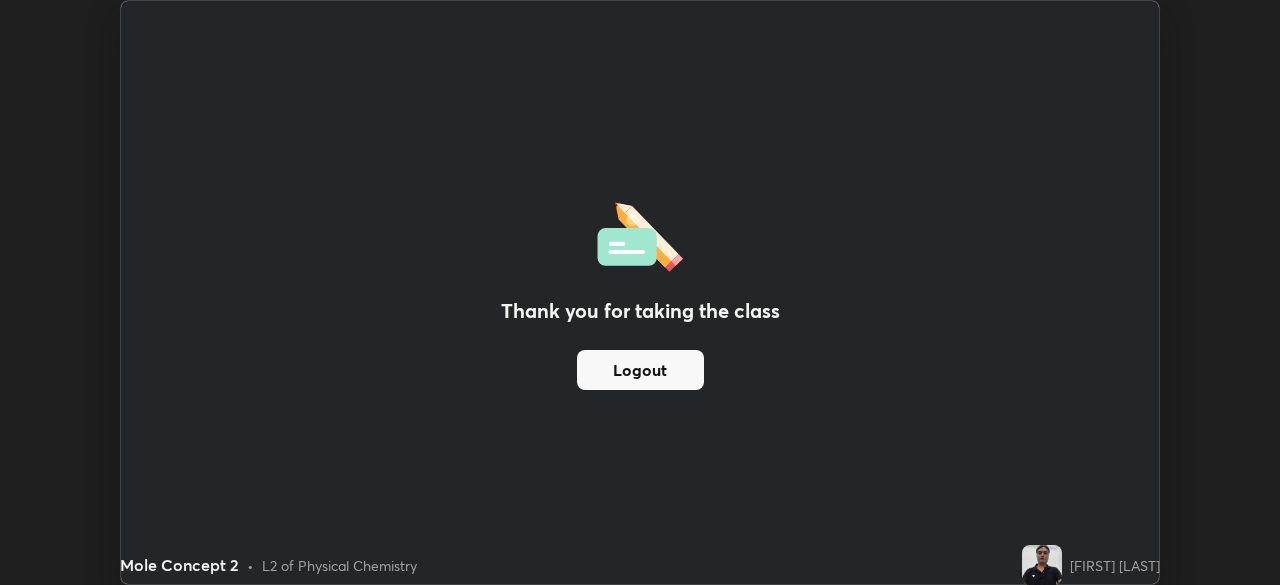 scroll, scrollTop: 585, scrollLeft: 1280, axis: both 